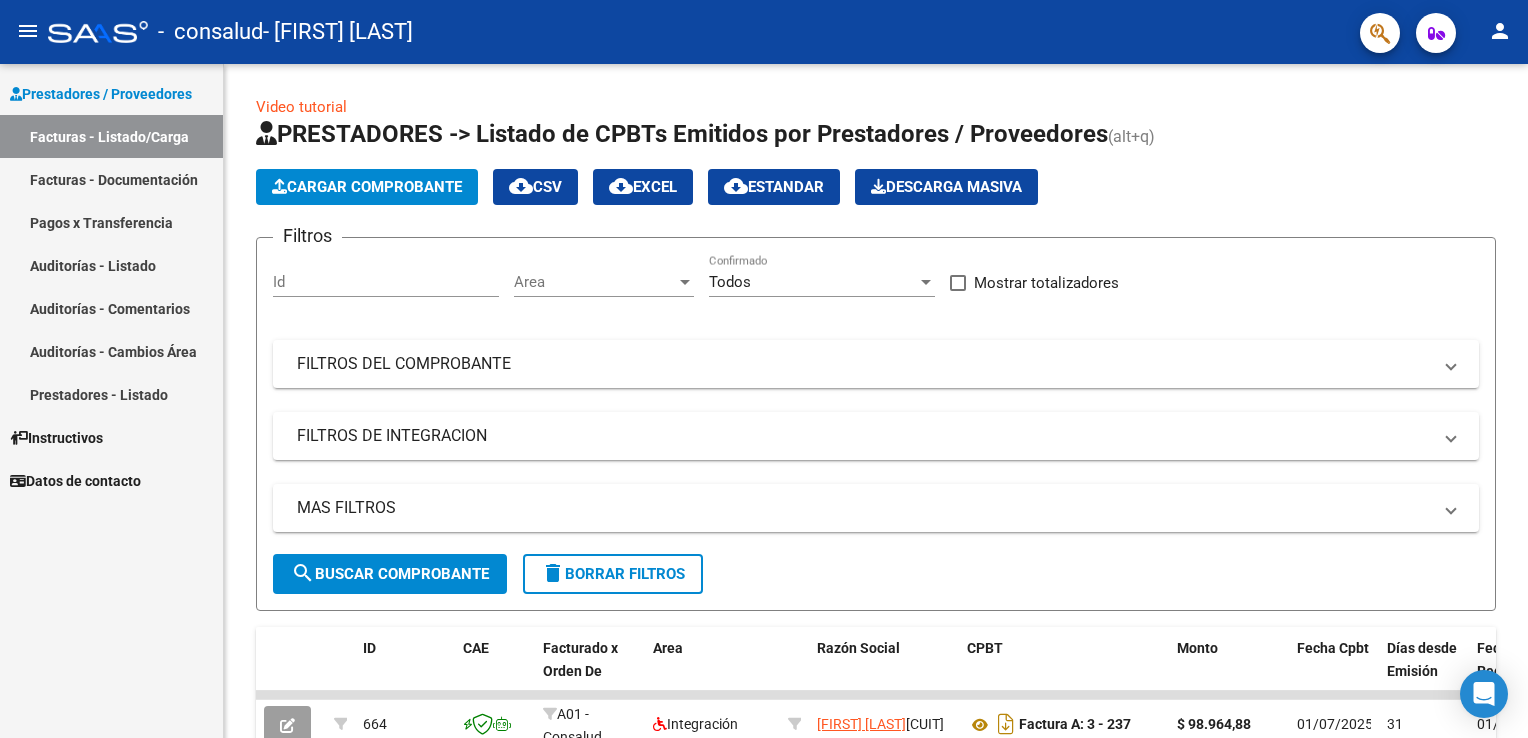 scroll, scrollTop: 0, scrollLeft: 0, axis: both 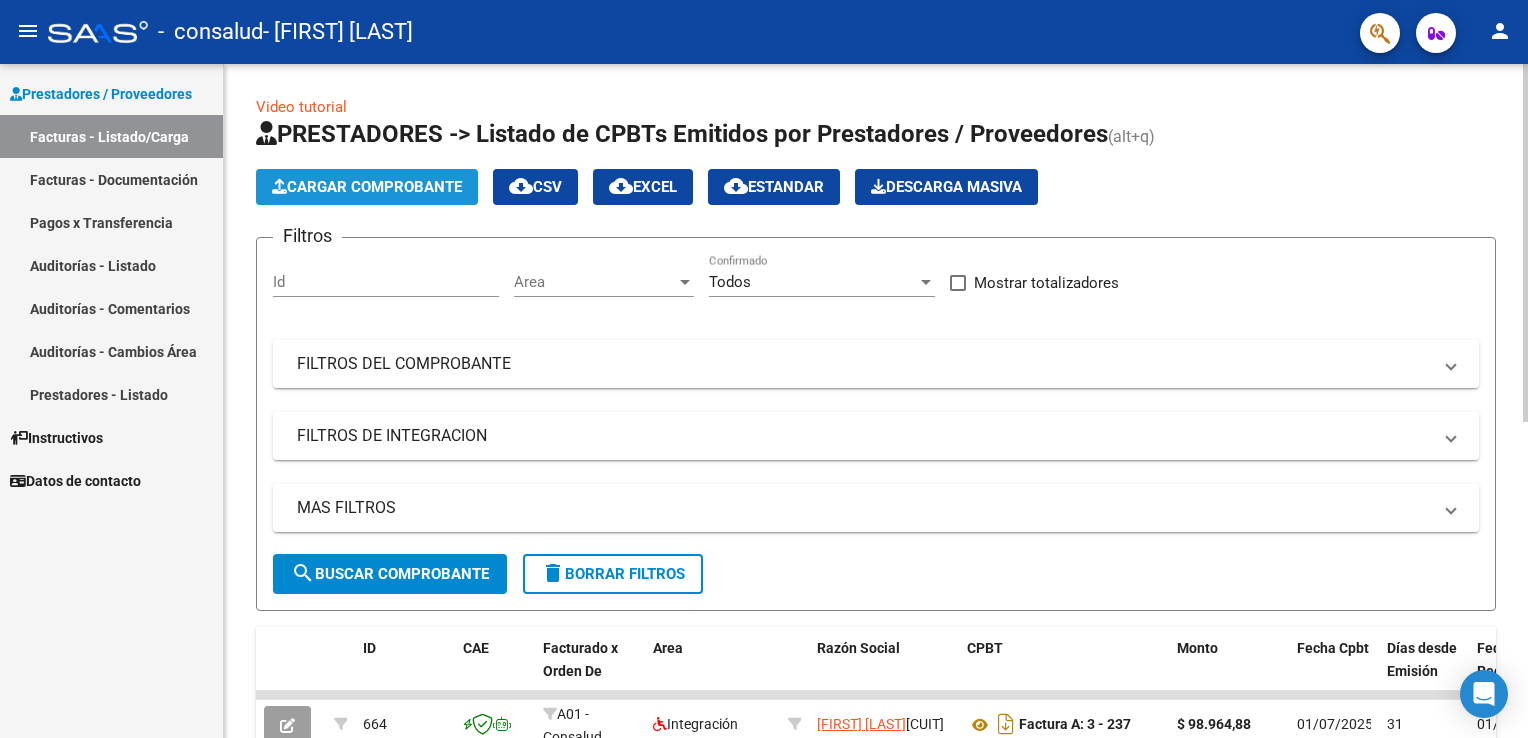 click on "Cargar Comprobante" 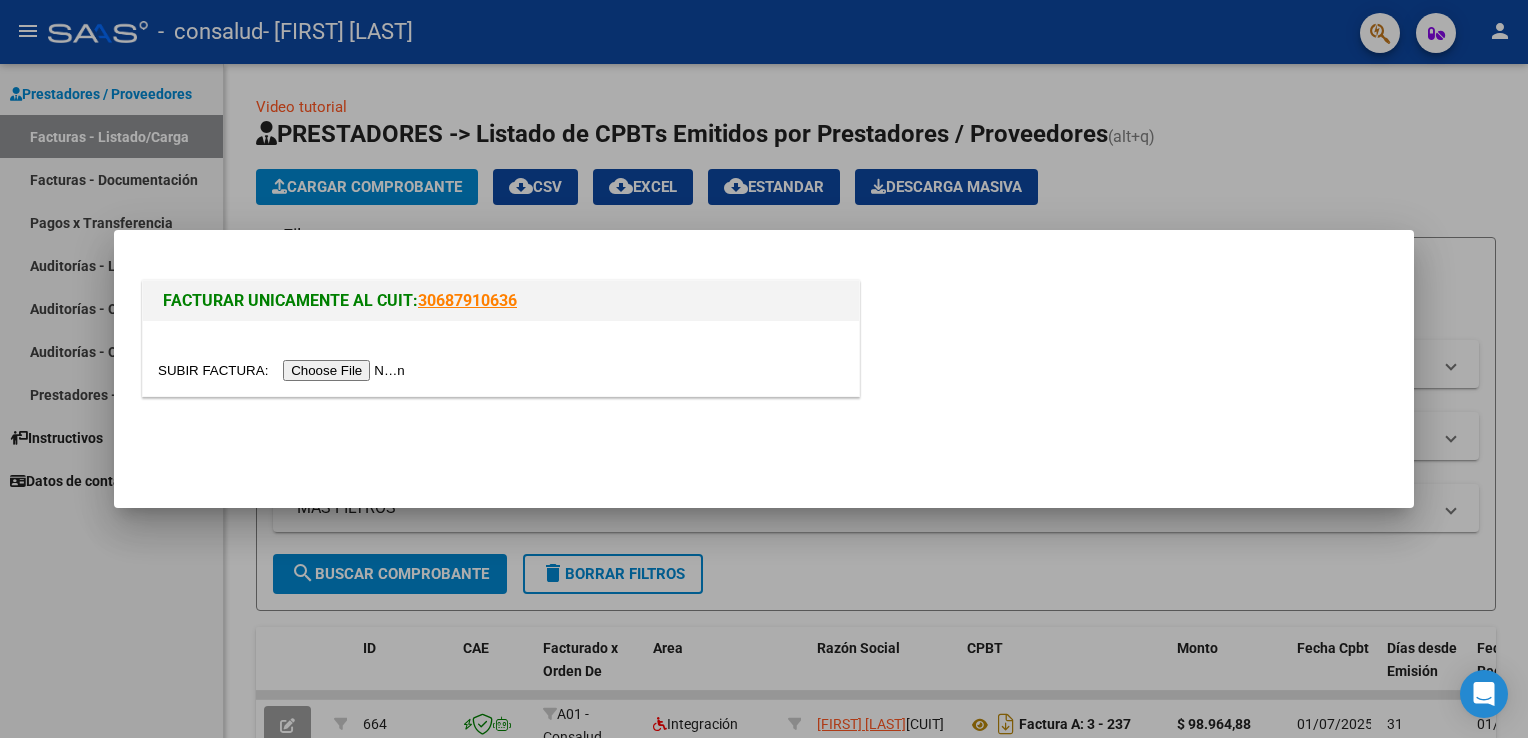 click at bounding box center [284, 370] 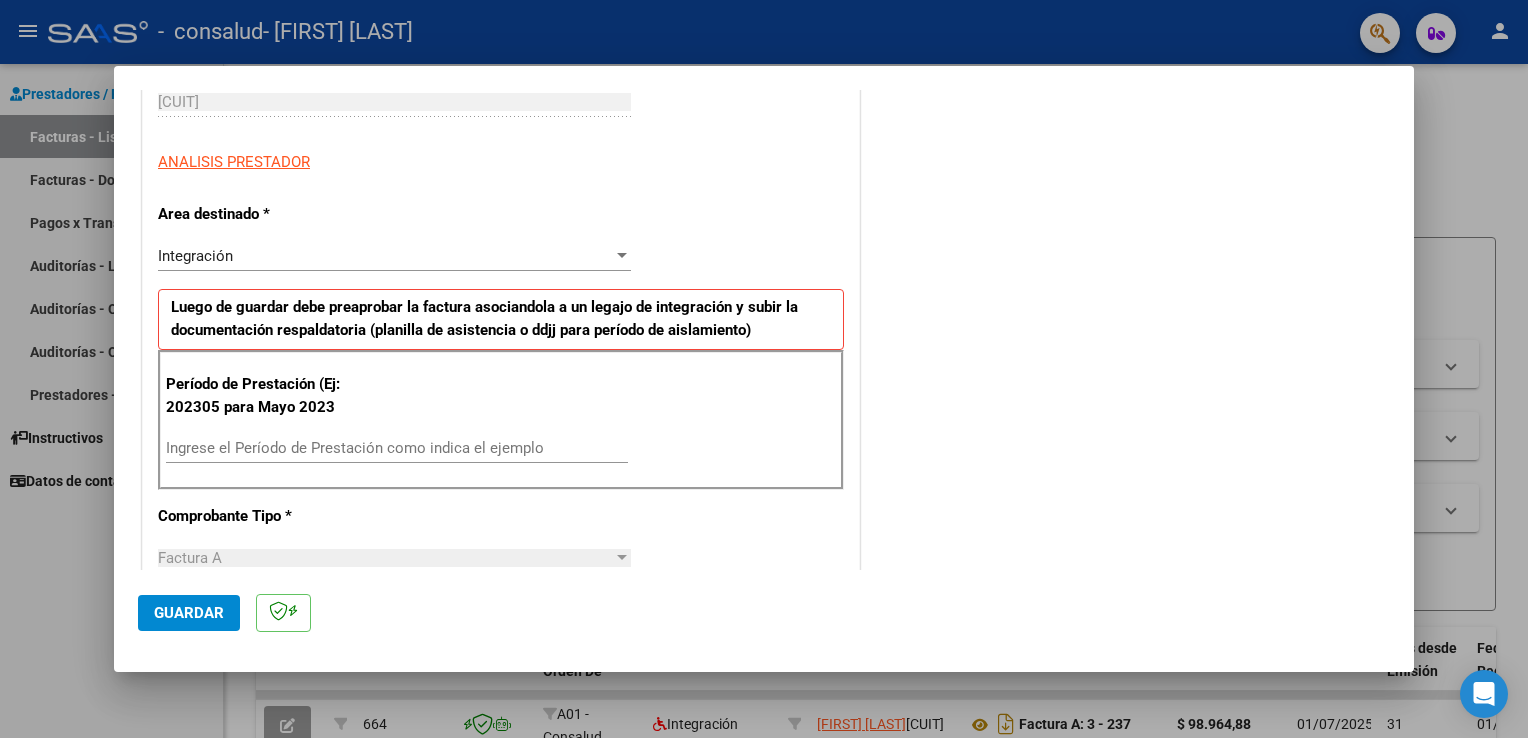 scroll, scrollTop: 334, scrollLeft: 0, axis: vertical 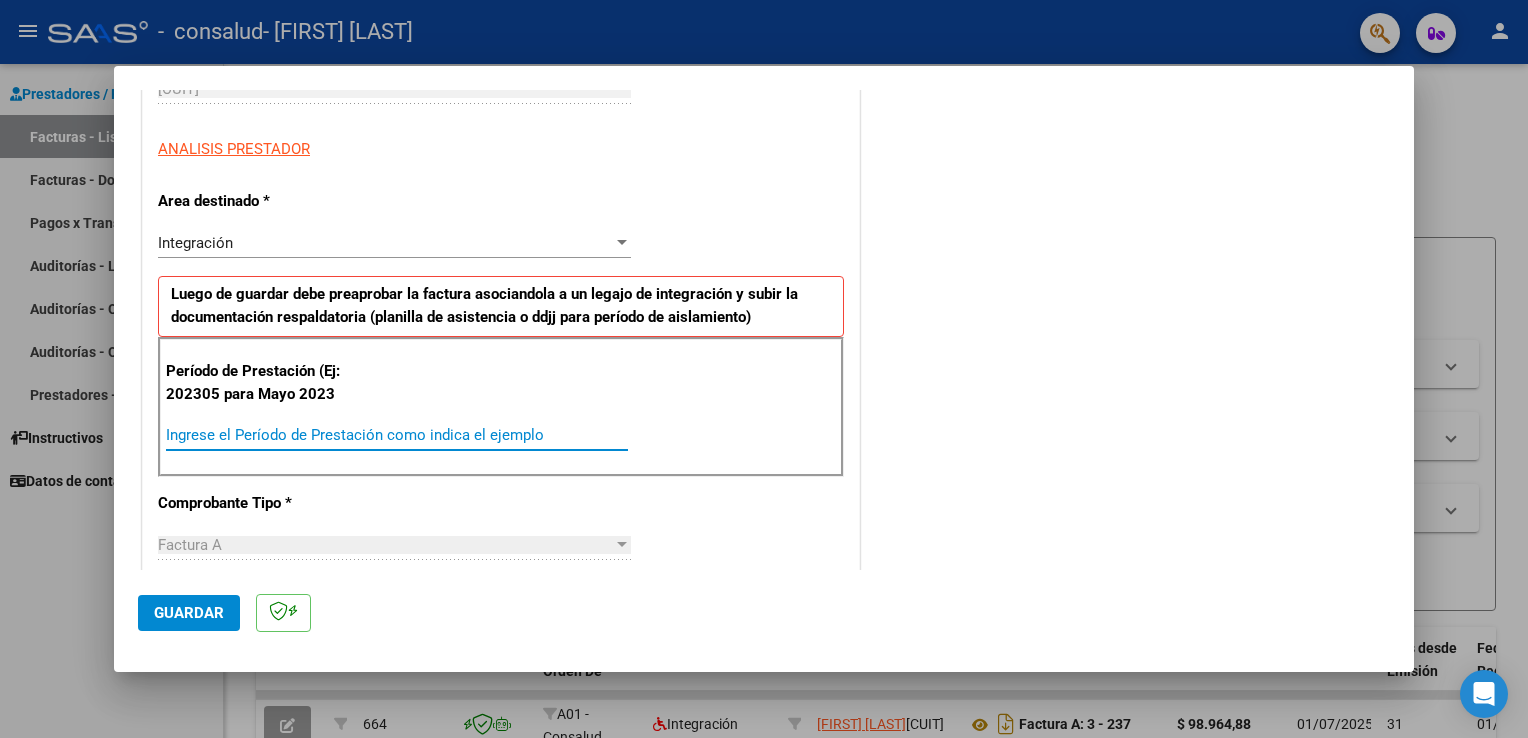 click on "Ingrese el Período de Prestación como indica el ejemplo" at bounding box center (397, 435) 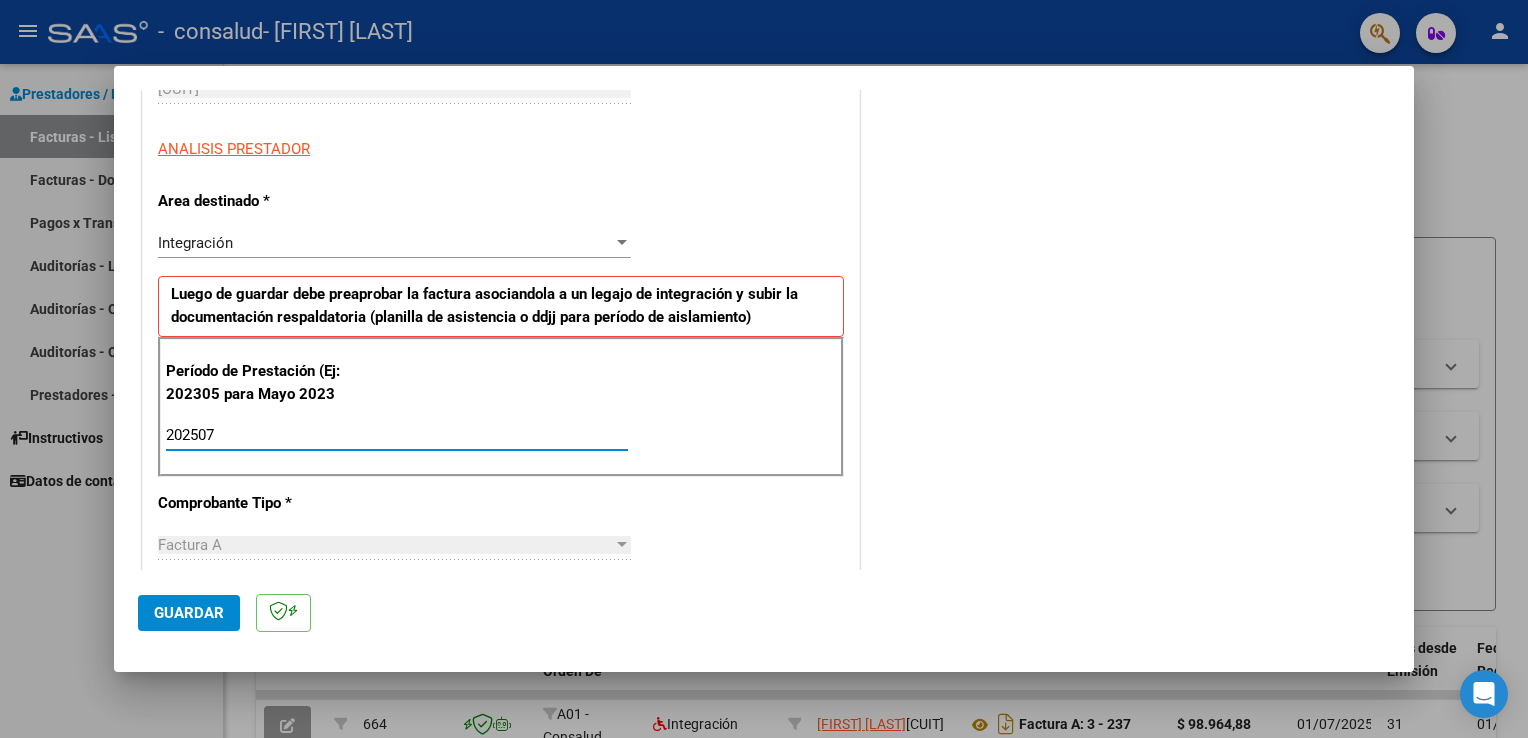 type on "202507" 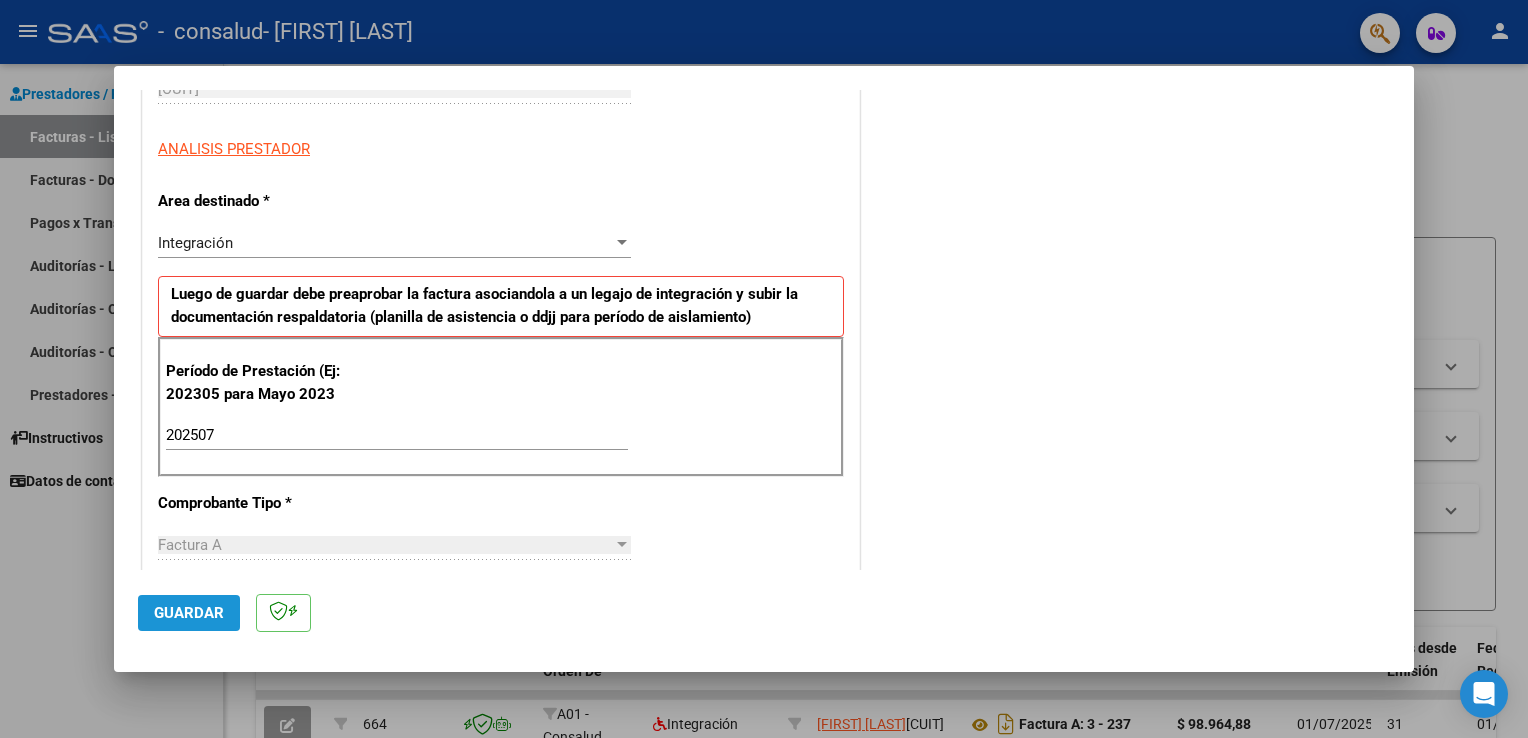 click on "Guardar" 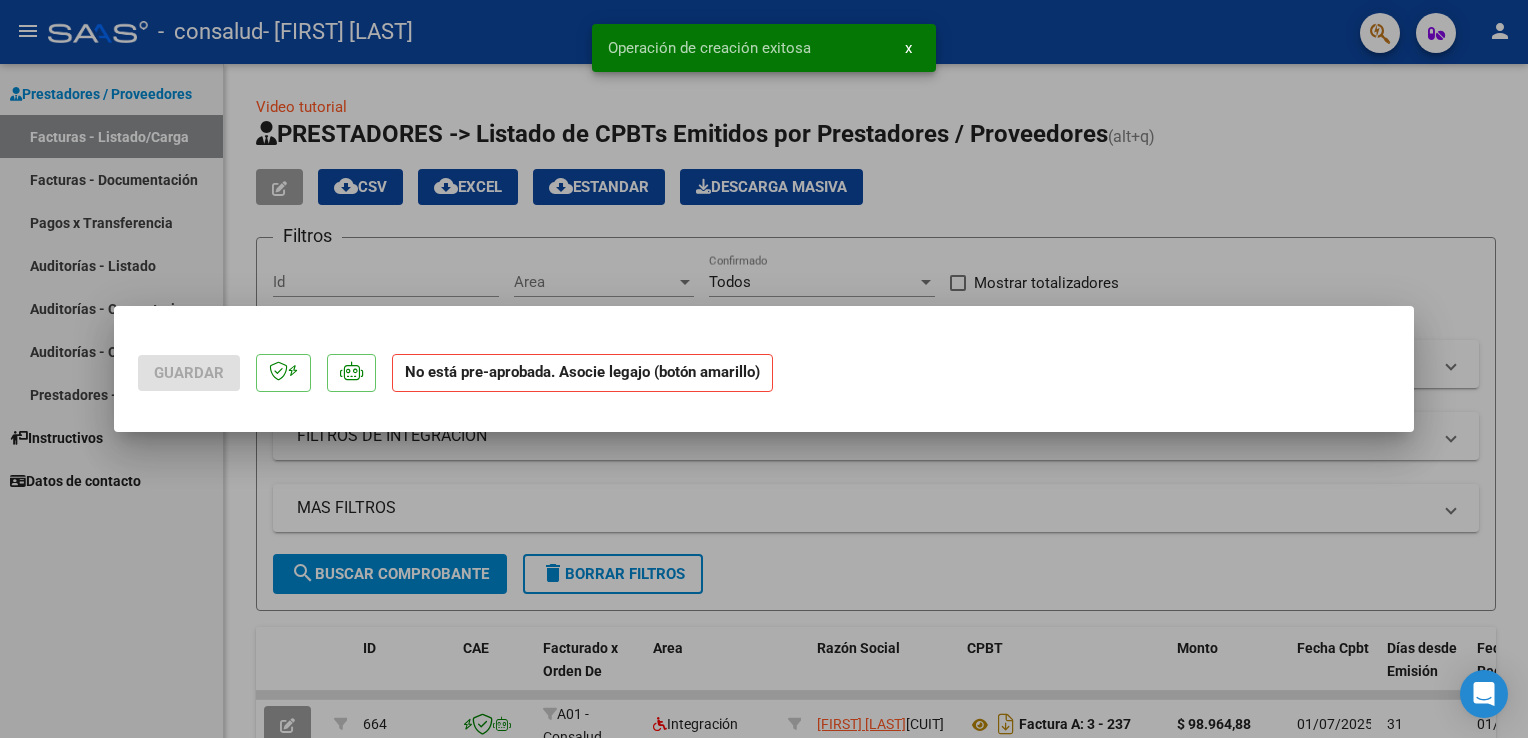 scroll, scrollTop: 0, scrollLeft: 0, axis: both 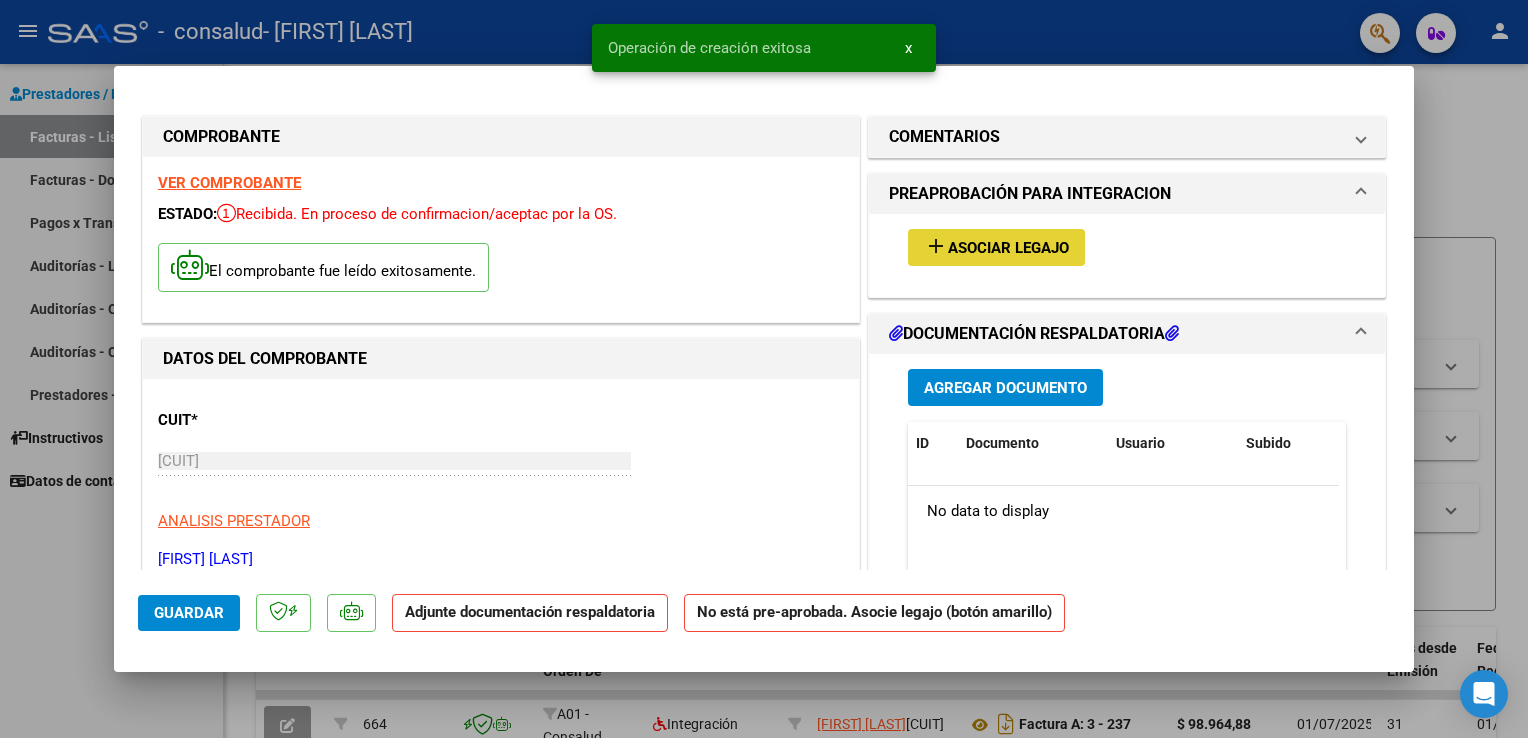 click on "Asociar Legajo" at bounding box center (1008, 248) 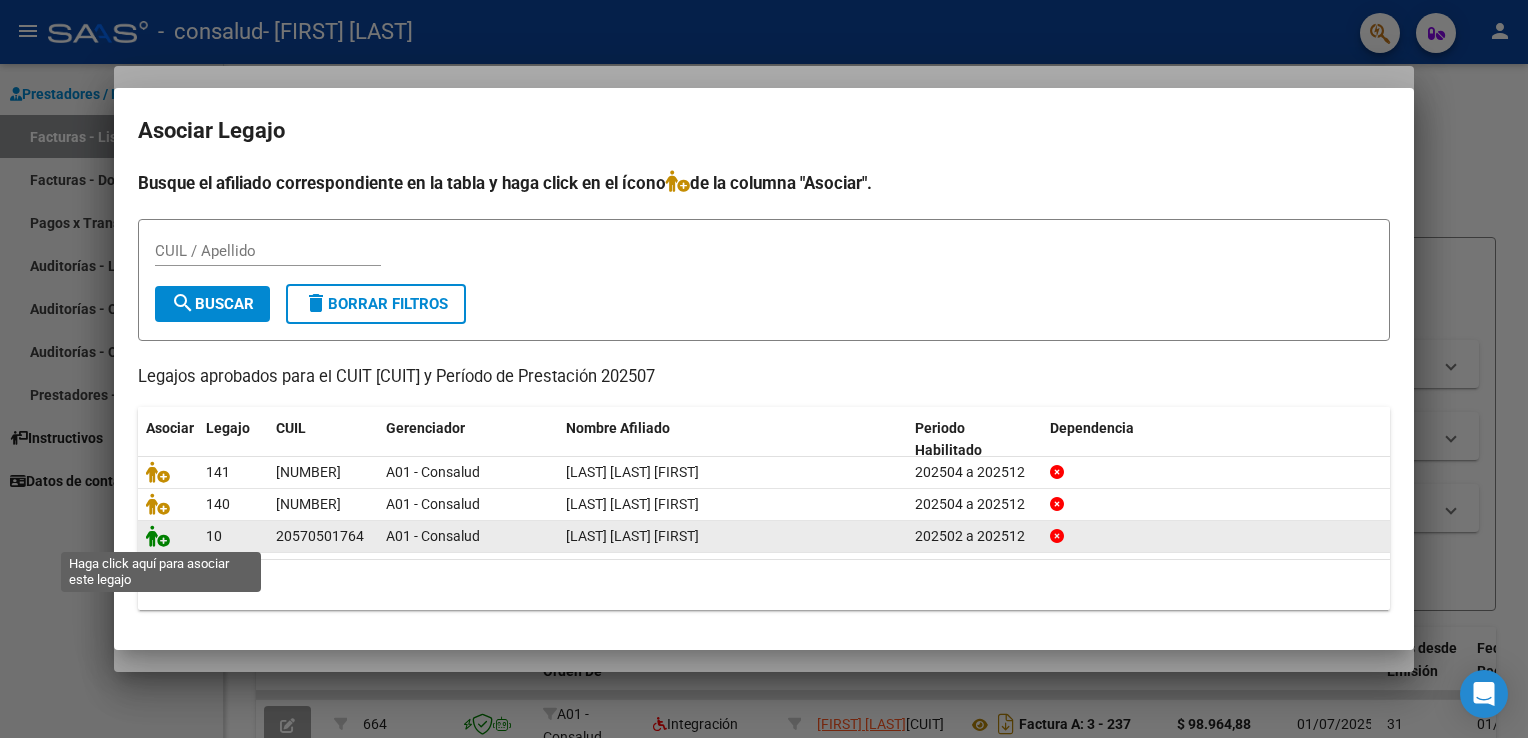 click 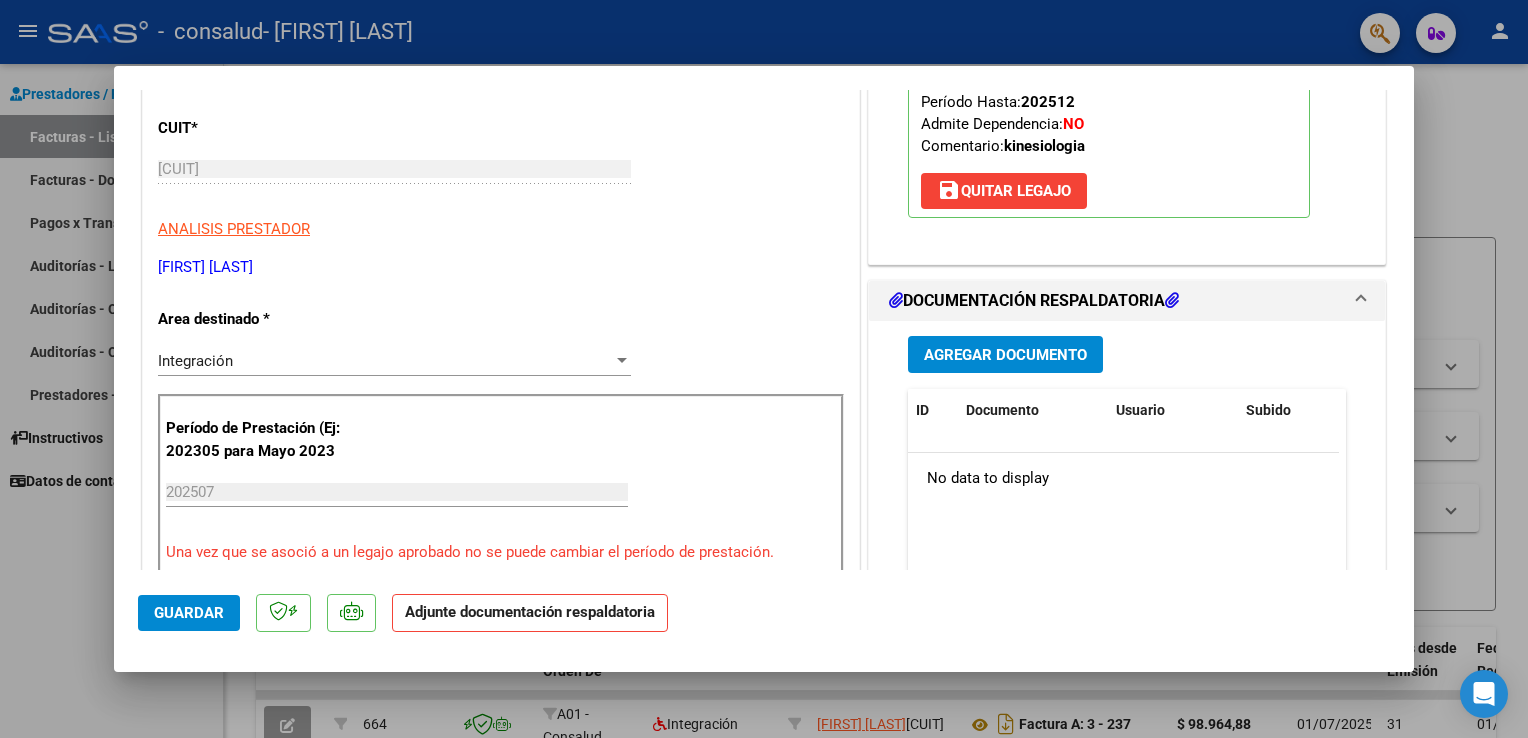scroll, scrollTop: 296, scrollLeft: 0, axis: vertical 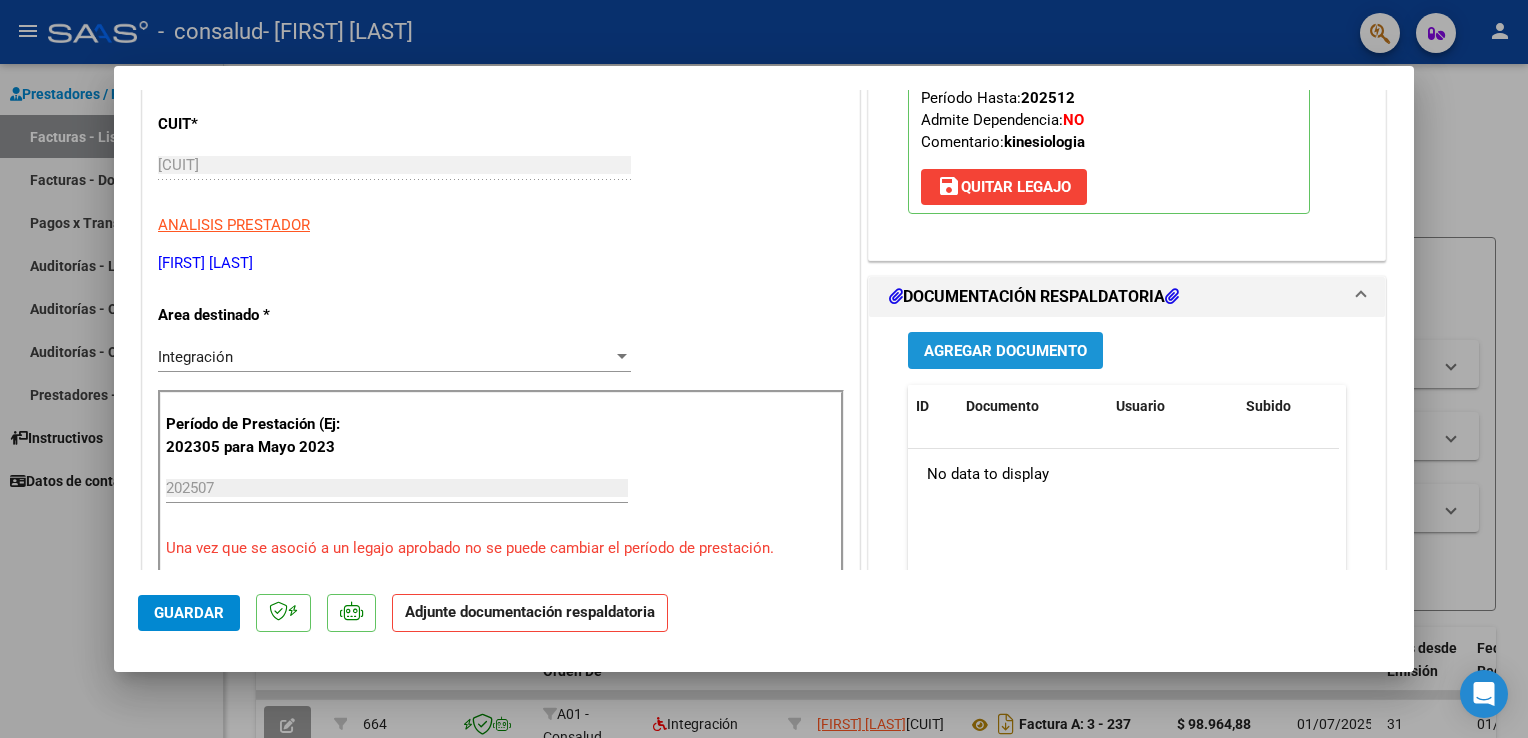 click on "Agregar Documento" at bounding box center [1005, 351] 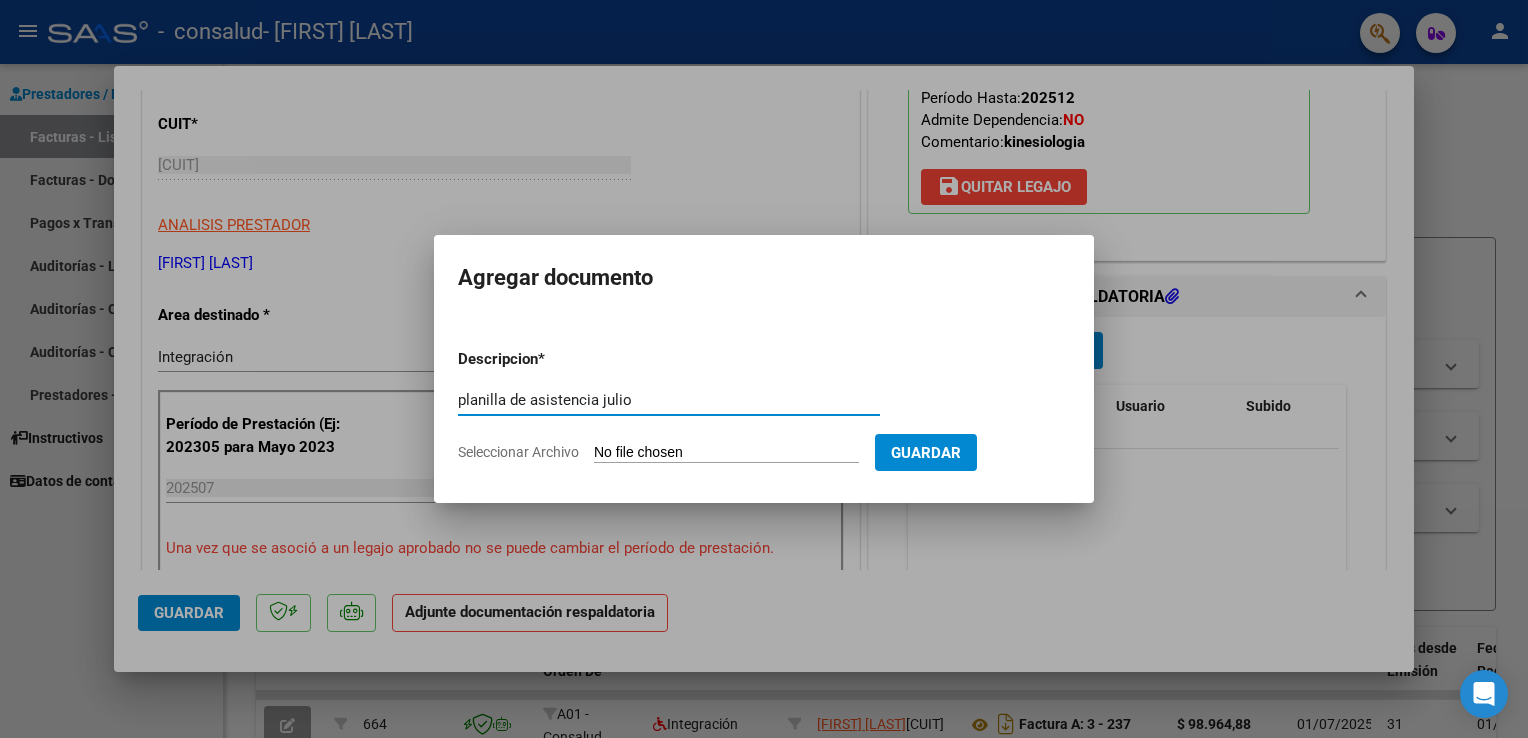 type on "planilla de asistencia julio" 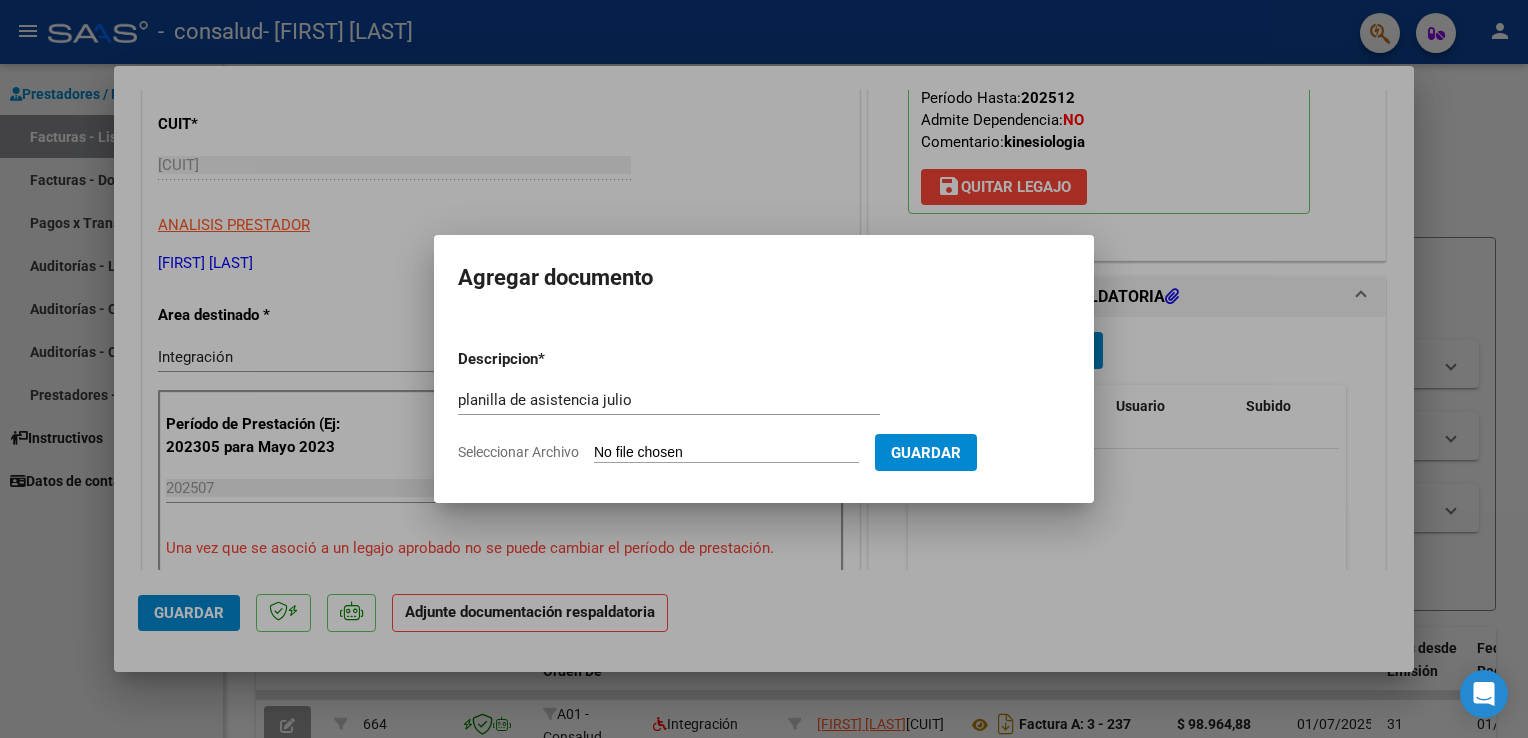 click on "Seleccionar Archivo" at bounding box center (726, 453) 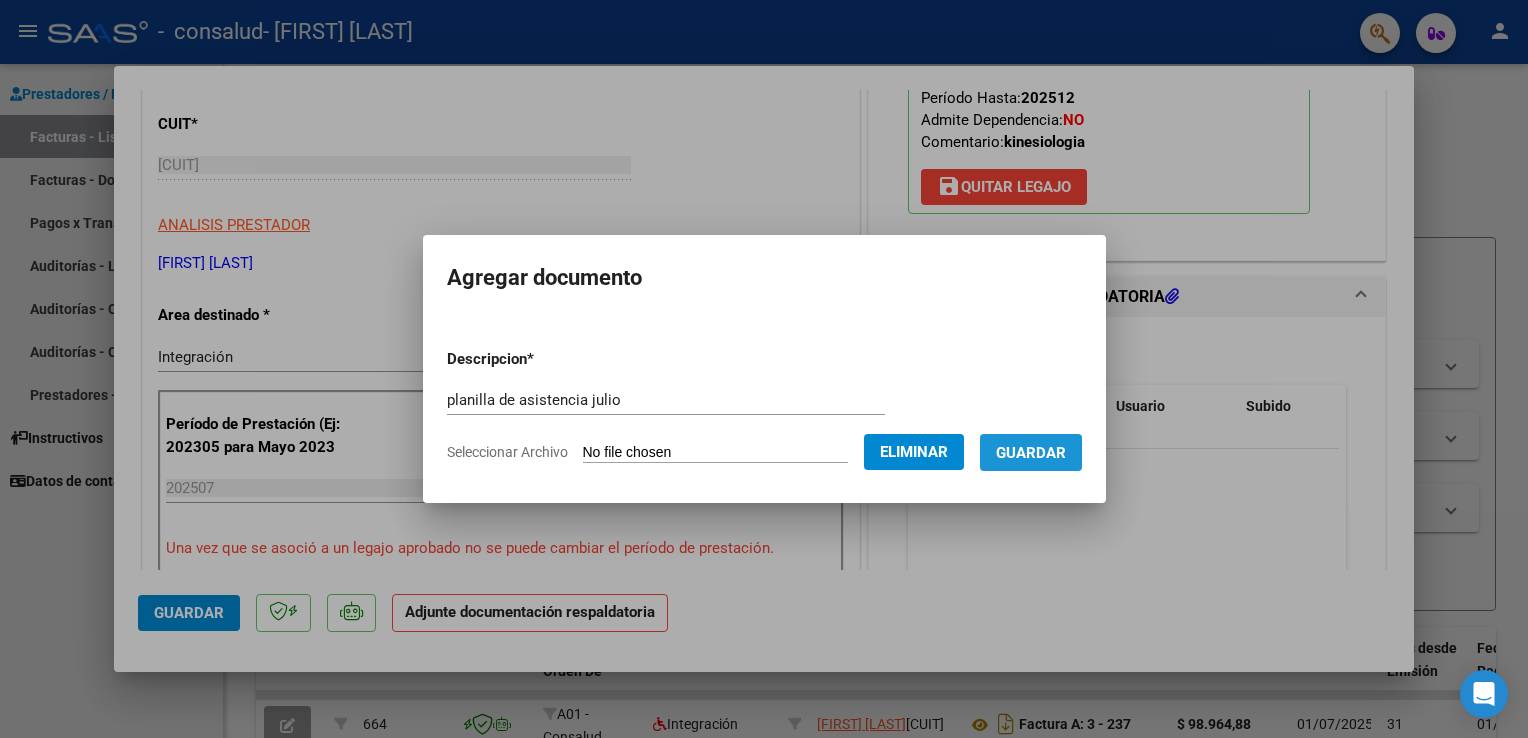 click on "Guardar" at bounding box center [1031, 453] 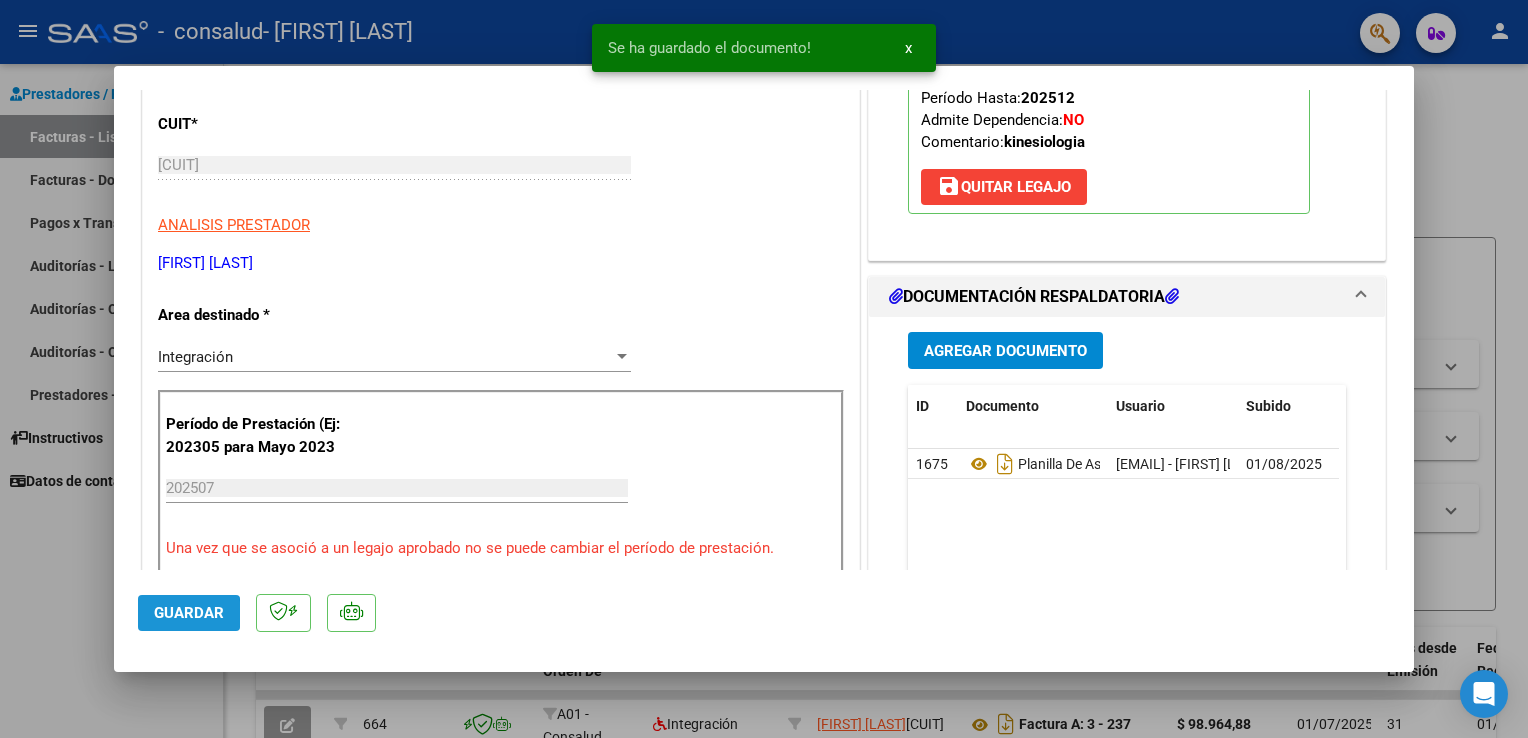 click on "Guardar" 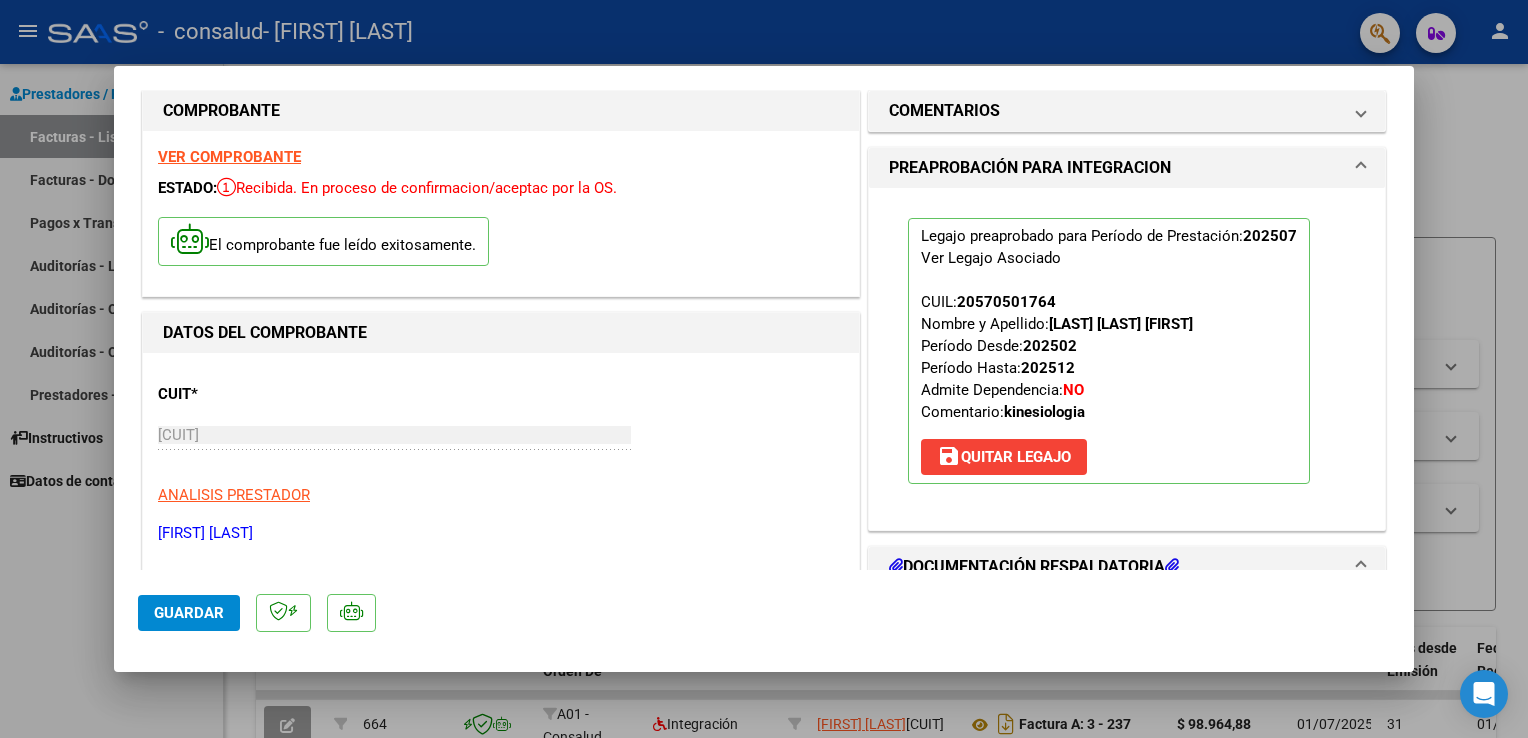 scroll, scrollTop: 20, scrollLeft: 0, axis: vertical 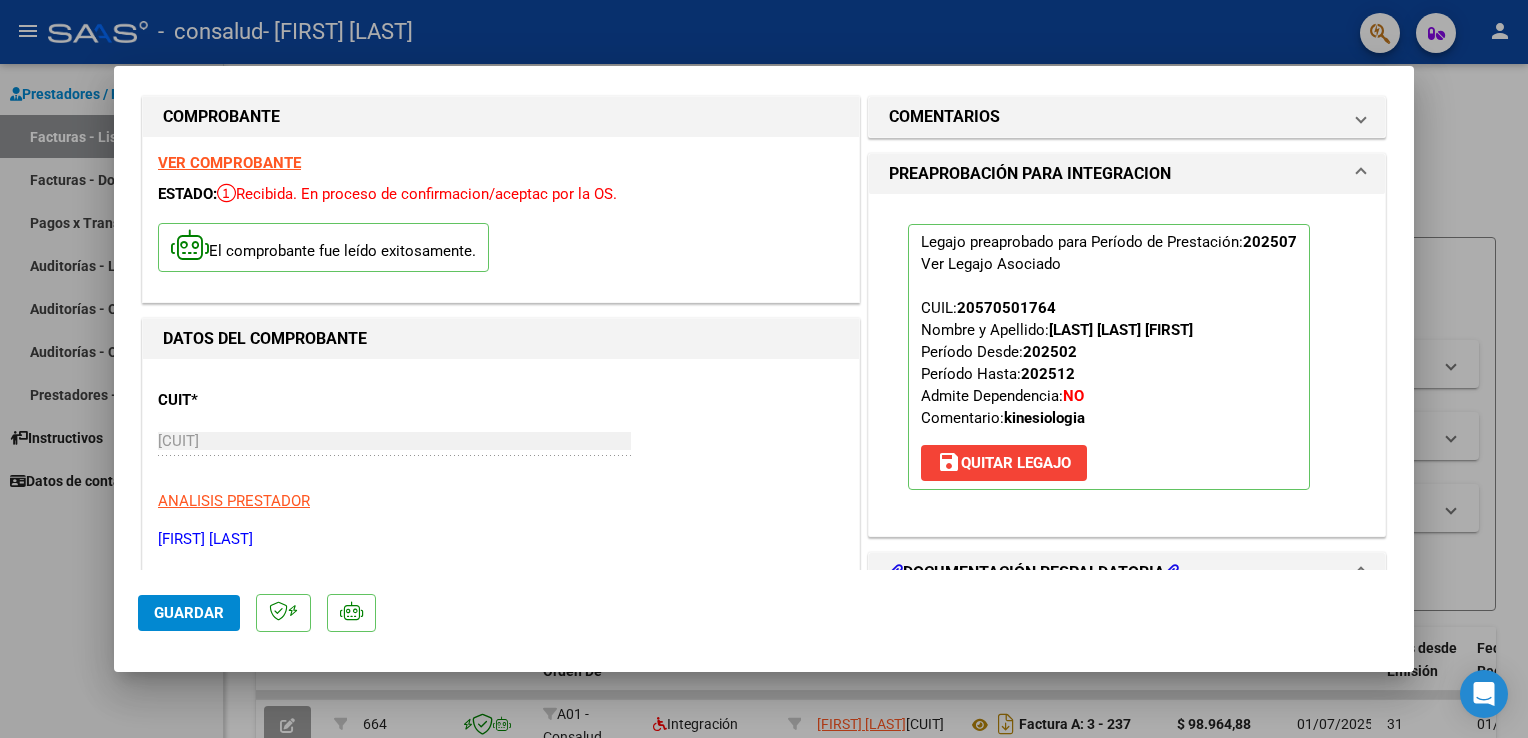 click at bounding box center [764, 369] 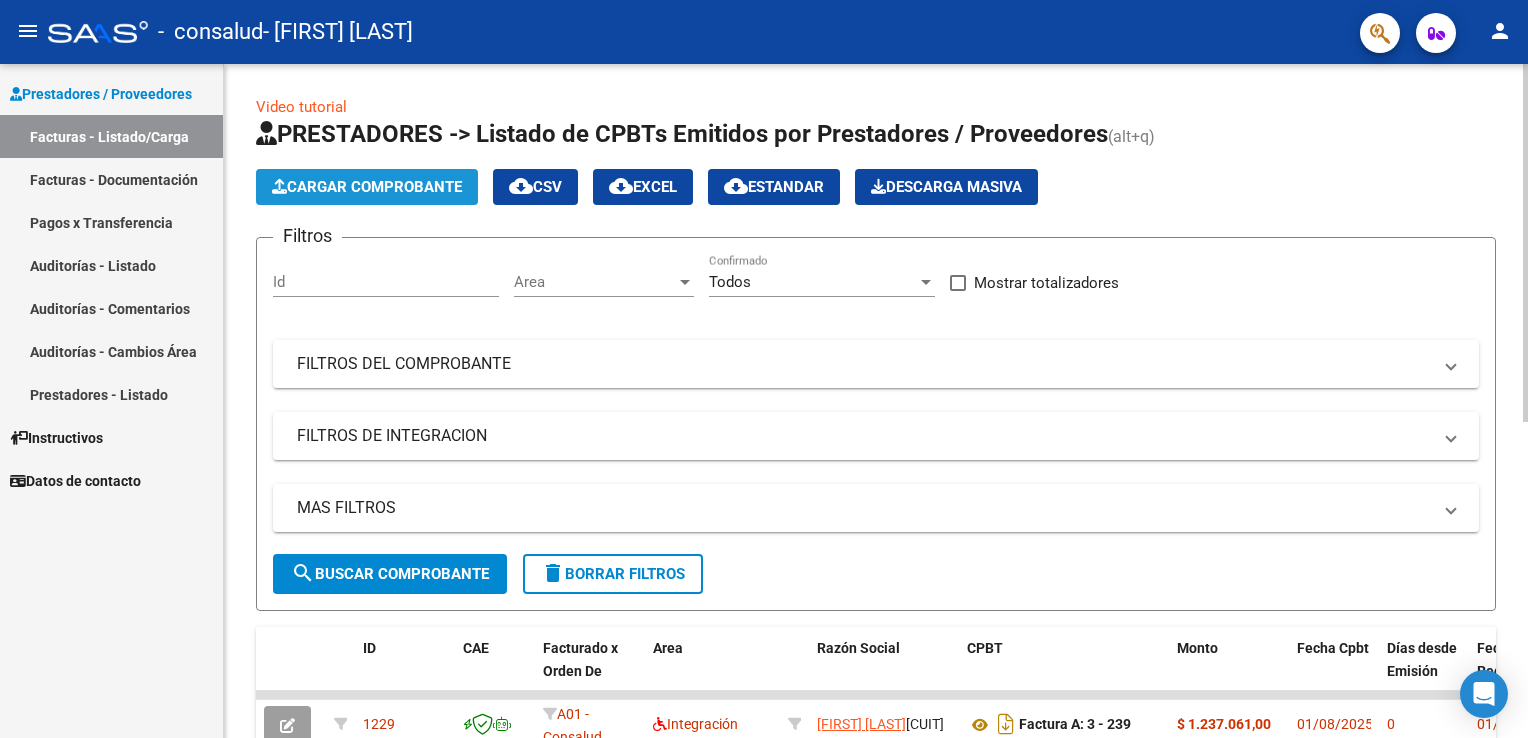 click on "Cargar Comprobante" 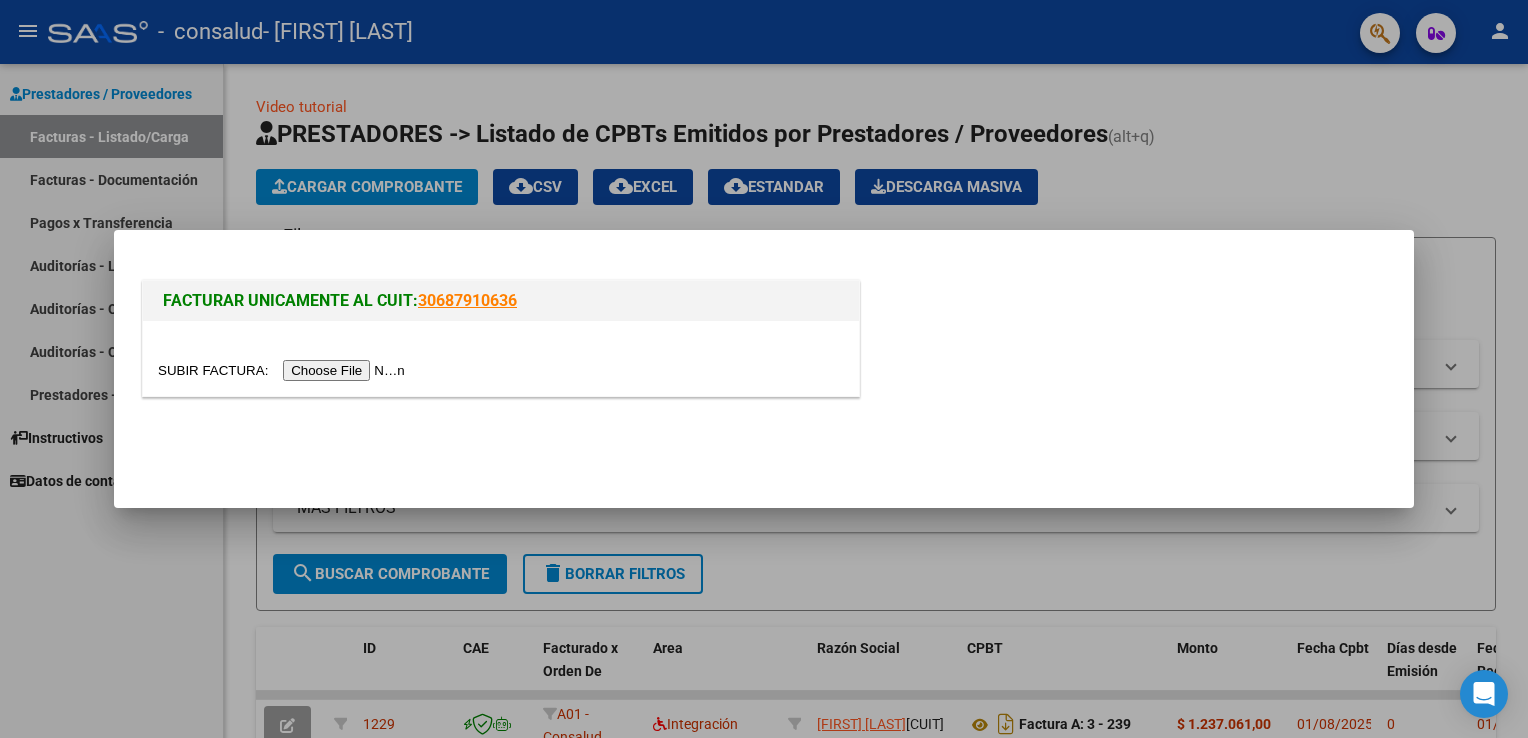 click at bounding box center [764, 369] 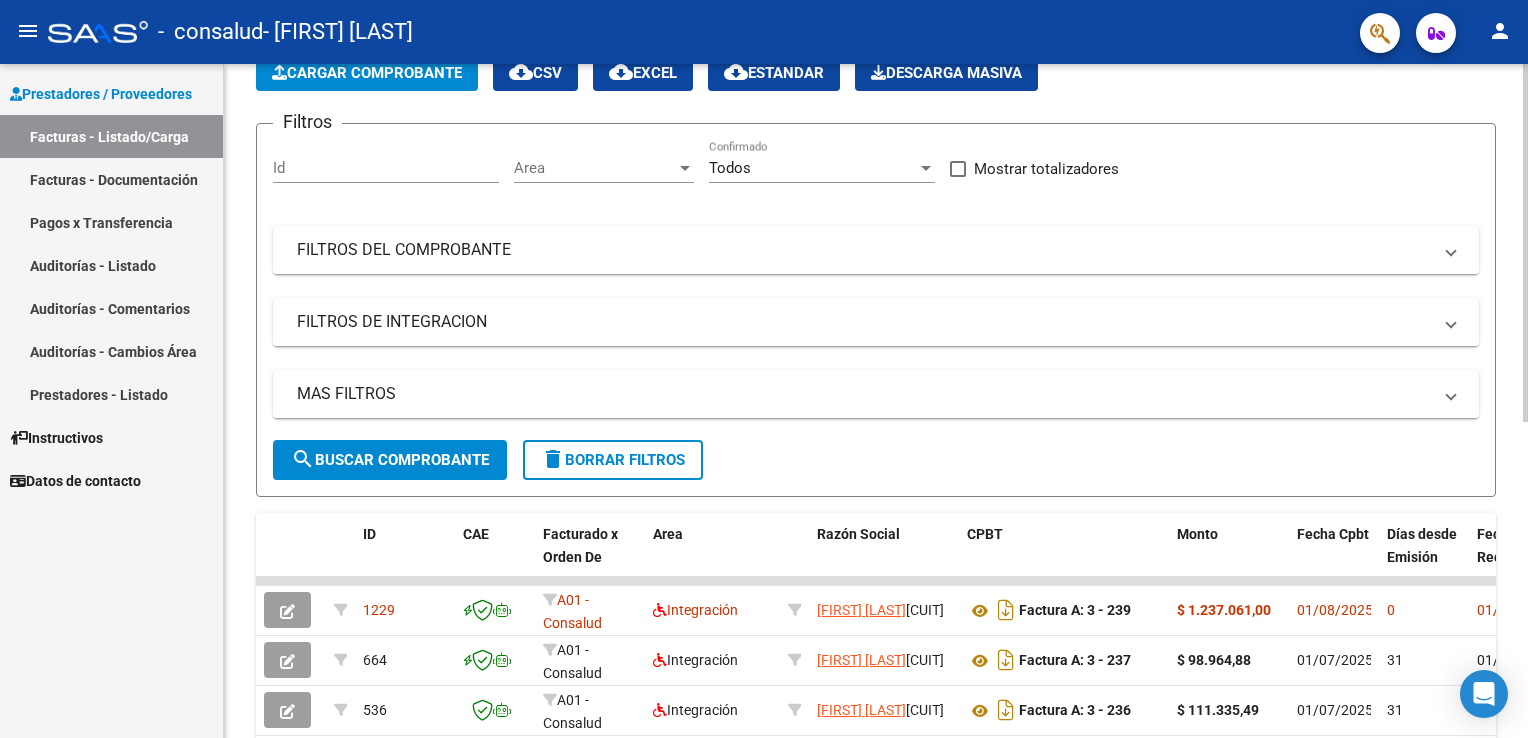scroll, scrollTop: 138, scrollLeft: 0, axis: vertical 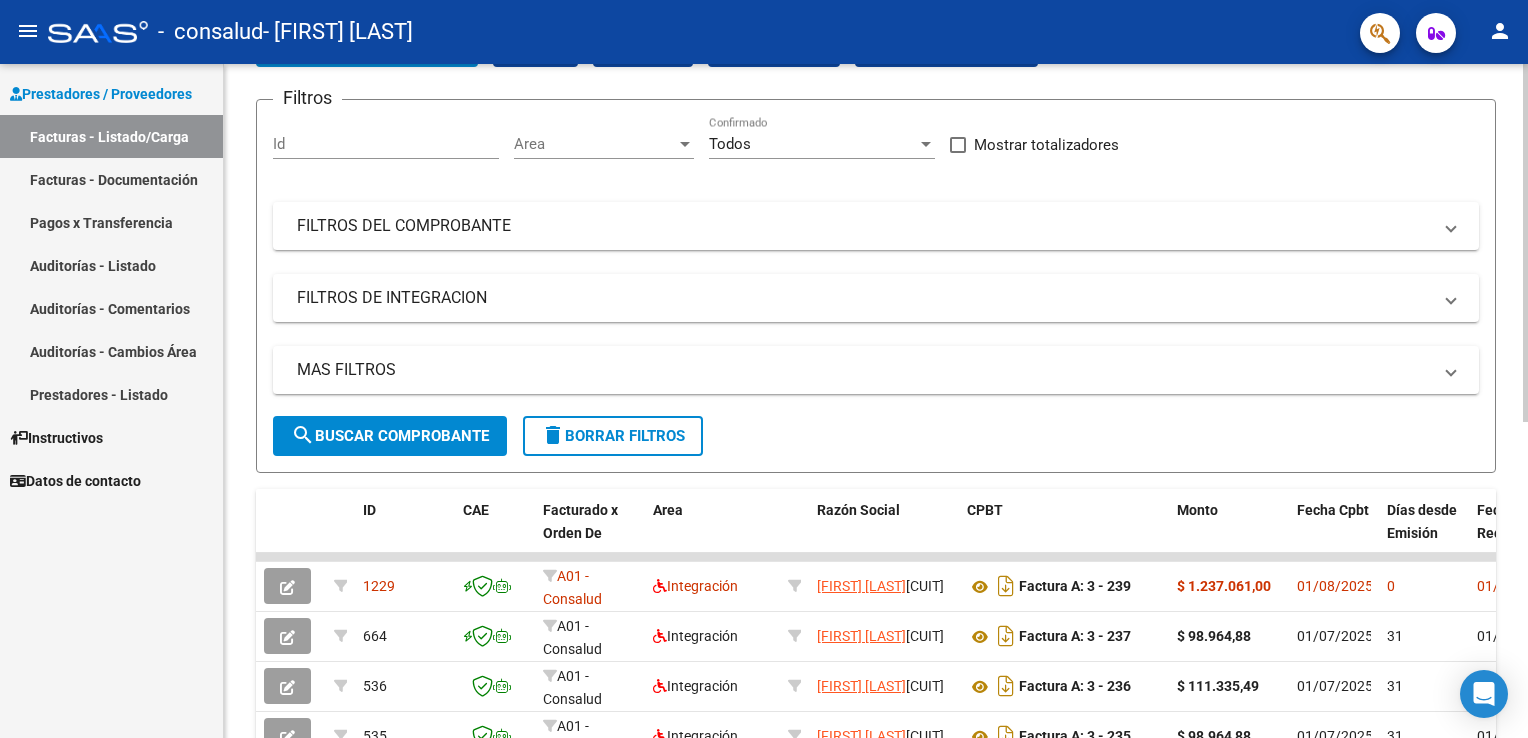 click 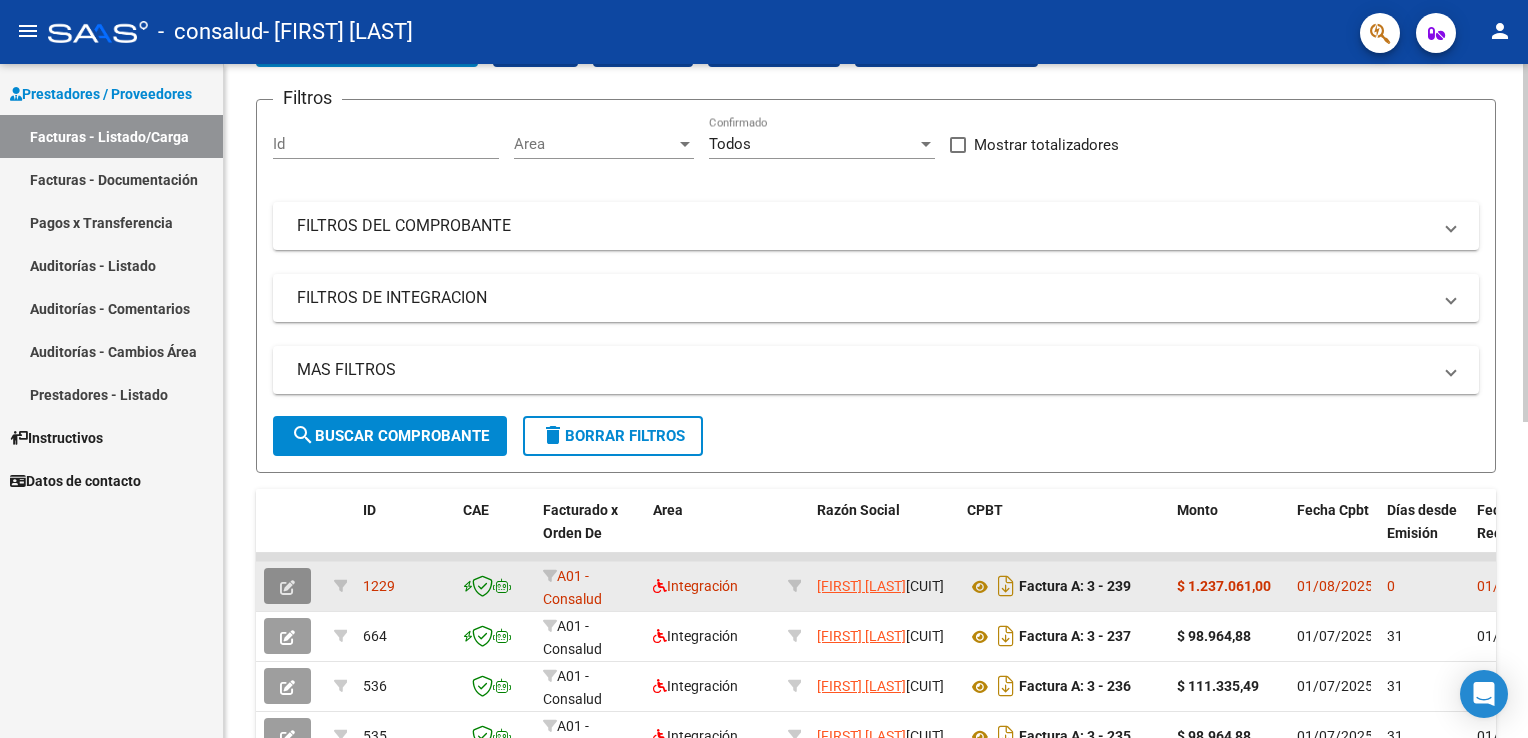 click 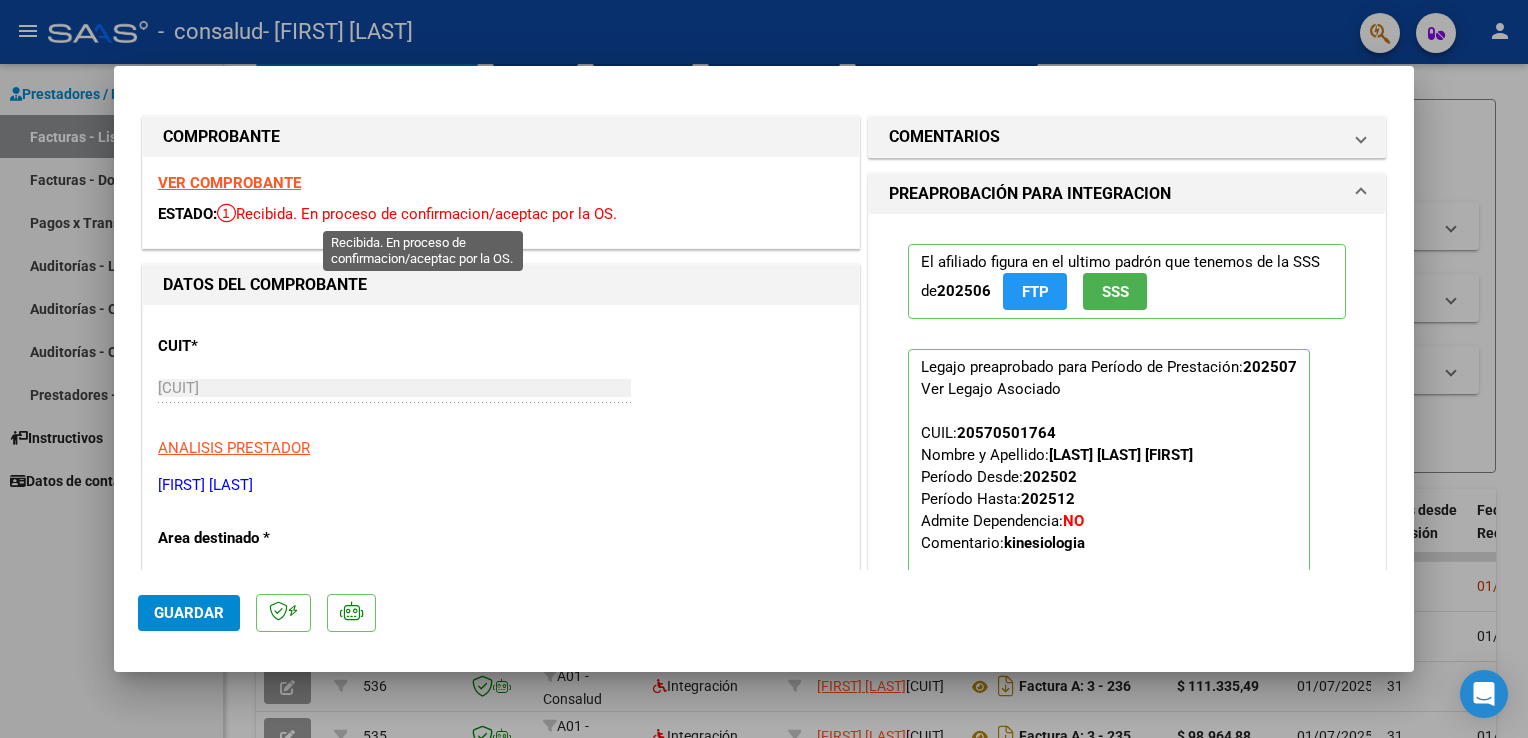 click on "Recibida. En proceso de confirmacion/aceptac por la OS." at bounding box center (417, 214) 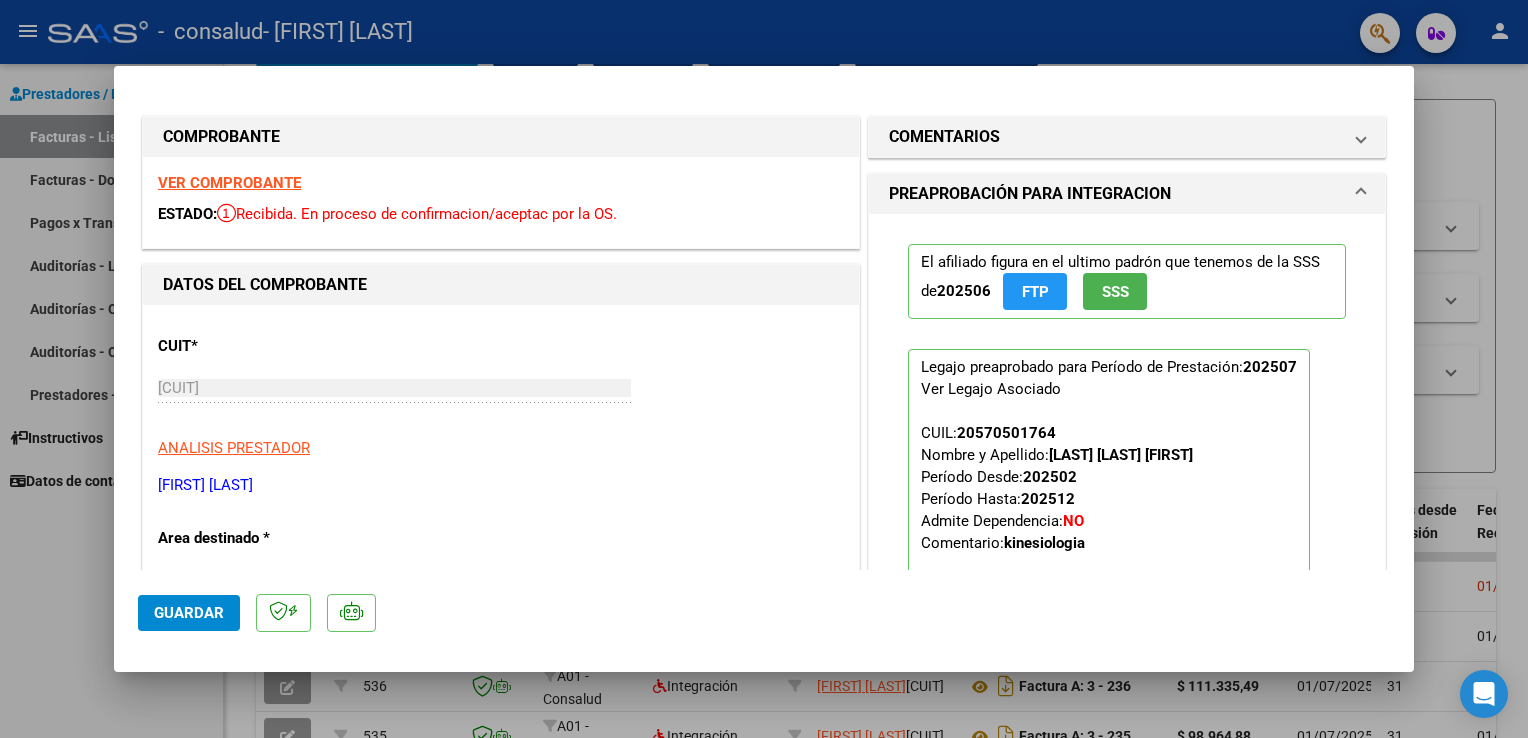 click on "Recibida. En proceso de confirmacion/aceptac por la OS." at bounding box center (417, 214) 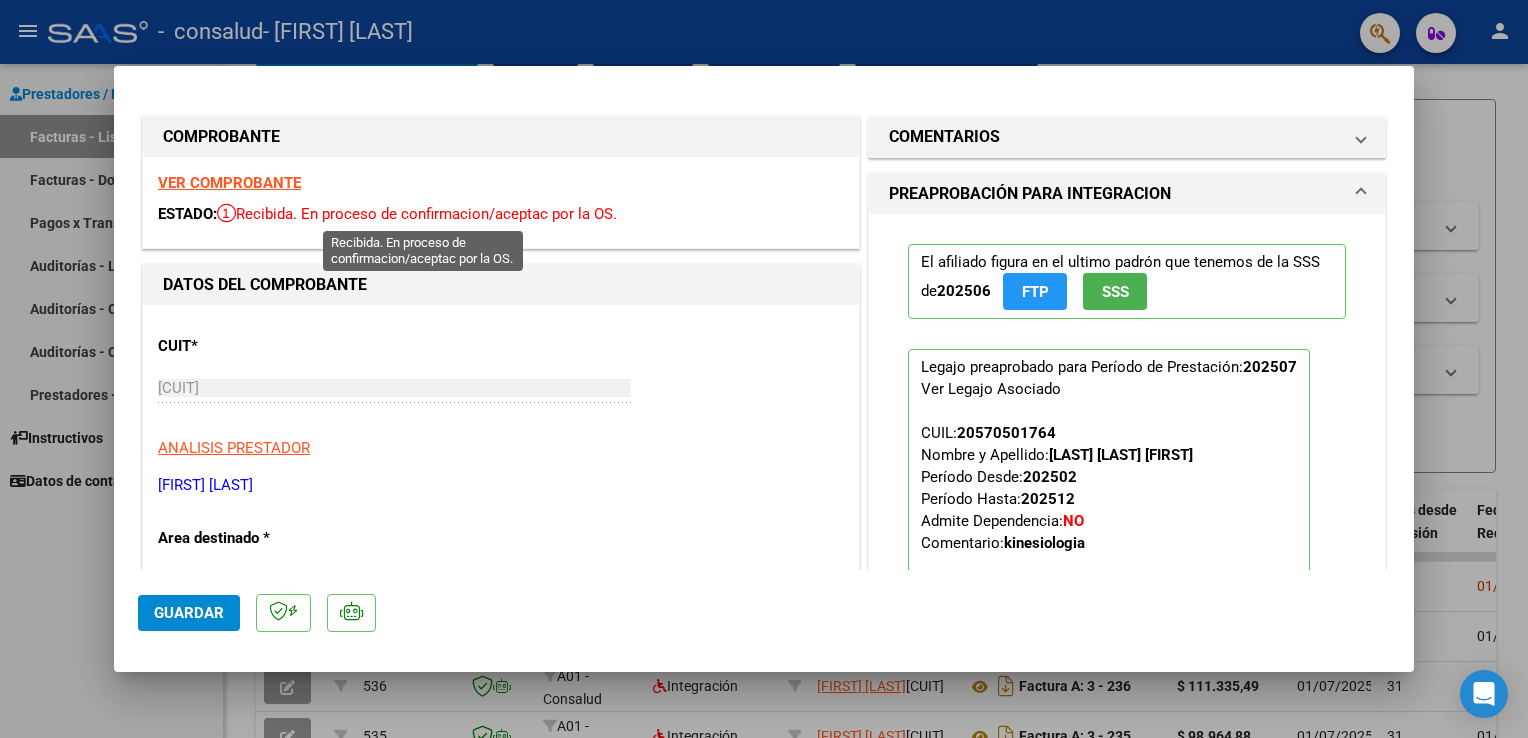 click on "Recibida. En proceso de confirmacion/aceptac por la OS." at bounding box center [417, 214] 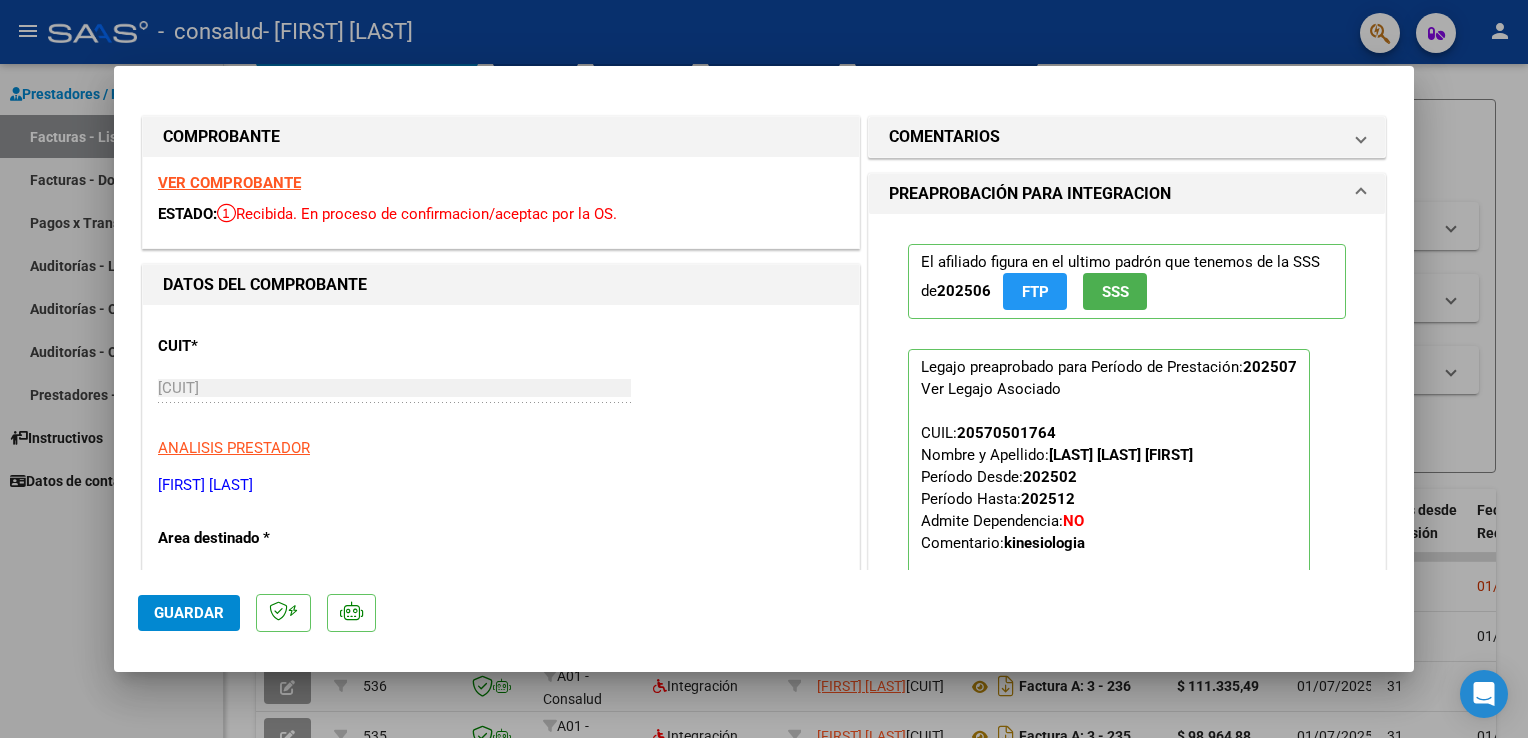 click on "Recibida. En proceso de confirmacion/aceptac por la OS." at bounding box center [417, 214] 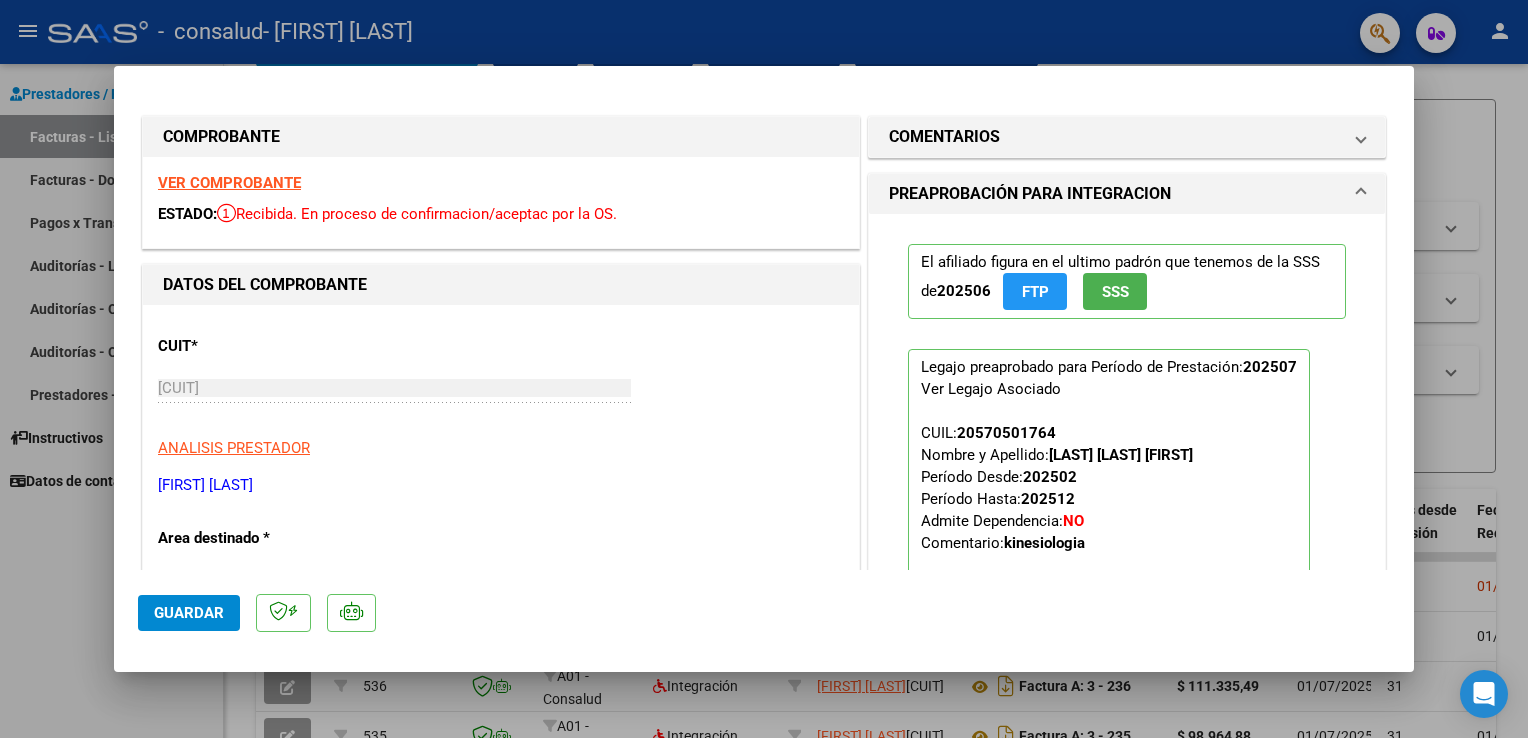 click on "27-36094891-4 Ingresar CUIT" at bounding box center [394, 397] 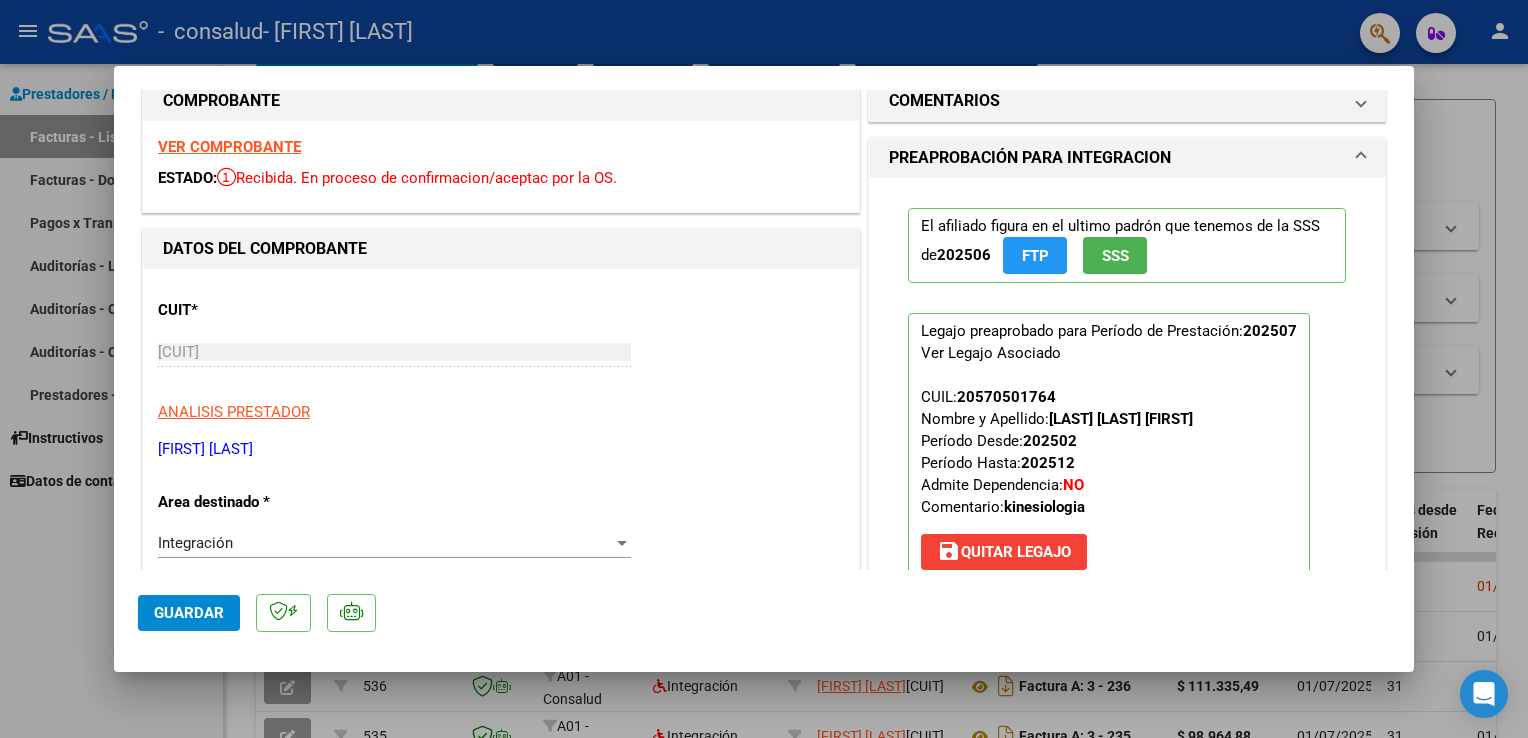 scroll, scrollTop: 0, scrollLeft: 0, axis: both 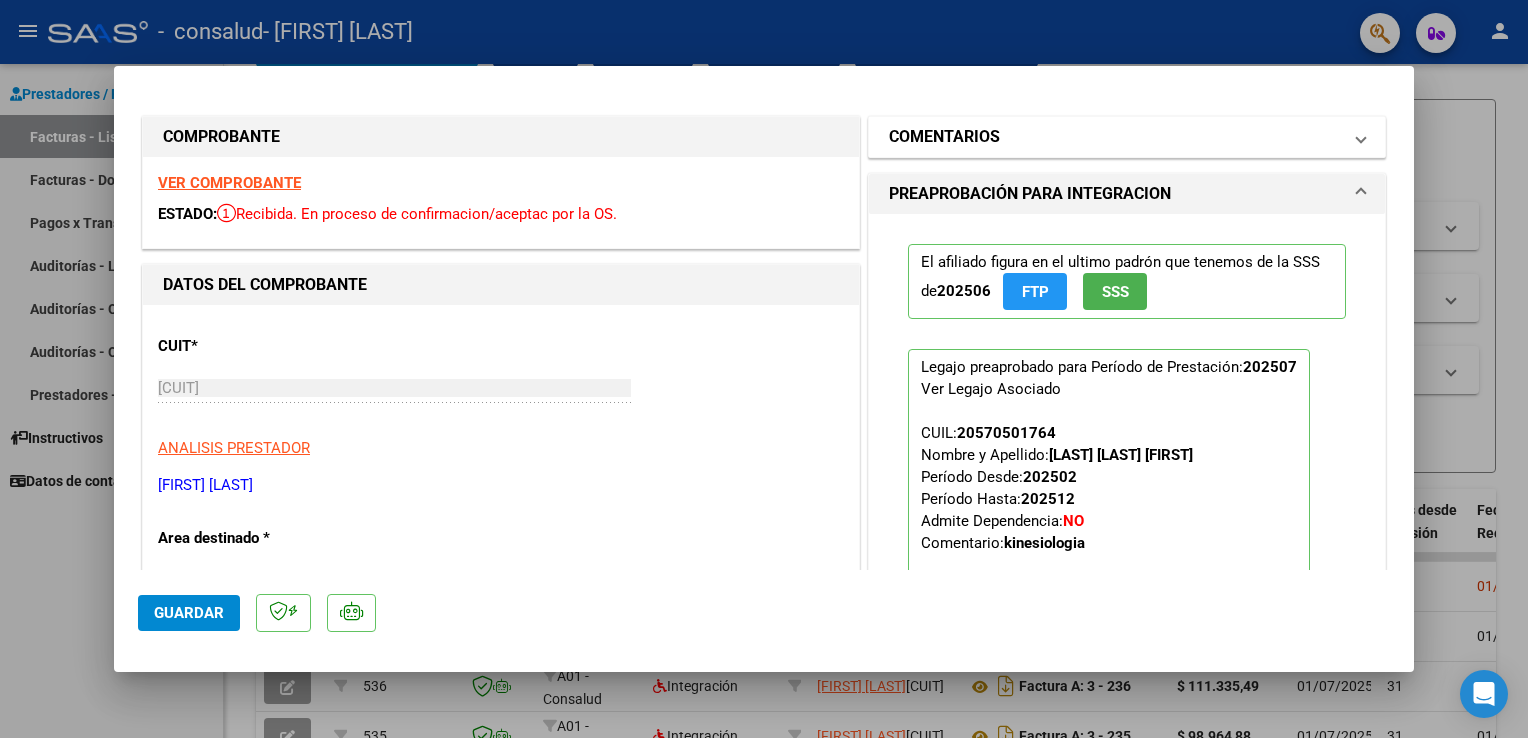 click on "COMENTARIOS" at bounding box center [1127, 137] 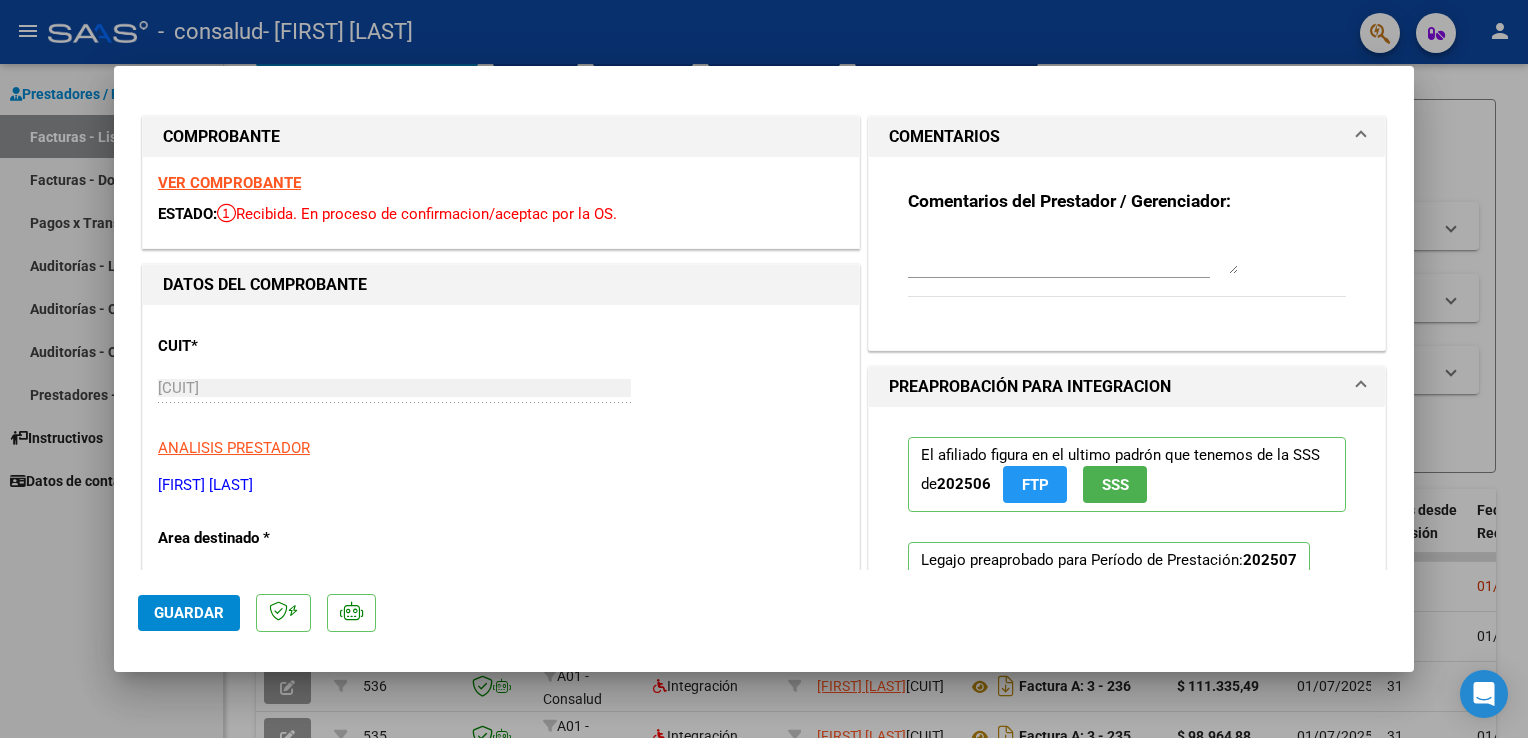 click at bounding box center [764, 369] 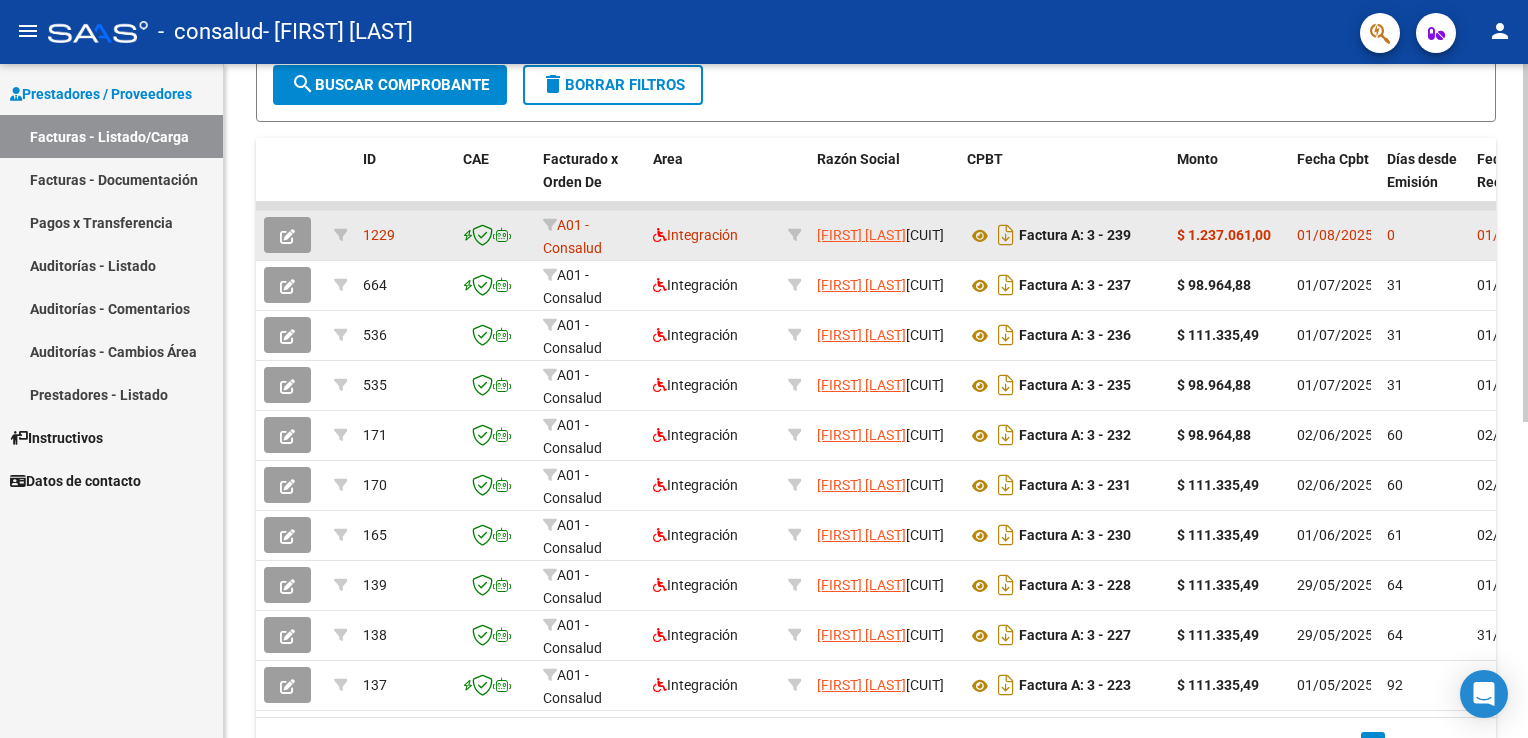 scroll, scrollTop: 536, scrollLeft: 0, axis: vertical 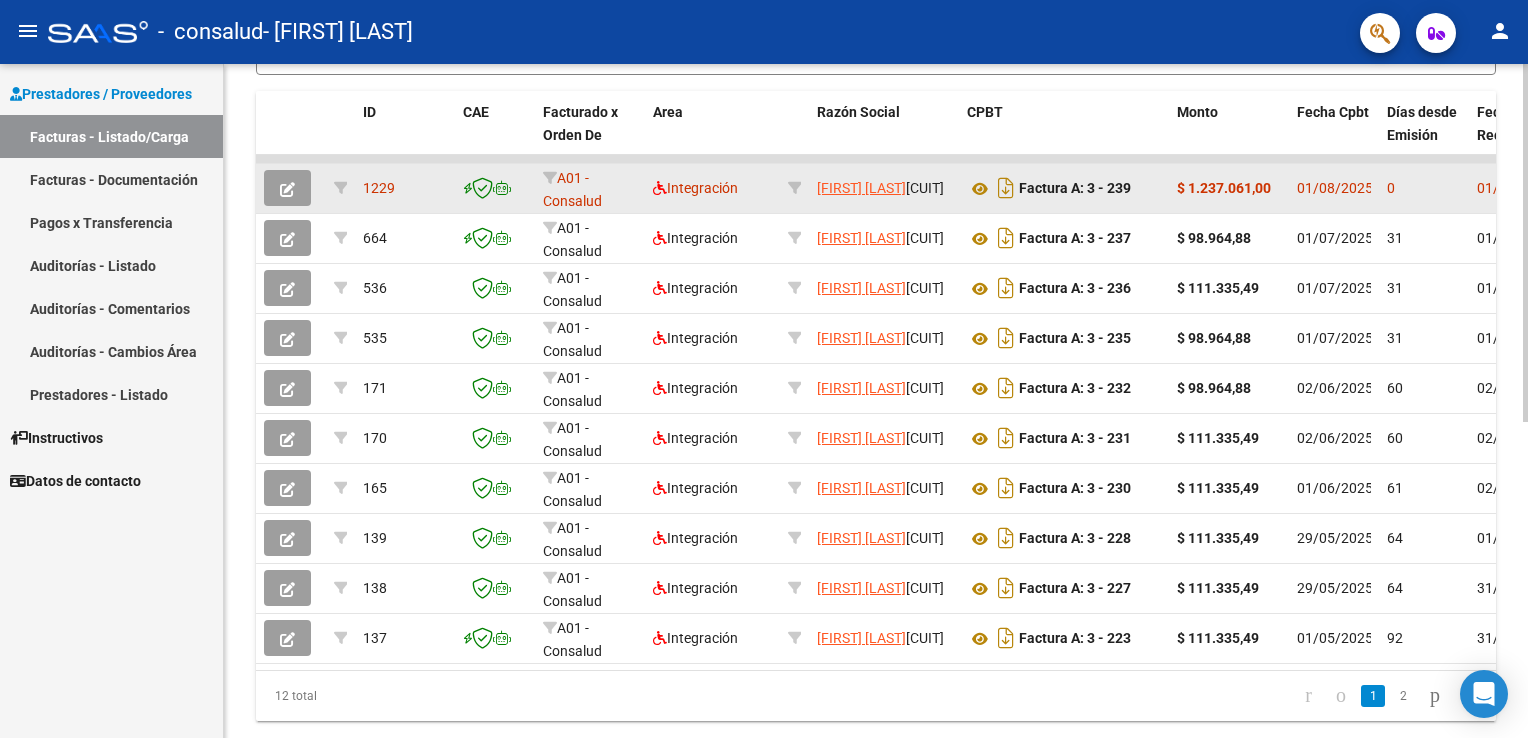 click on "Video tutorial   PRESTADORES -> Listado de CPBTs Emitidos por Prestadores / Proveedores (alt+q)   Cargar Comprobante
cloud_download  CSV  cloud_download  EXCEL  cloud_download  Estandar   Descarga Masiva
Filtros Id Area Area Todos Confirmado   Mostrar totalizadores   FILTROS DEL COMPROBANTE  Comprobante Tipo Comprobante Tipo Start date – End date Fec. Comprobante Desde / Hasta Días Emisión Desde(cant. días) Días Emisión Hasta(cant. días) CUIT / Razón Social Pto. Venta Nro. Comprobante Código SSS CAE Válido CAE Válido Todos Cargado Módulo Hosp. Todos Tiene facturacion Apócrifa Hospital Refes  FILTROS DE INTEGRACION  Período De Prestación Campos del Archivo de Rendición Devuelto x SSS (dr_envio) Todos Rendido x SSS (dr_envio) Tipo de Registro Tipo de Registro Período Presentación Período Presentación Campos del Legajo Asociado (preaprobación) Afiliado Legajo (cuil/nombre) Todos Solo facturas preaprobadas  MAS FILTROS  Todos Con Doc. Respaldatoria Todos Con Trazabilidad Todos – – 0" 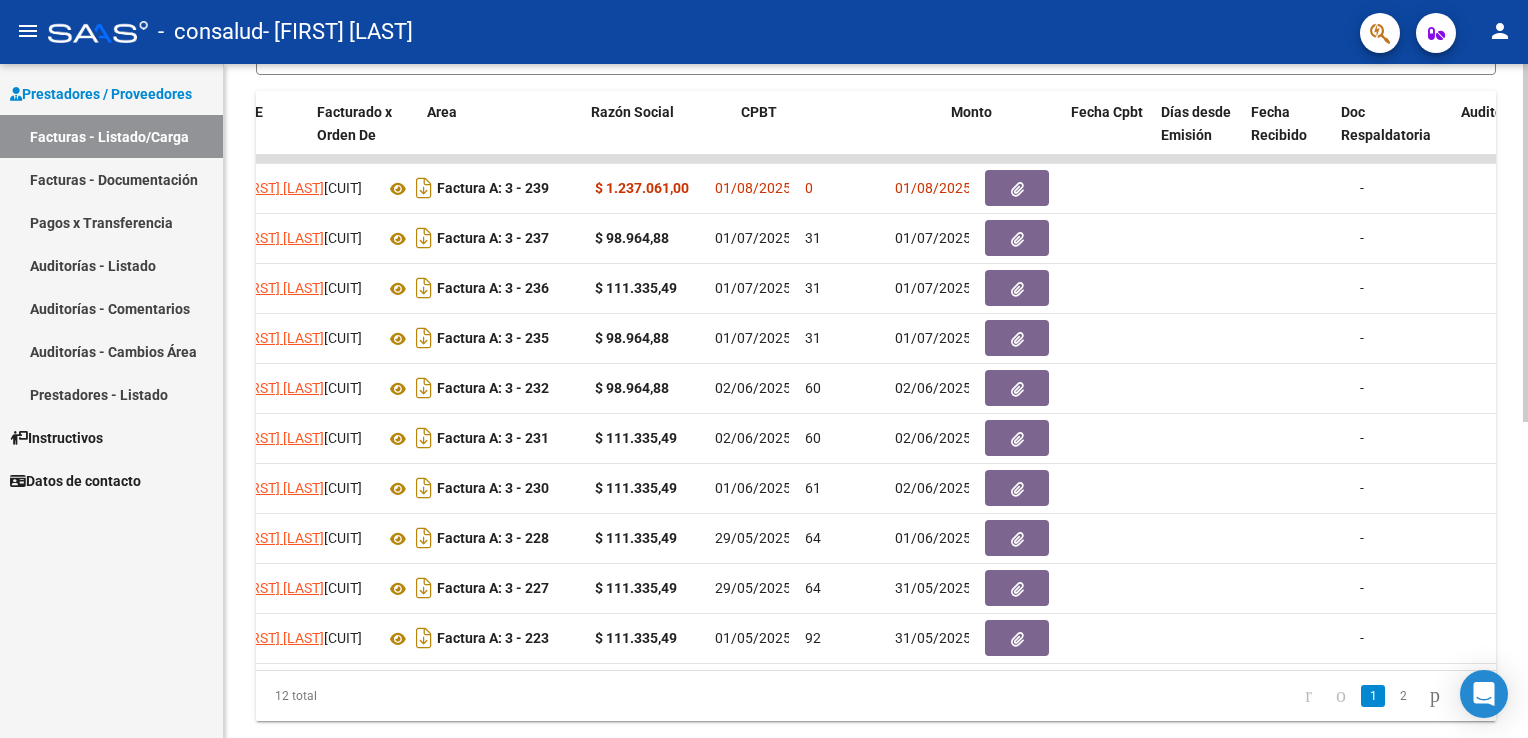 scroll, scrollTop: 0, scrollLeft: 0, axis: both 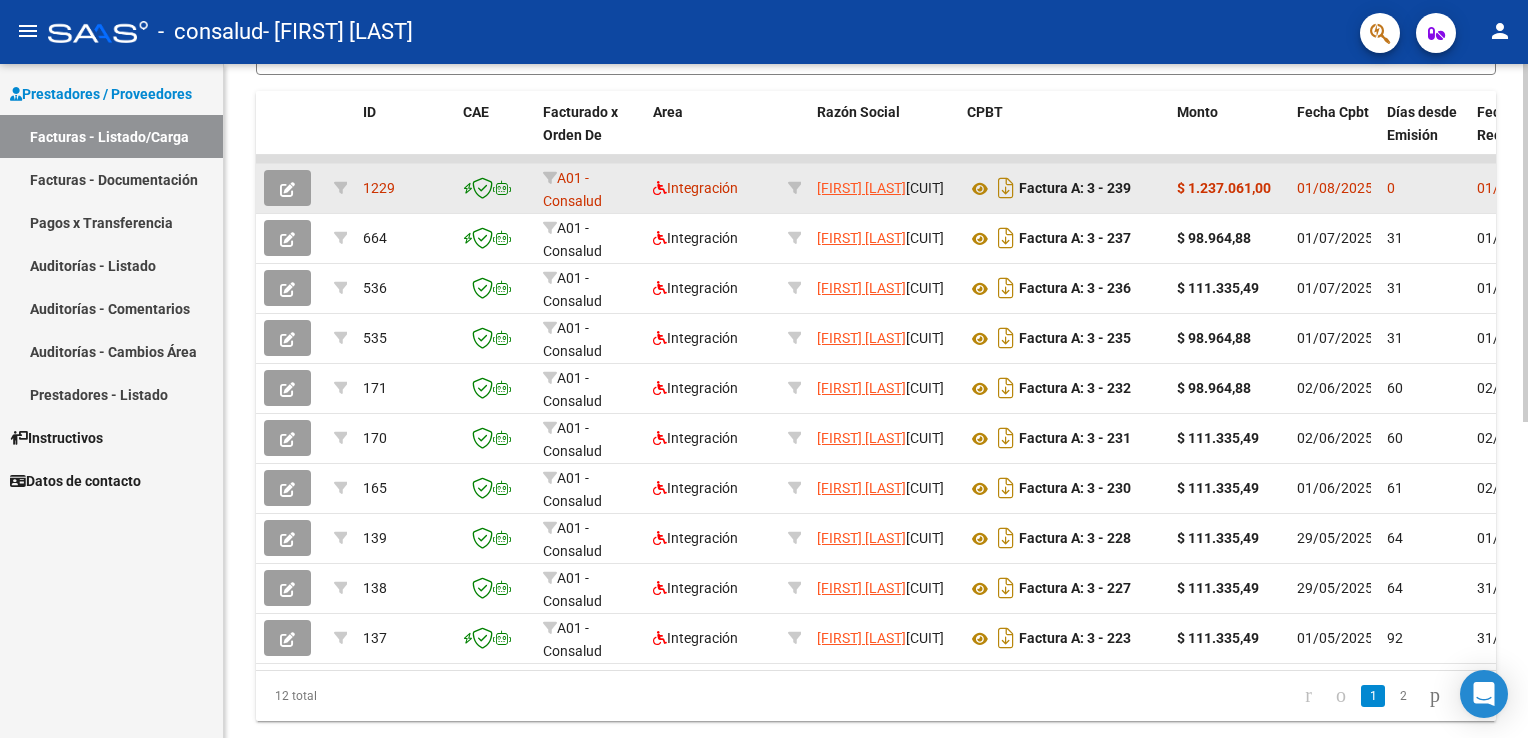 click 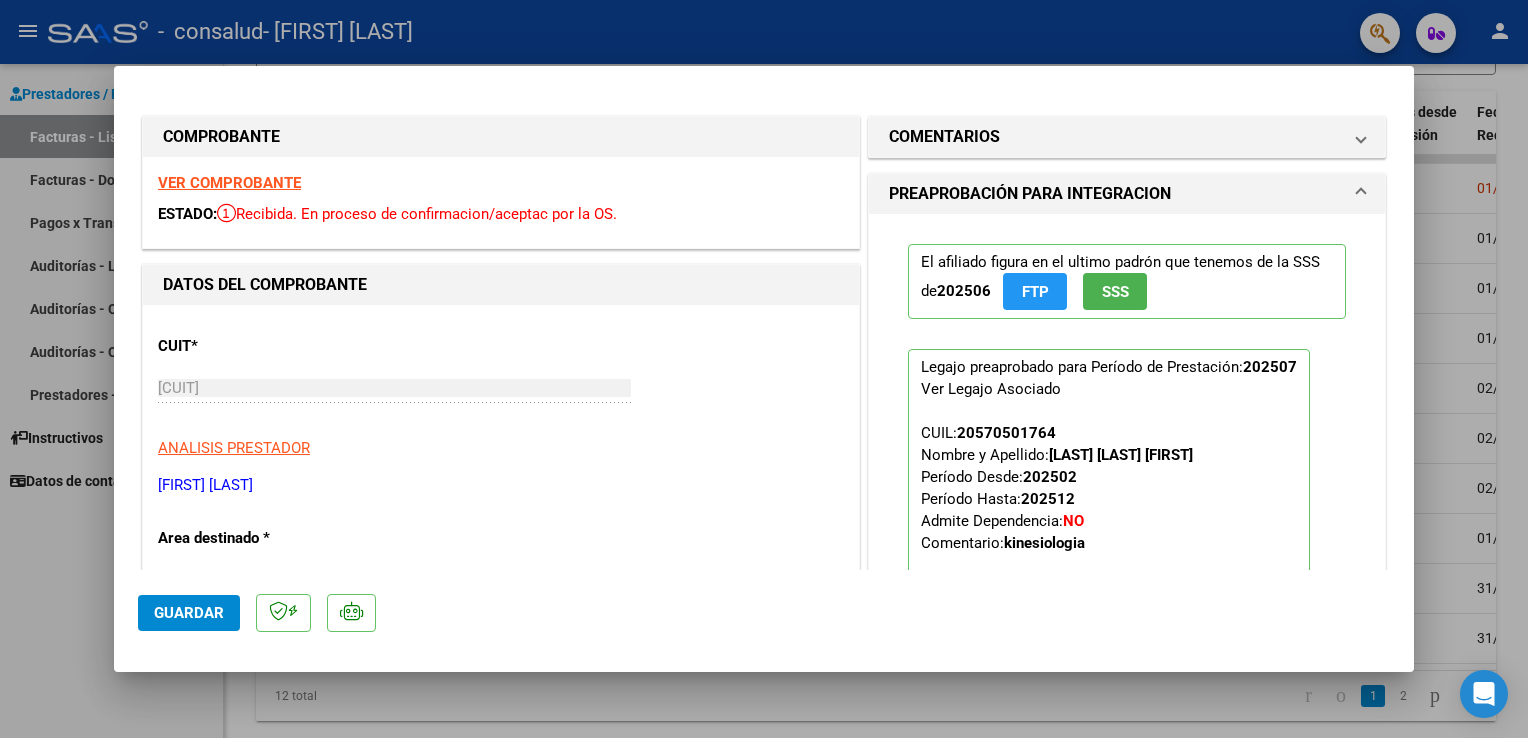 click on "VER COMPROBANTE" at bounding box center [229, 183] 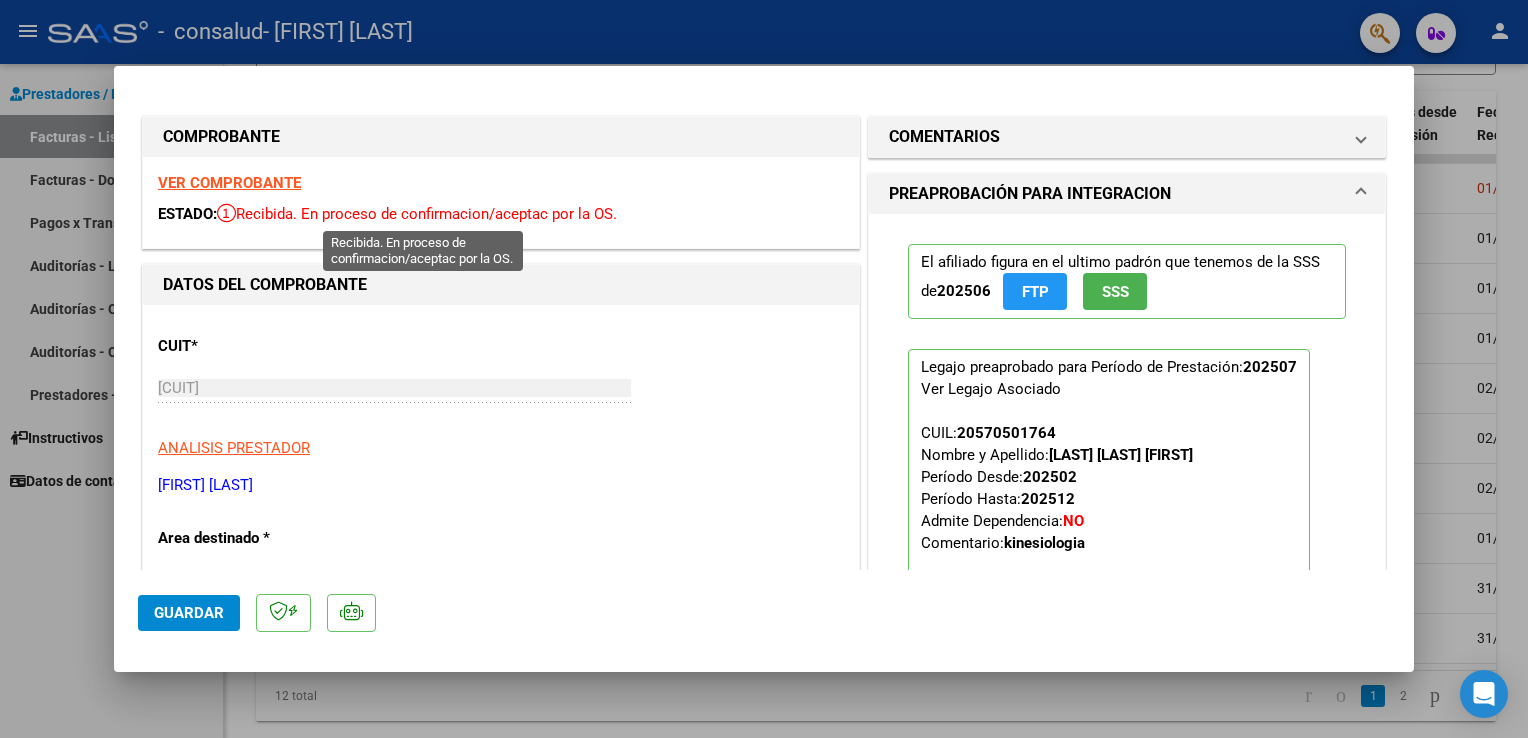 click at bounding box center [226, 213] 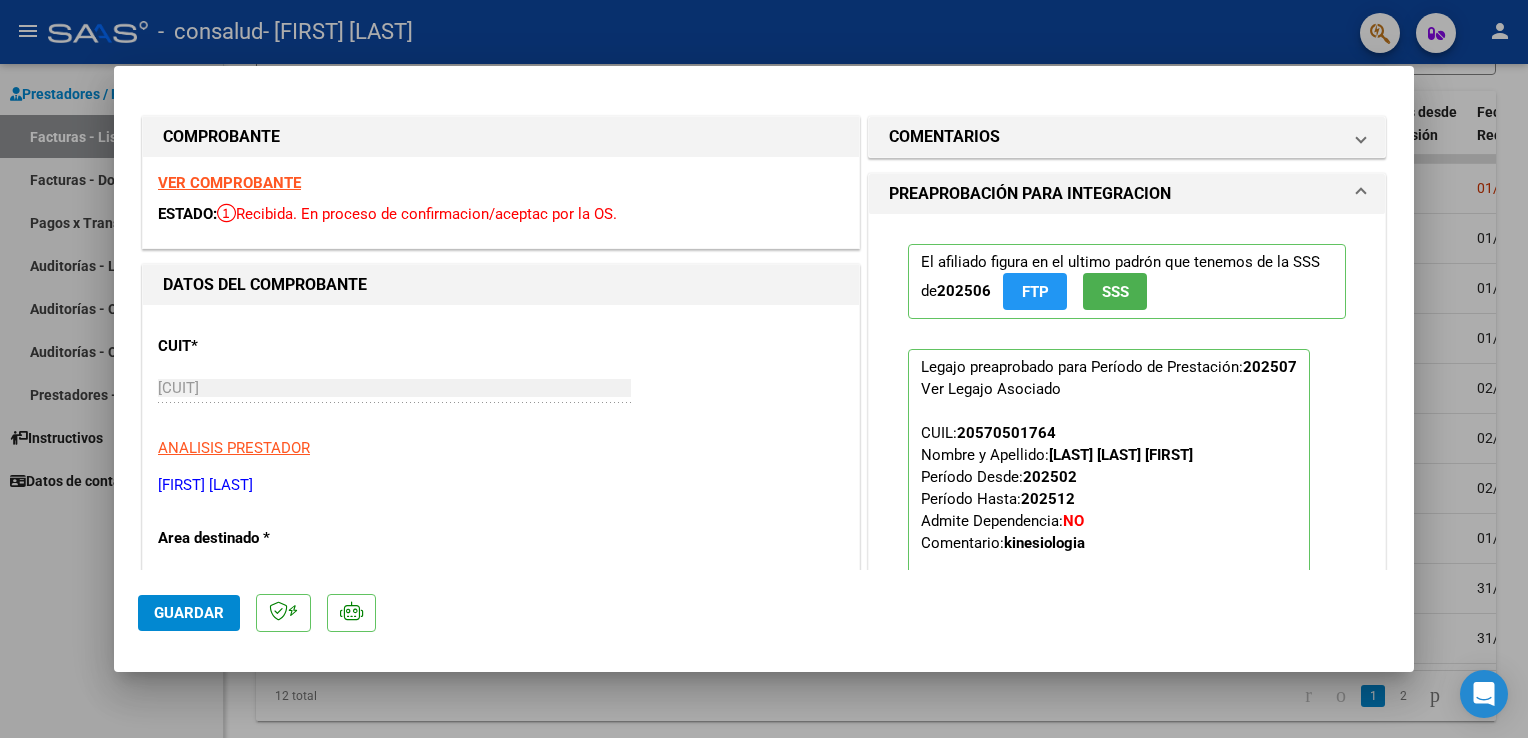 click on "COMPROBANTE" at bounding box center (221, 136) 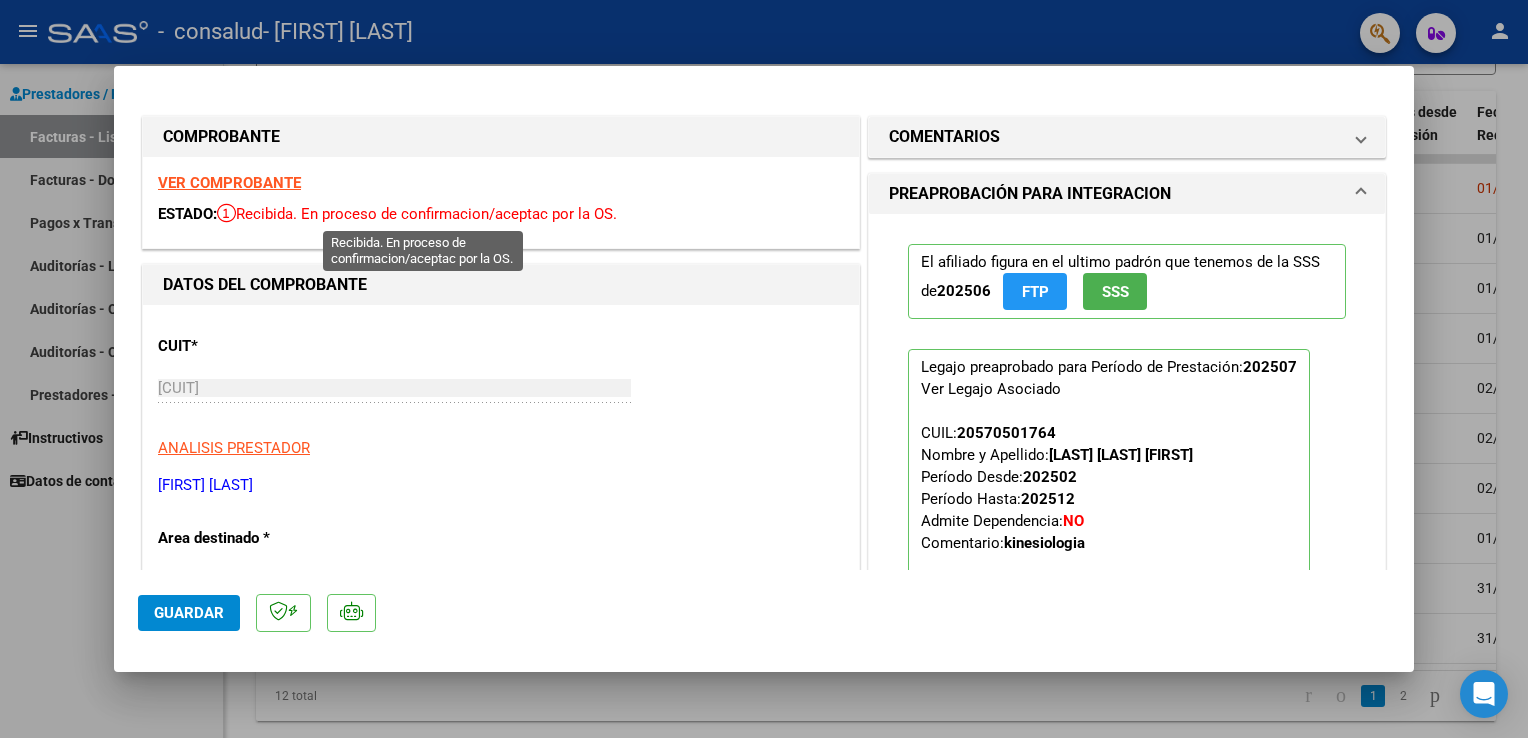 click on "Recibida. En proceso de confirmacion/aceptac por la OS." at bounding box center [417, 214] 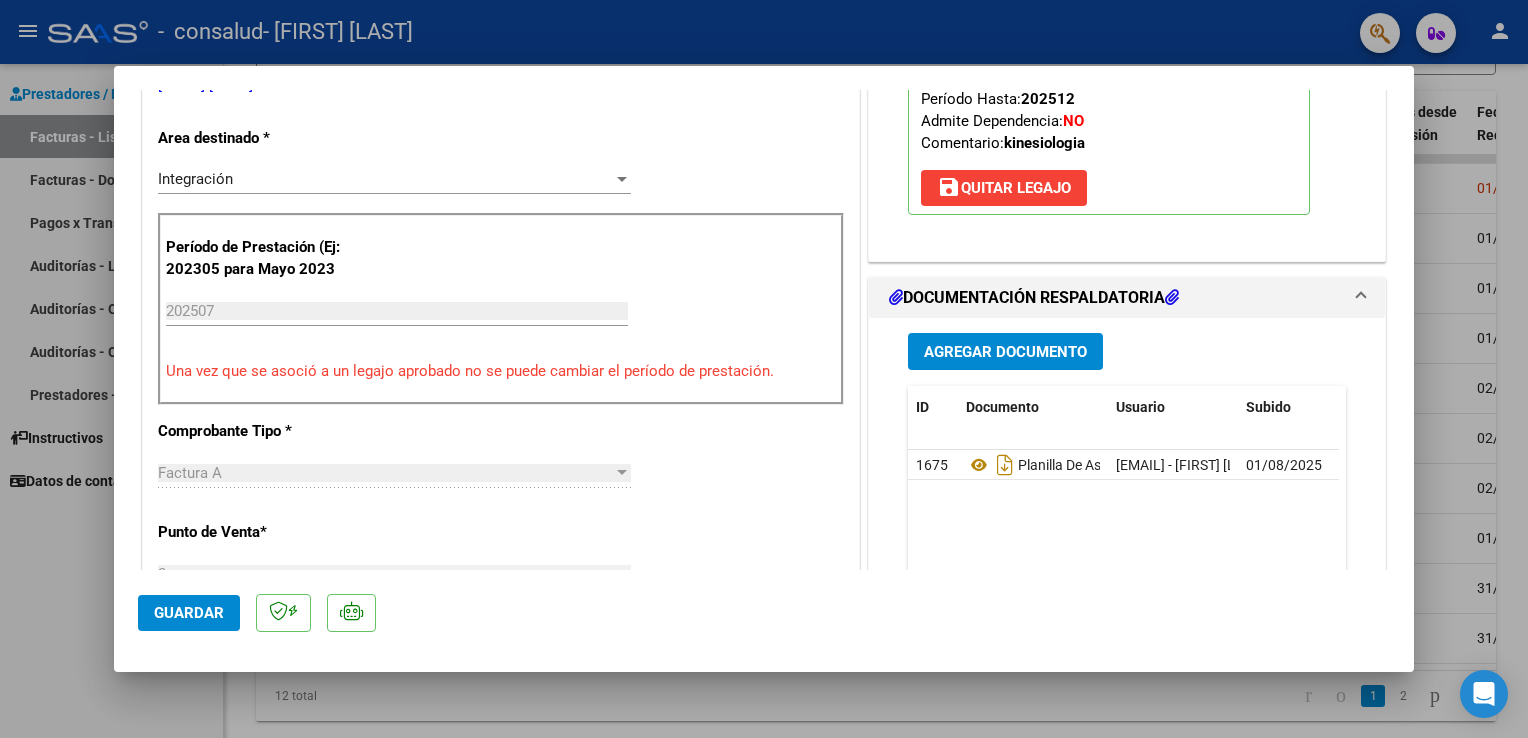 scroll, scrollTop: 391, scrollLeft: 0, axis: vertical 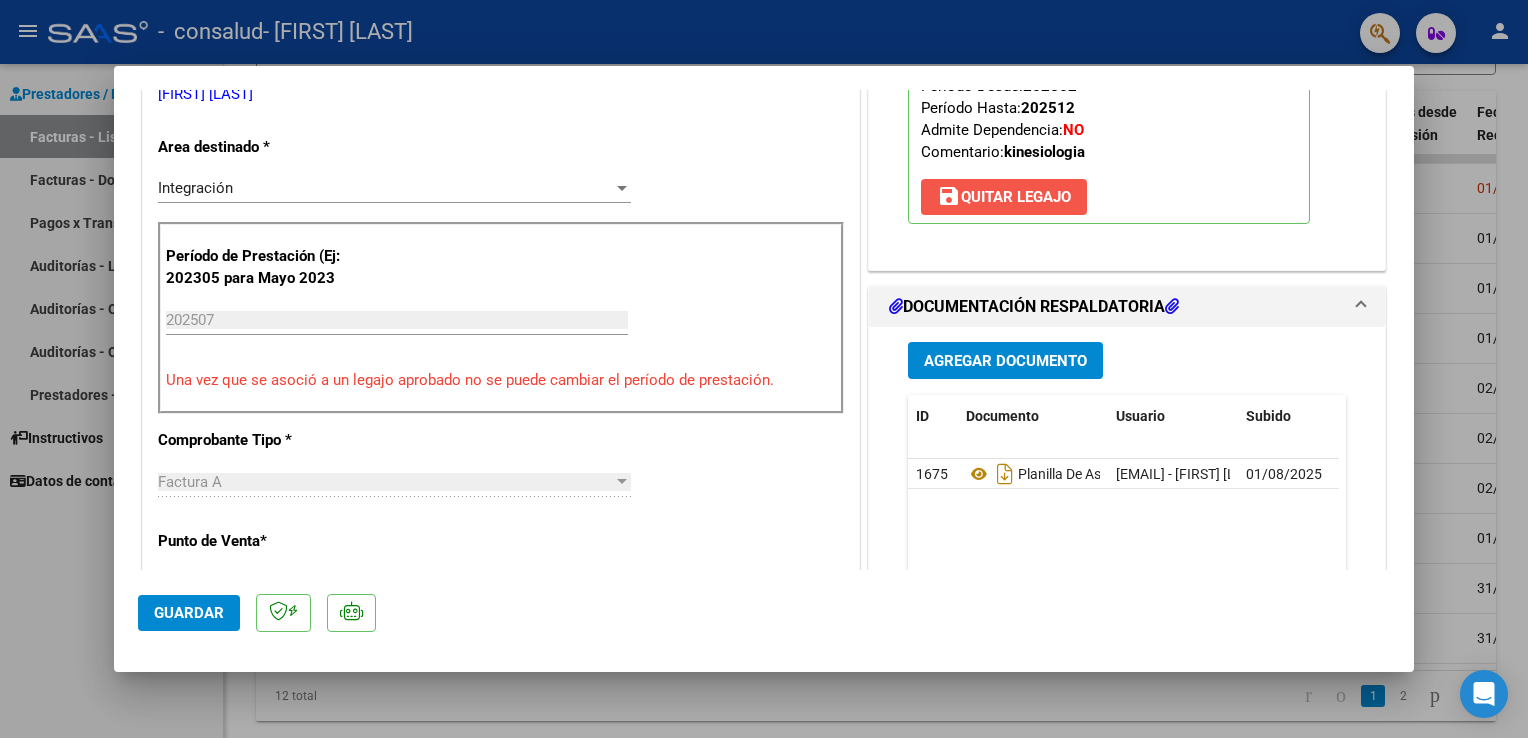 click on "save  Quitar Legajo" at bounding box center [1004, 197] 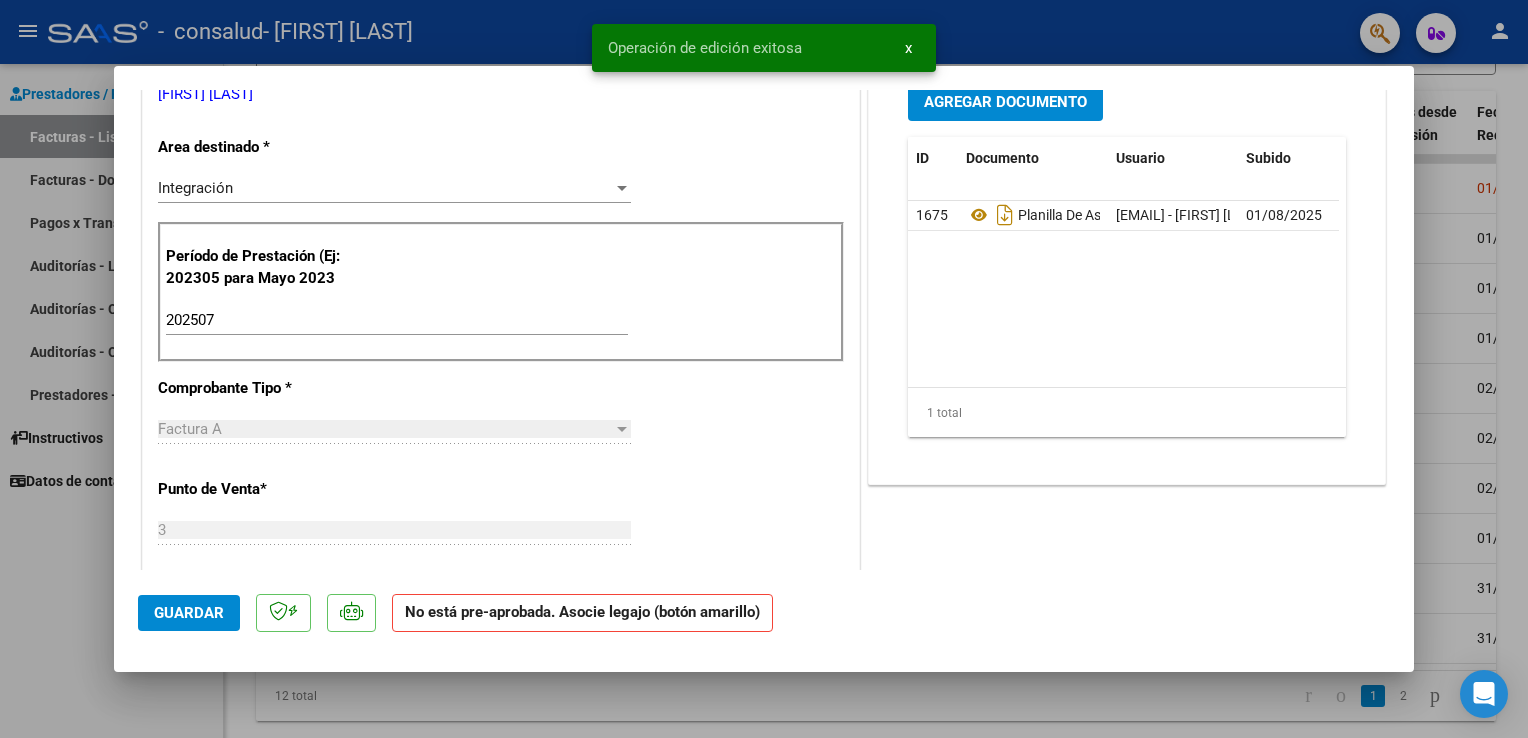 drag, startPoint x: 1396, startPoint y: 291, endPoint x: 1393, endPoint y: 215, distance: 76.05919 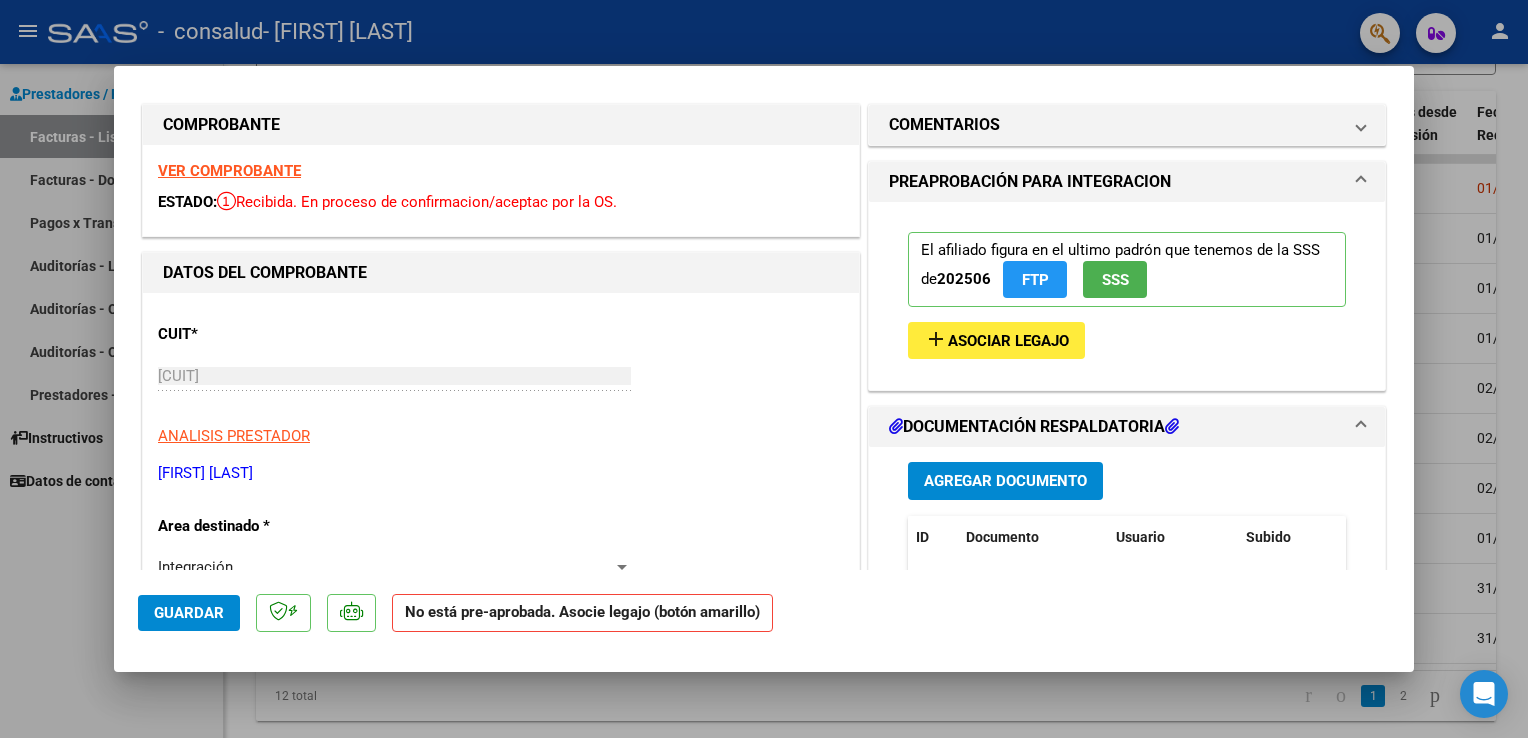 scroll, scrollTop: 0, scrollLeft: 0, axis: both 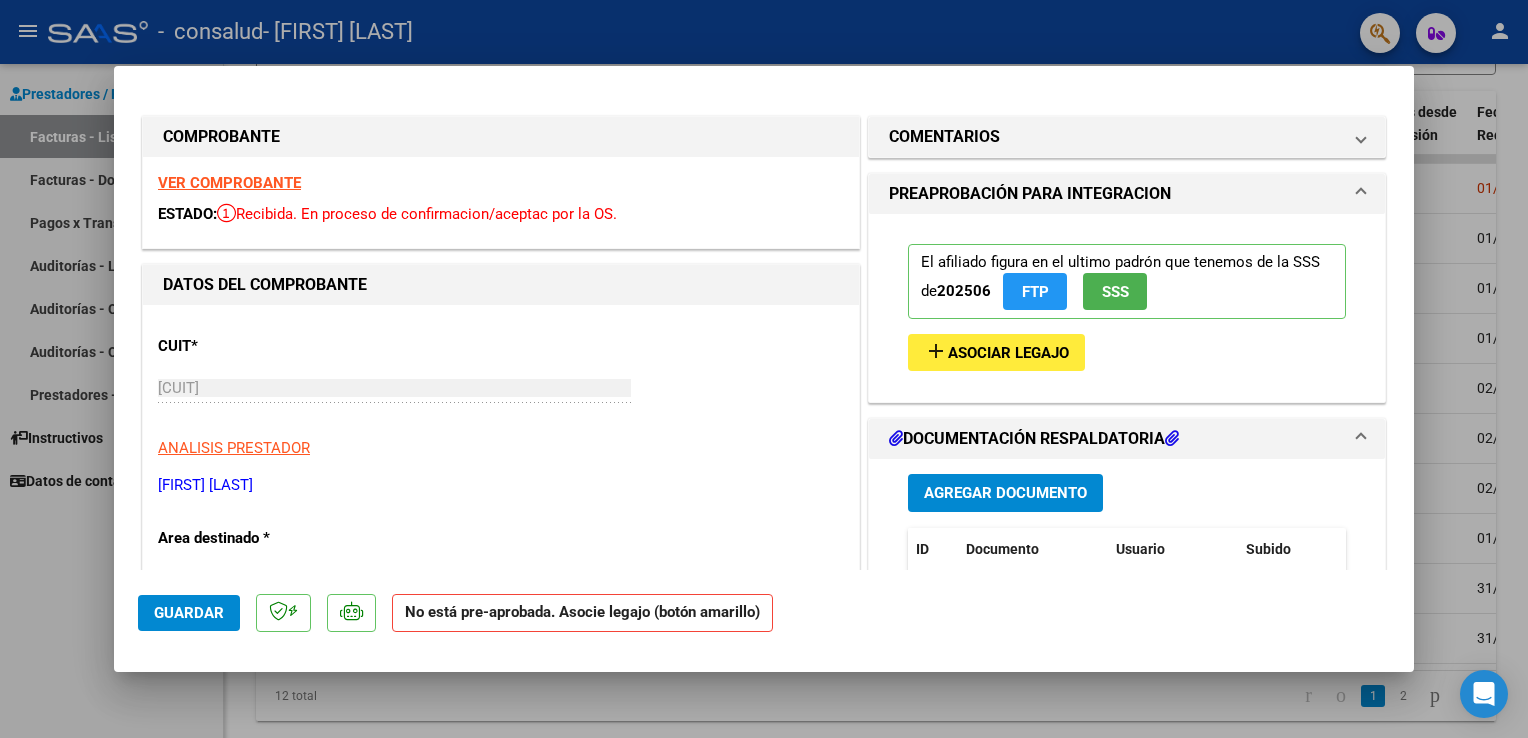 click on "ESTADO:" at bounding box center (187, 214) 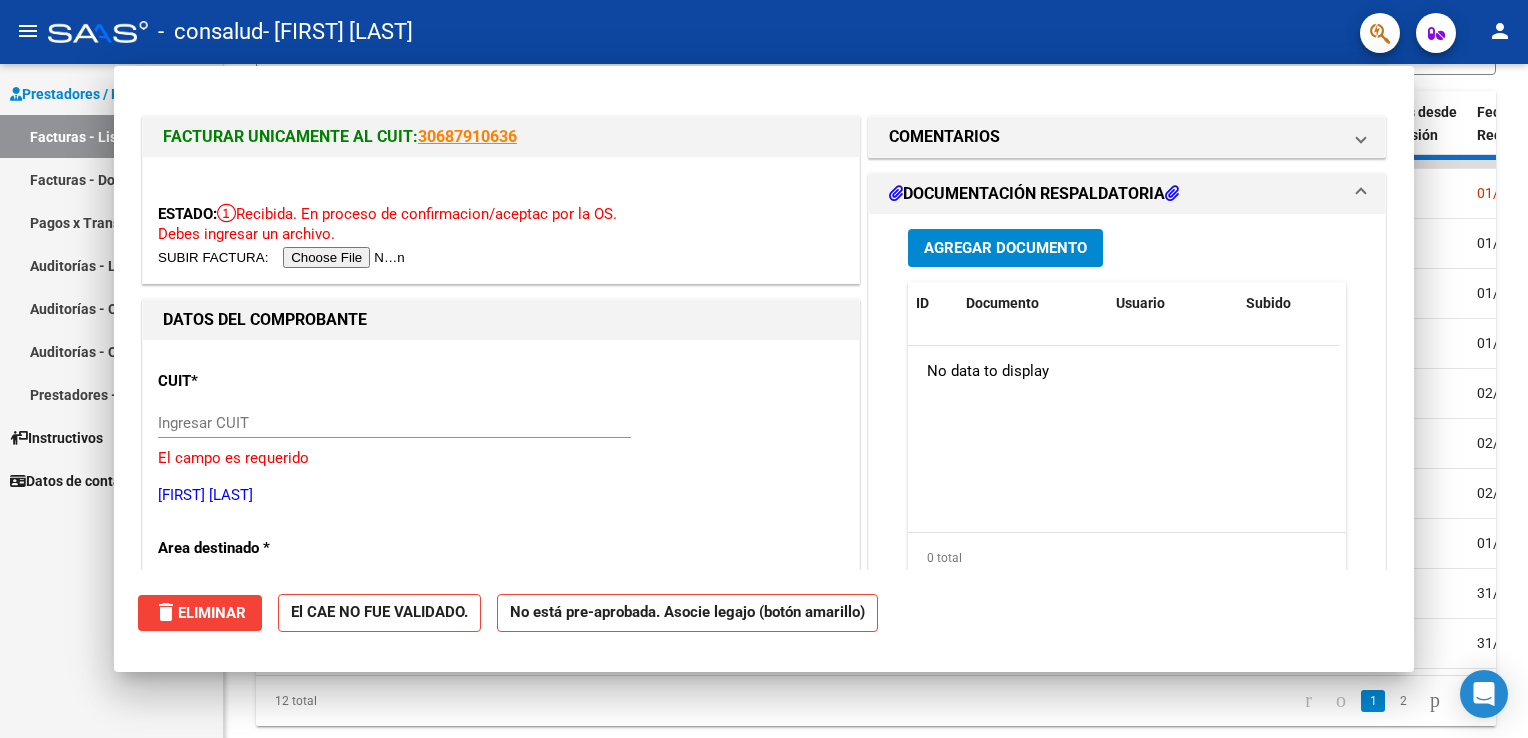 scroll, scrollTop: 537, scrollLeft: 0, axis: vertical 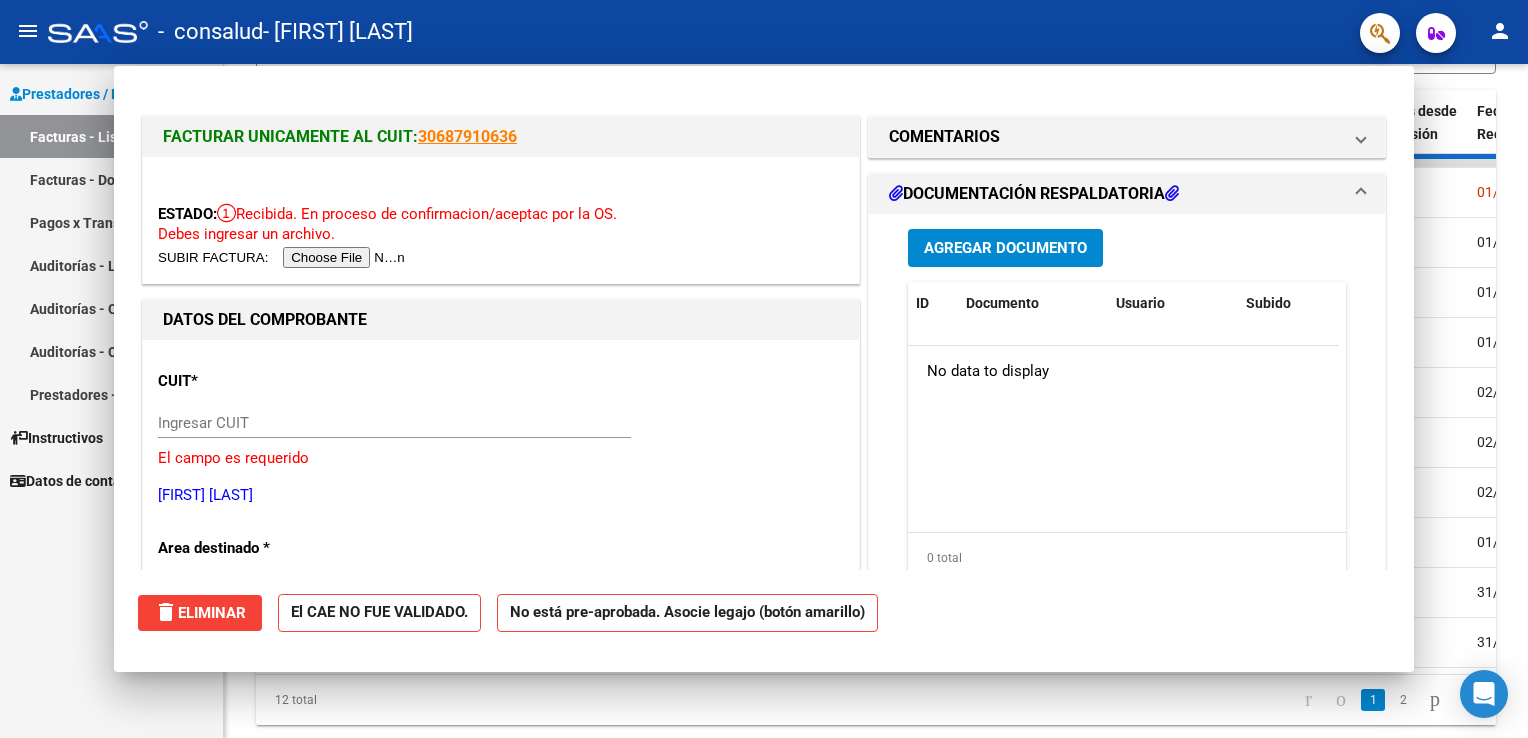 click 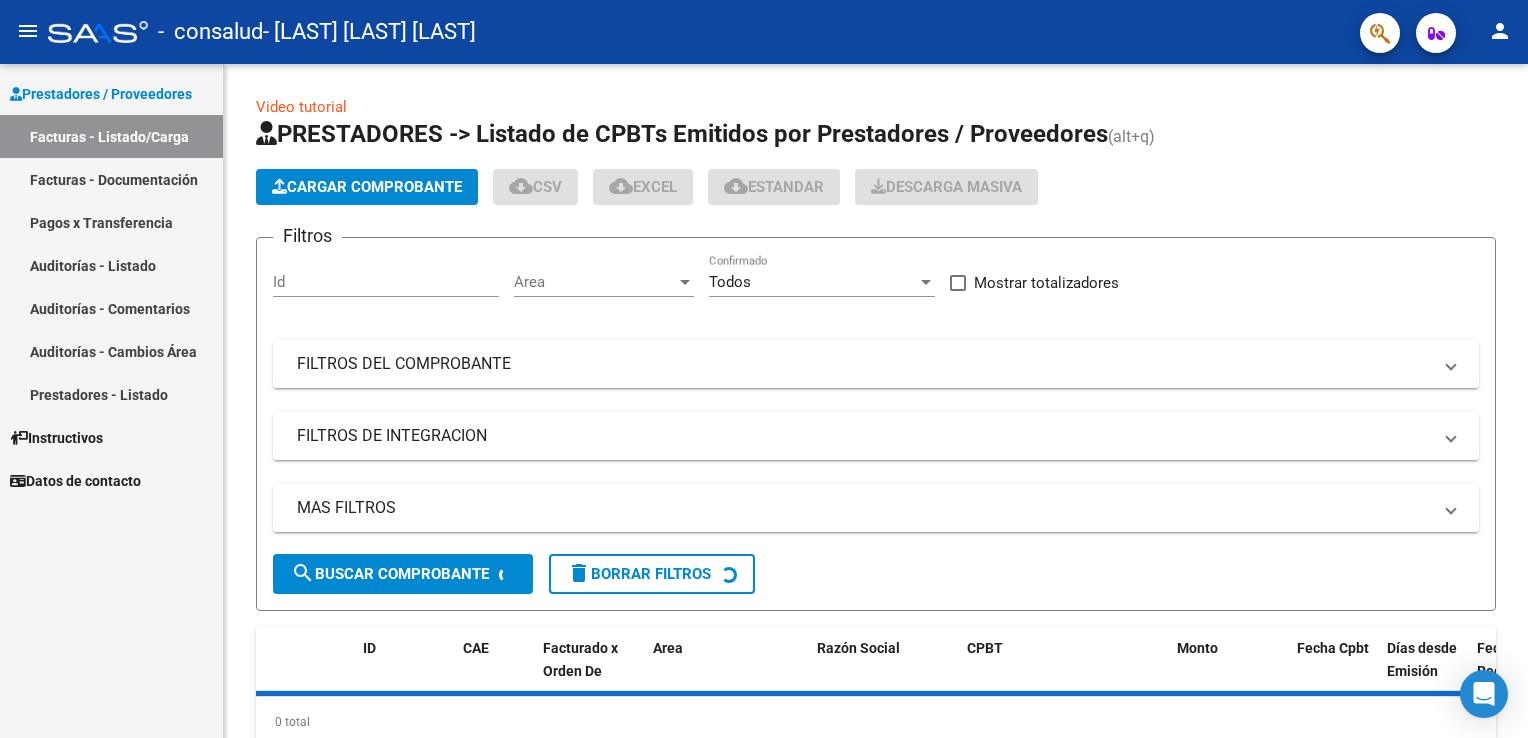 scroll, scrollTop: 0, scrollLeft: 0, axis: both 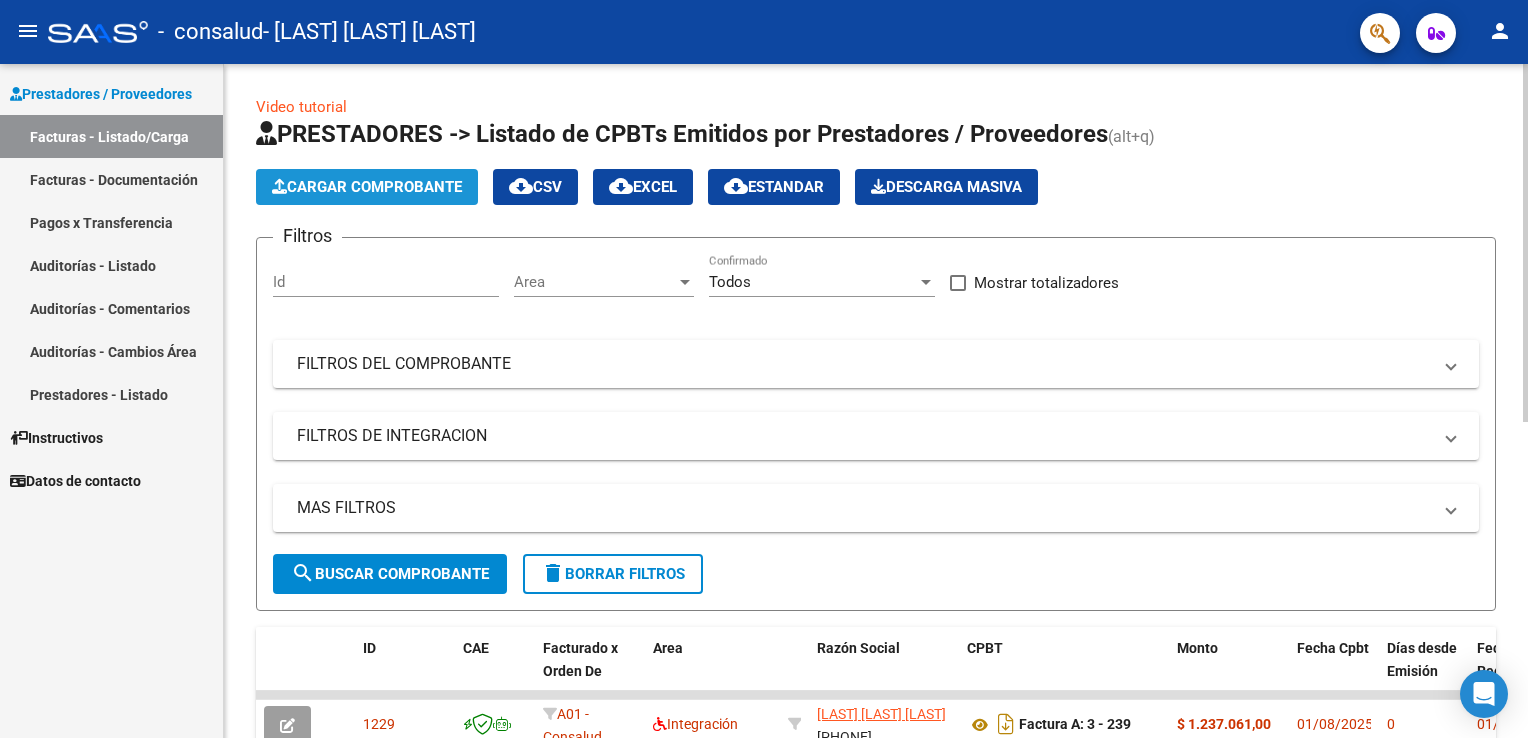 click on "Cargar Comprobante" 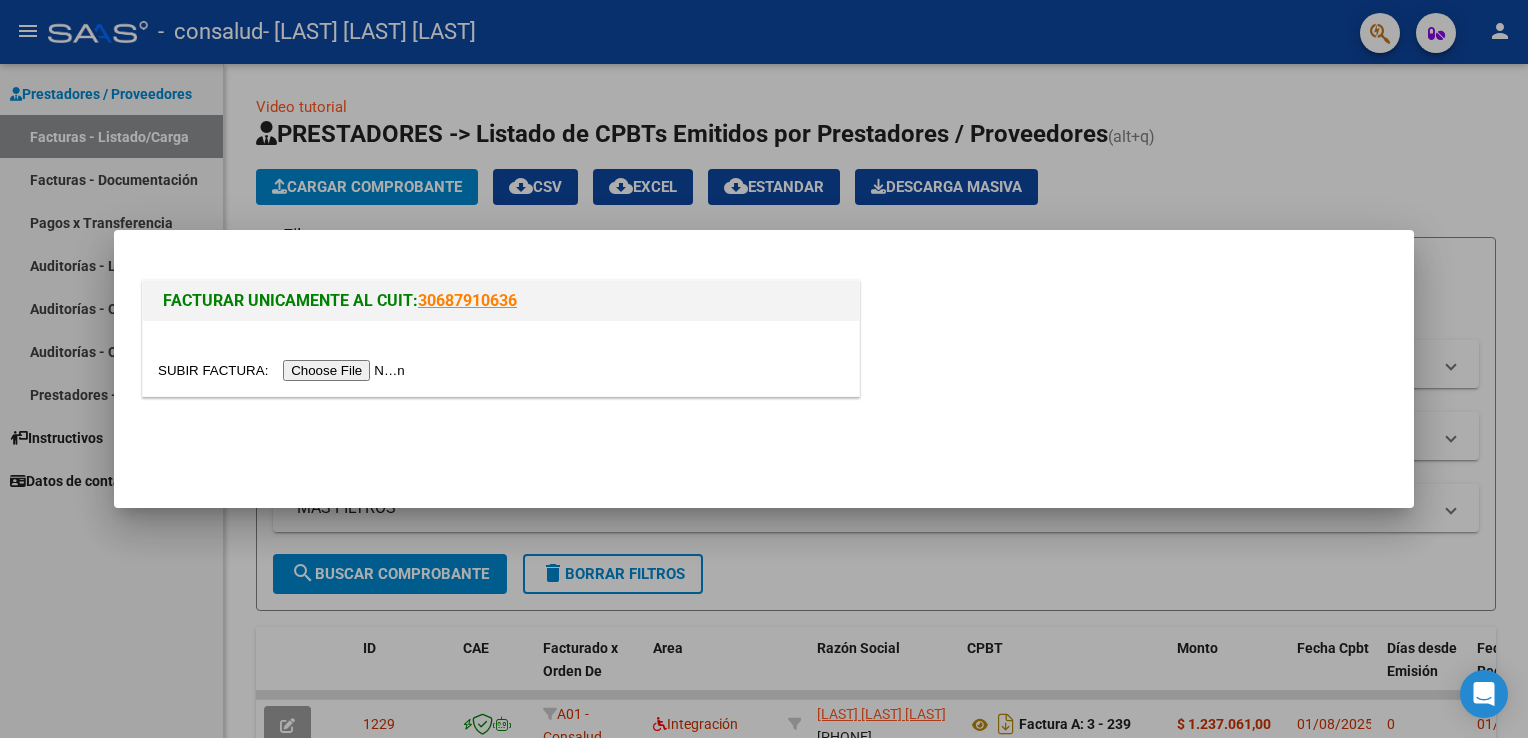 click at bounding box center (284, 370) 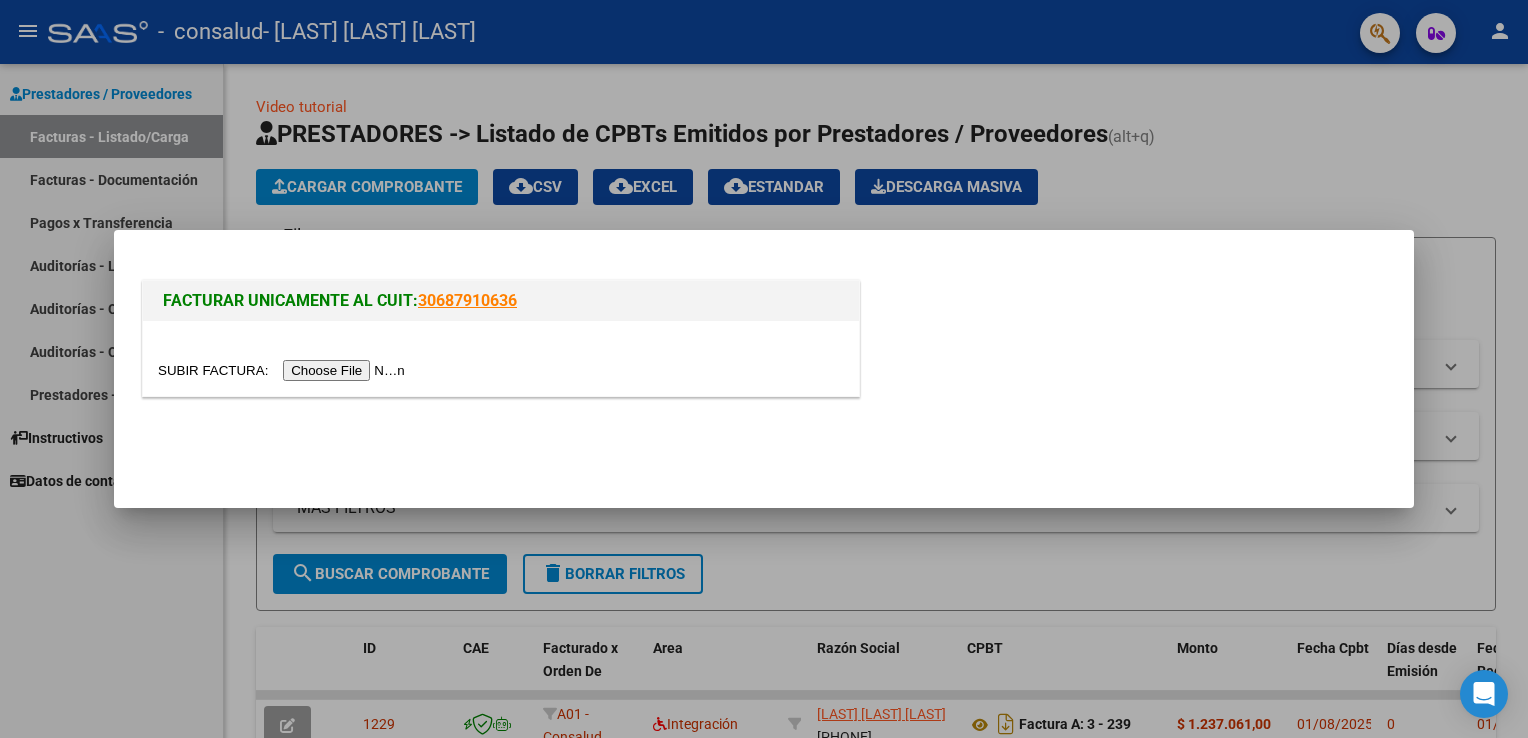 click at bounding box center [284, 370] 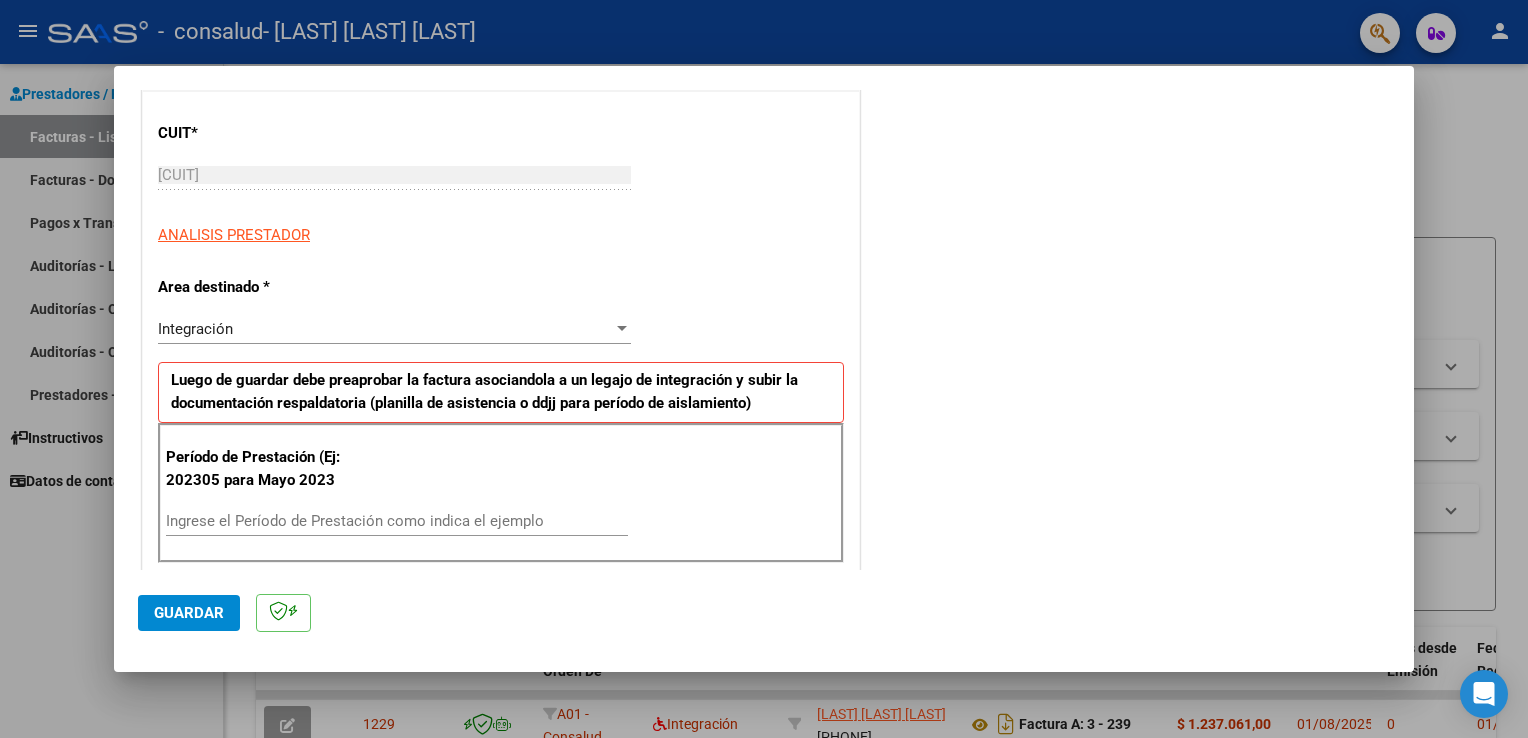 scroll, scrollTop: 284, scrollLeft: 0, axis: vertical 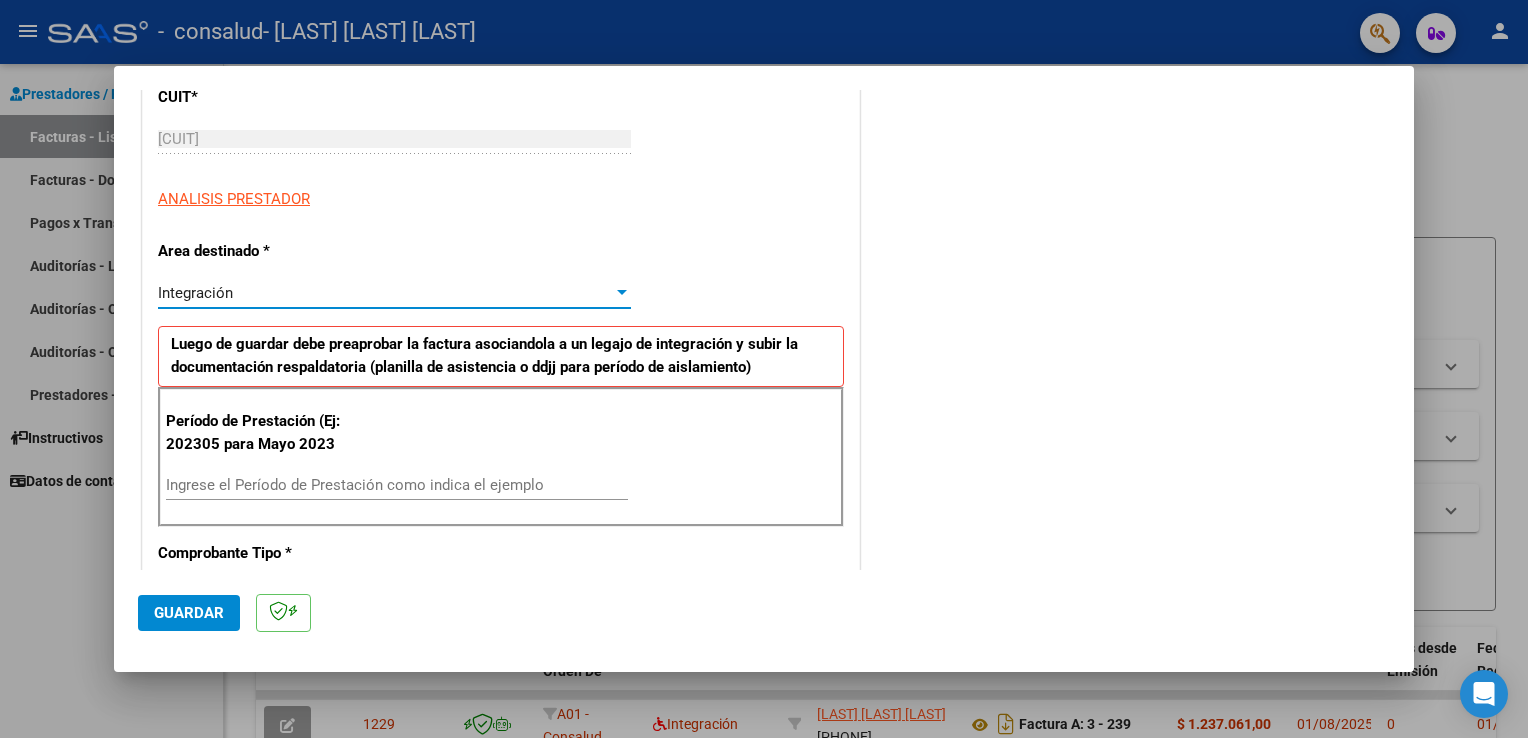 click on "Integración" at bounding box center (385, 293) 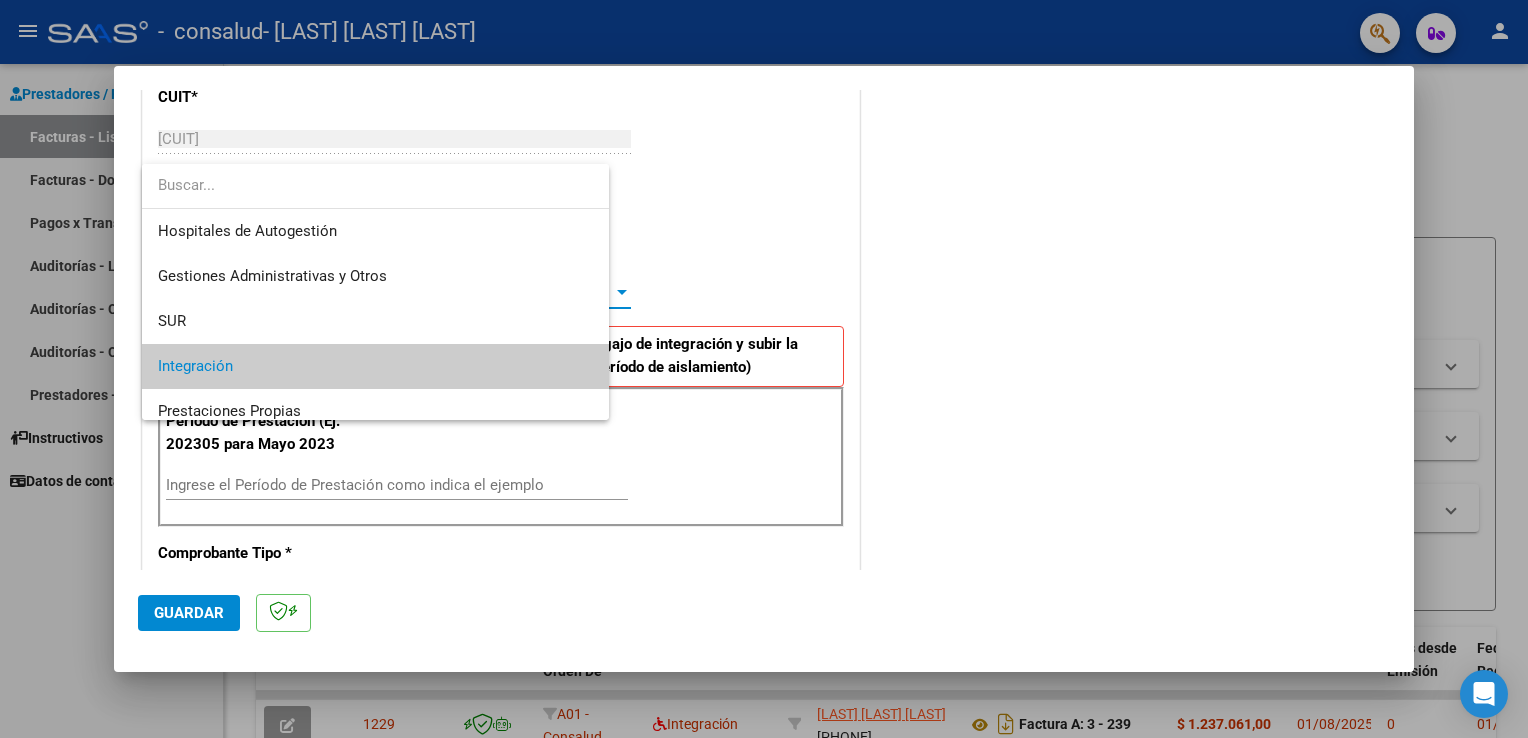 scroll, scrollTop: 74, scrollLeft: 0, axis: vertical 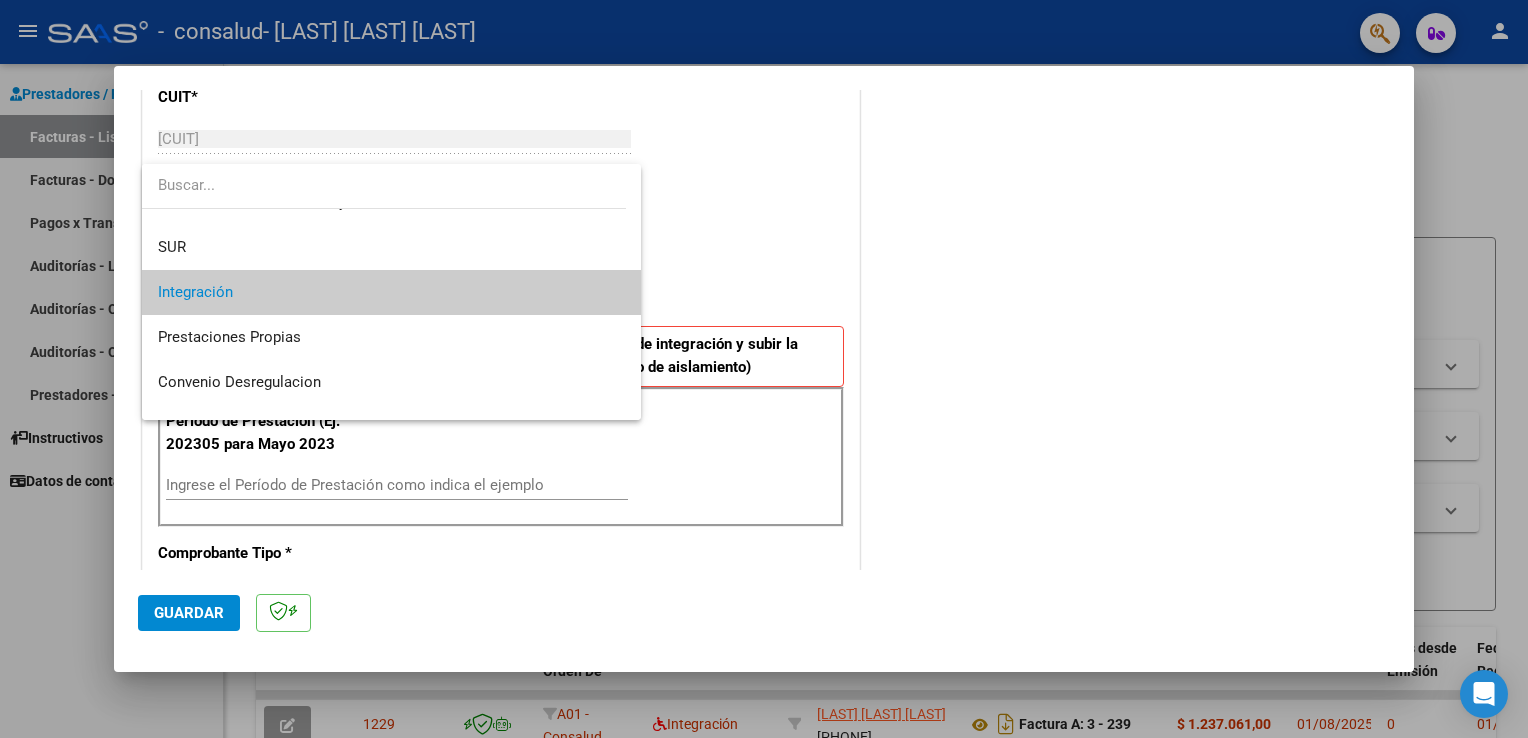 click at bounding box center (764, 369) 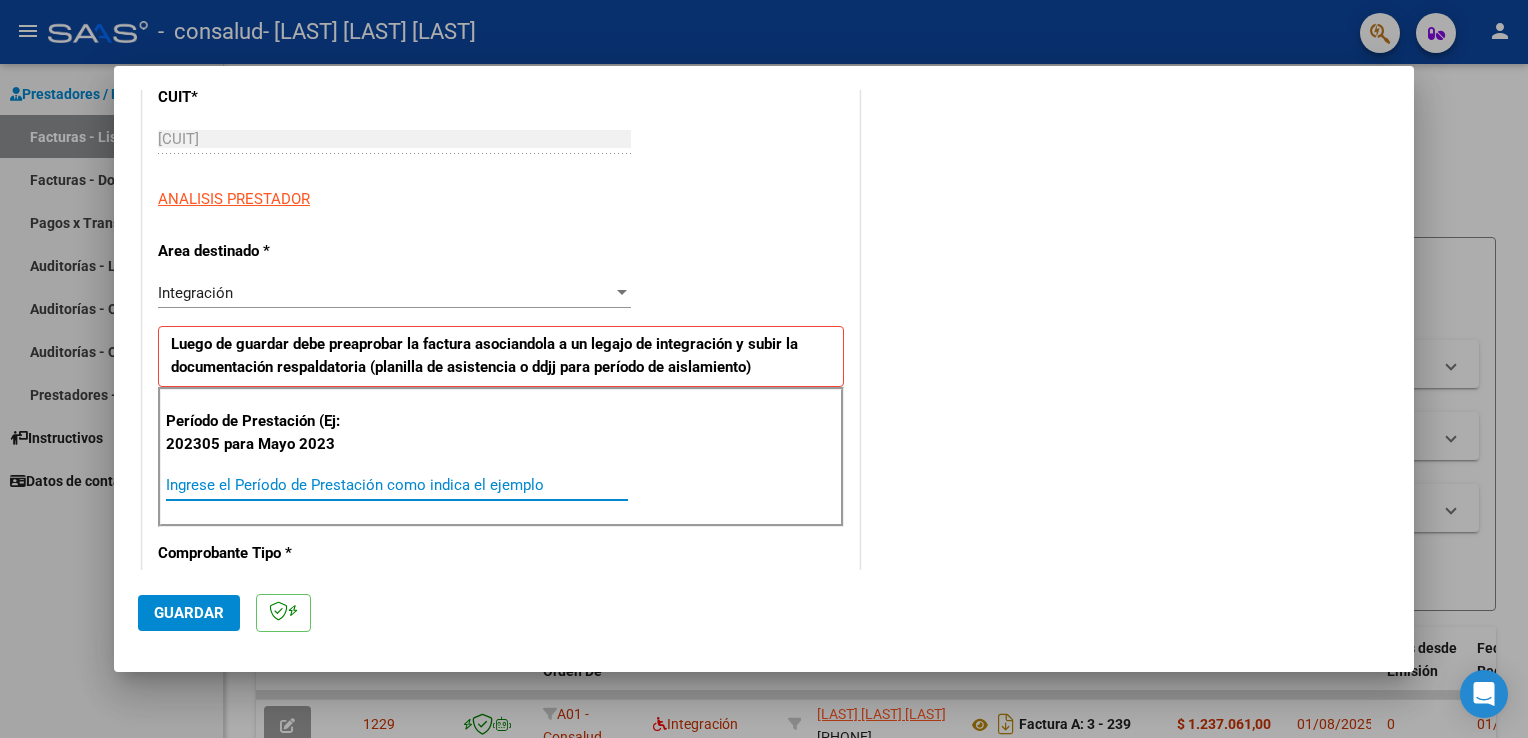 click on "Ingrese el Período de Prestación como indica el ejemplo" at bounding box center [397, 485] 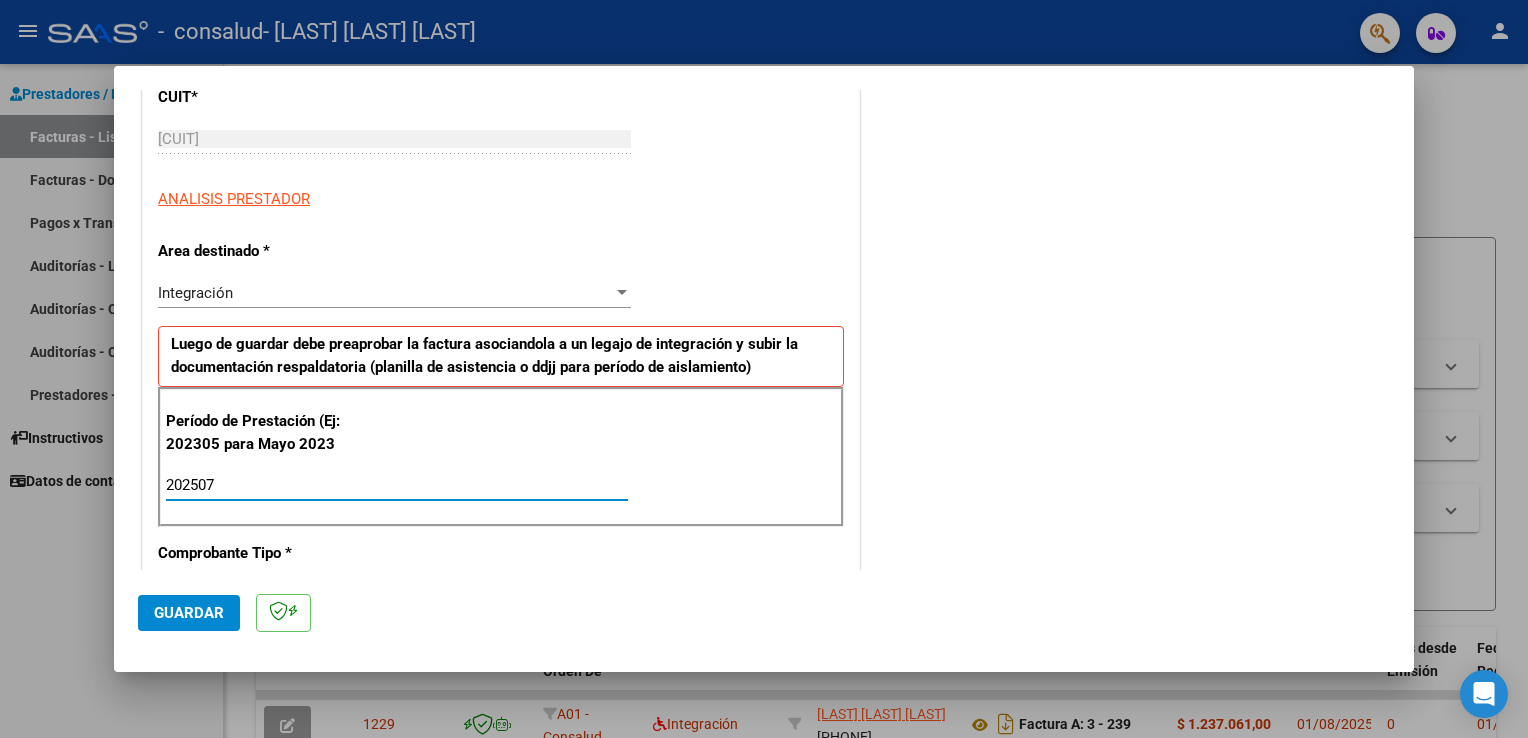type on "202507" 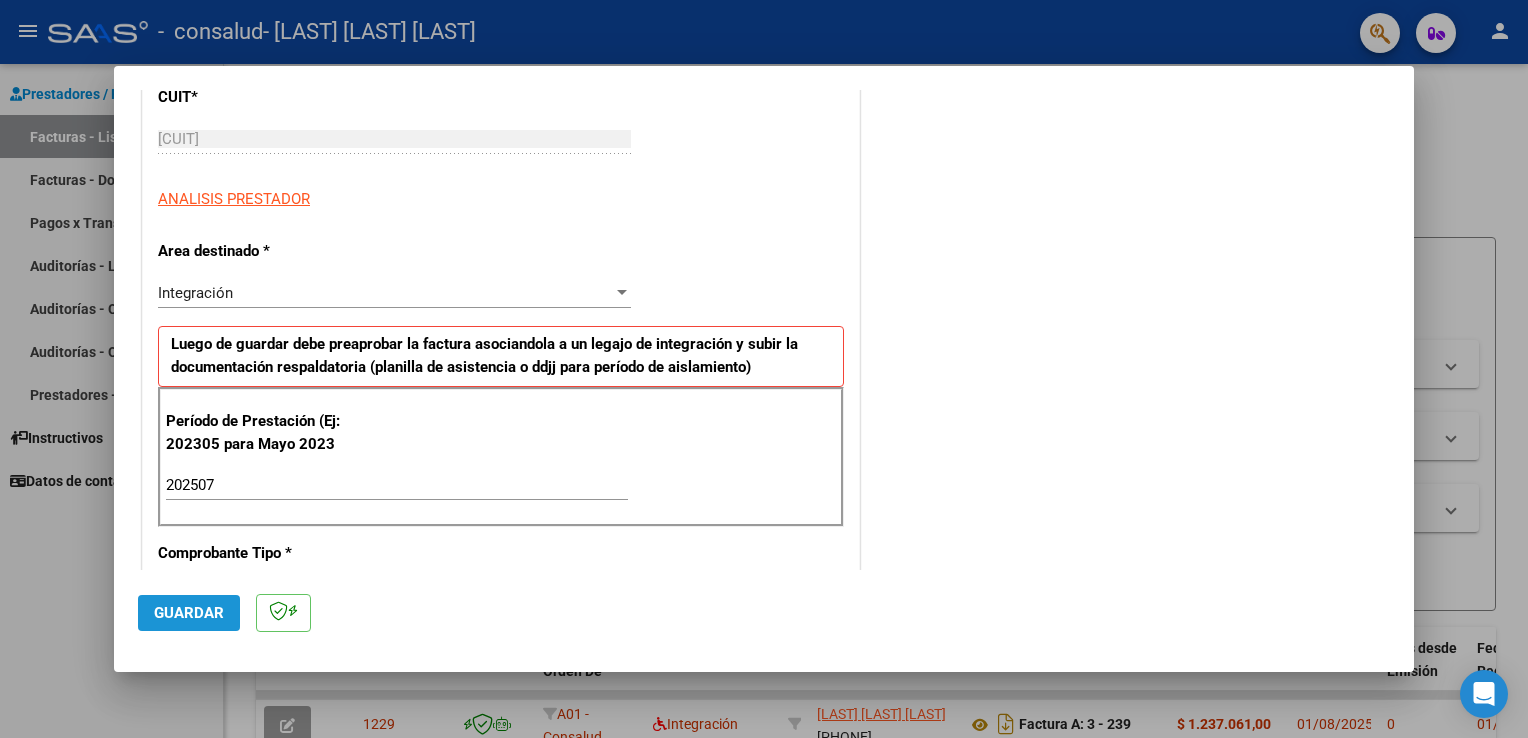 click on "Guardar" 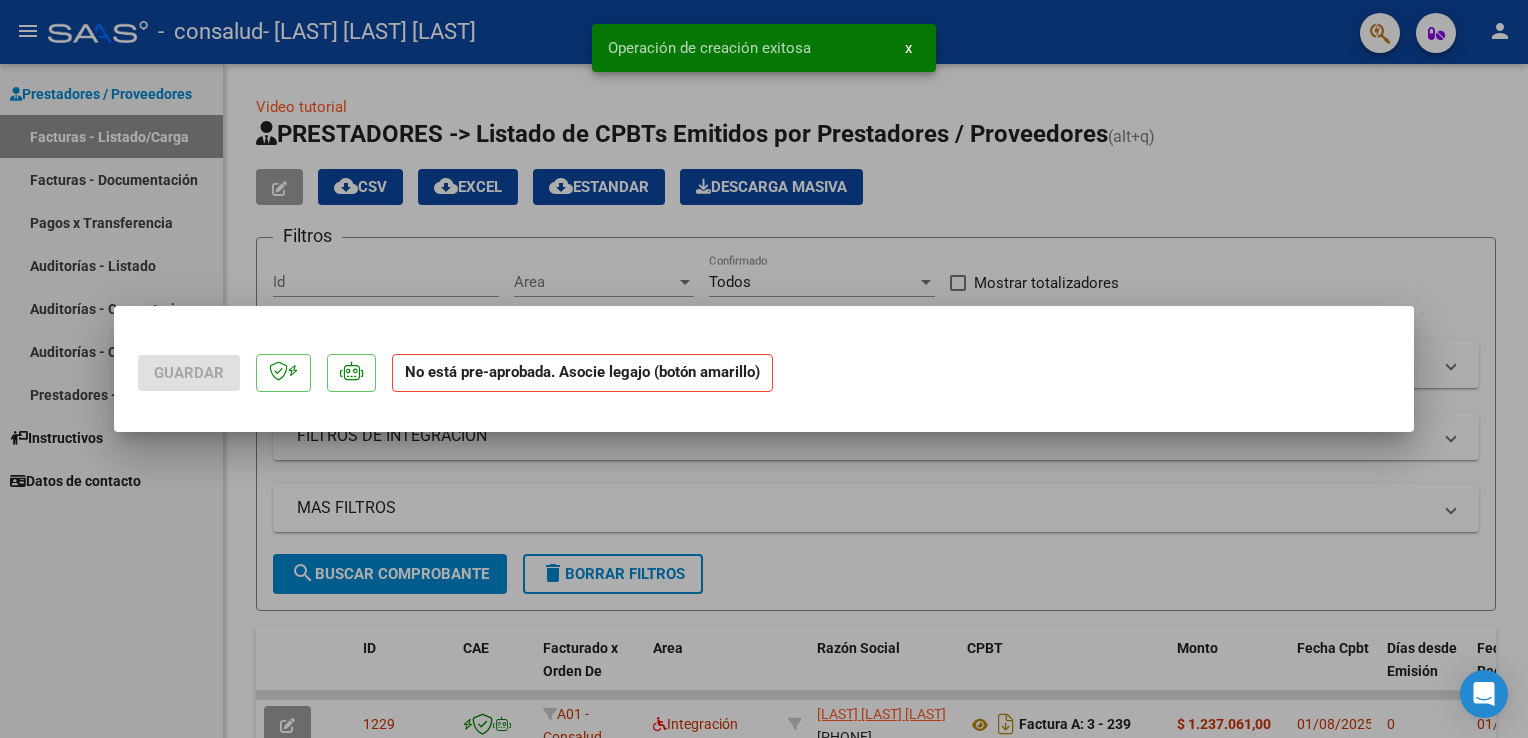 scroll, scrollTop: 0, scrollLeft: 0, axis: both 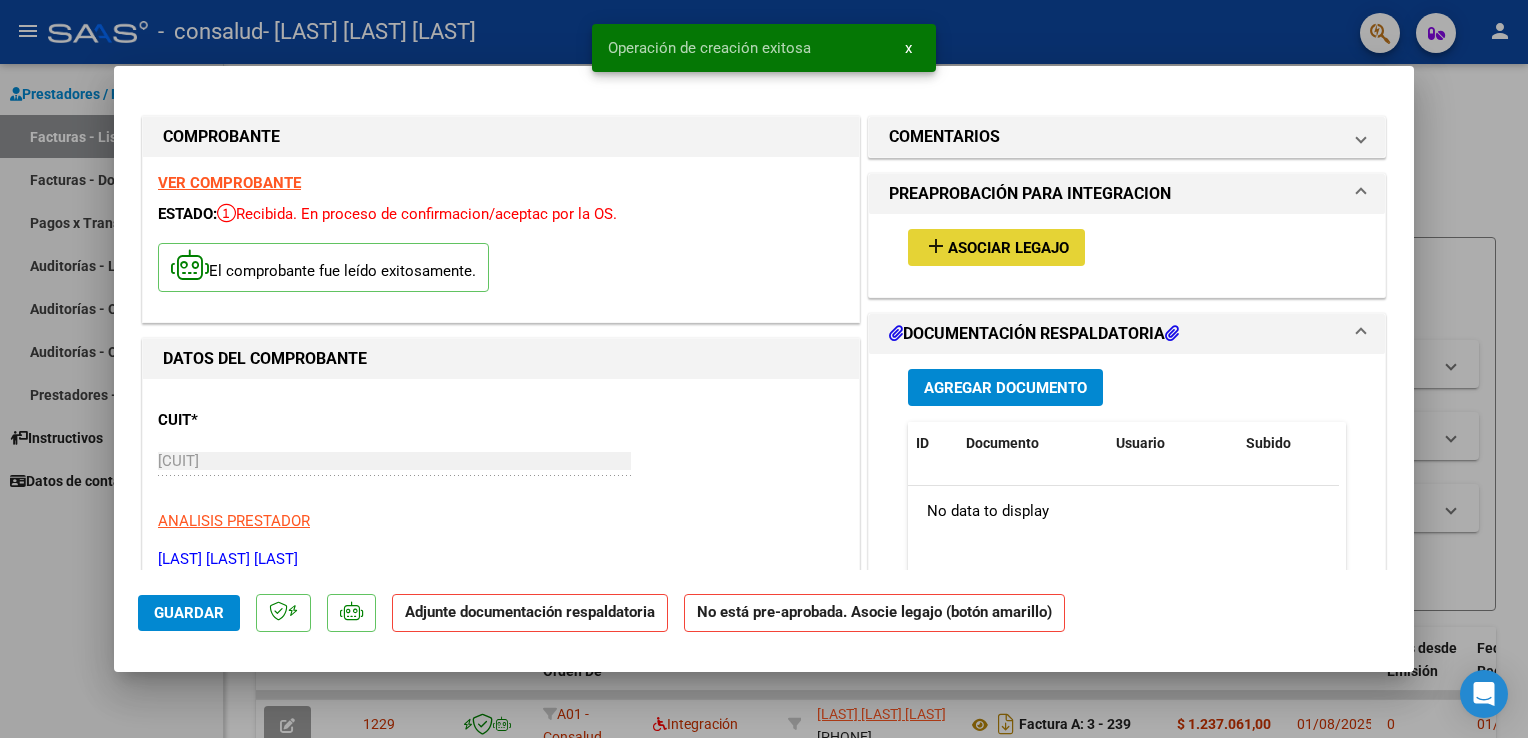 click on "Asociar Legajo" at bounding box center [1008, 248] 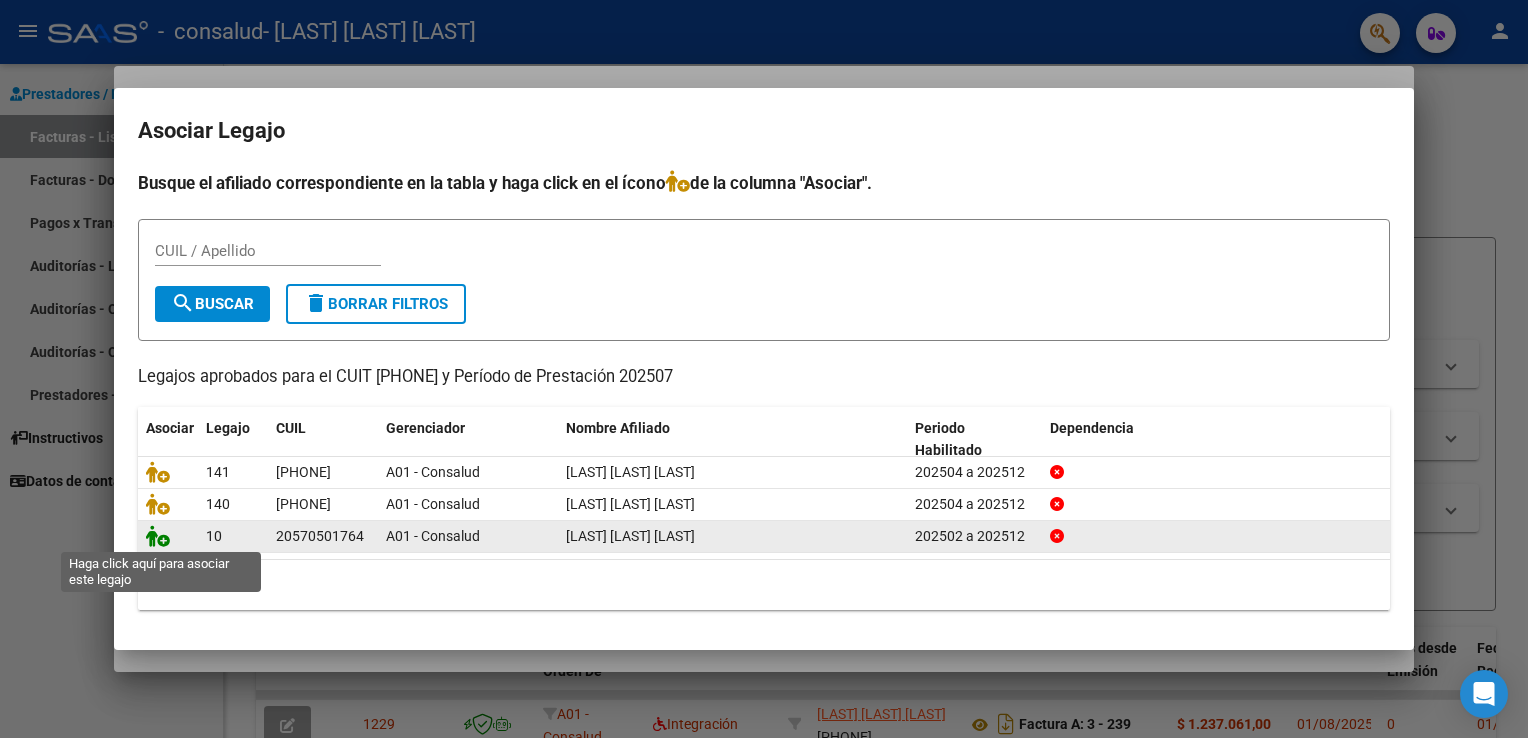 click 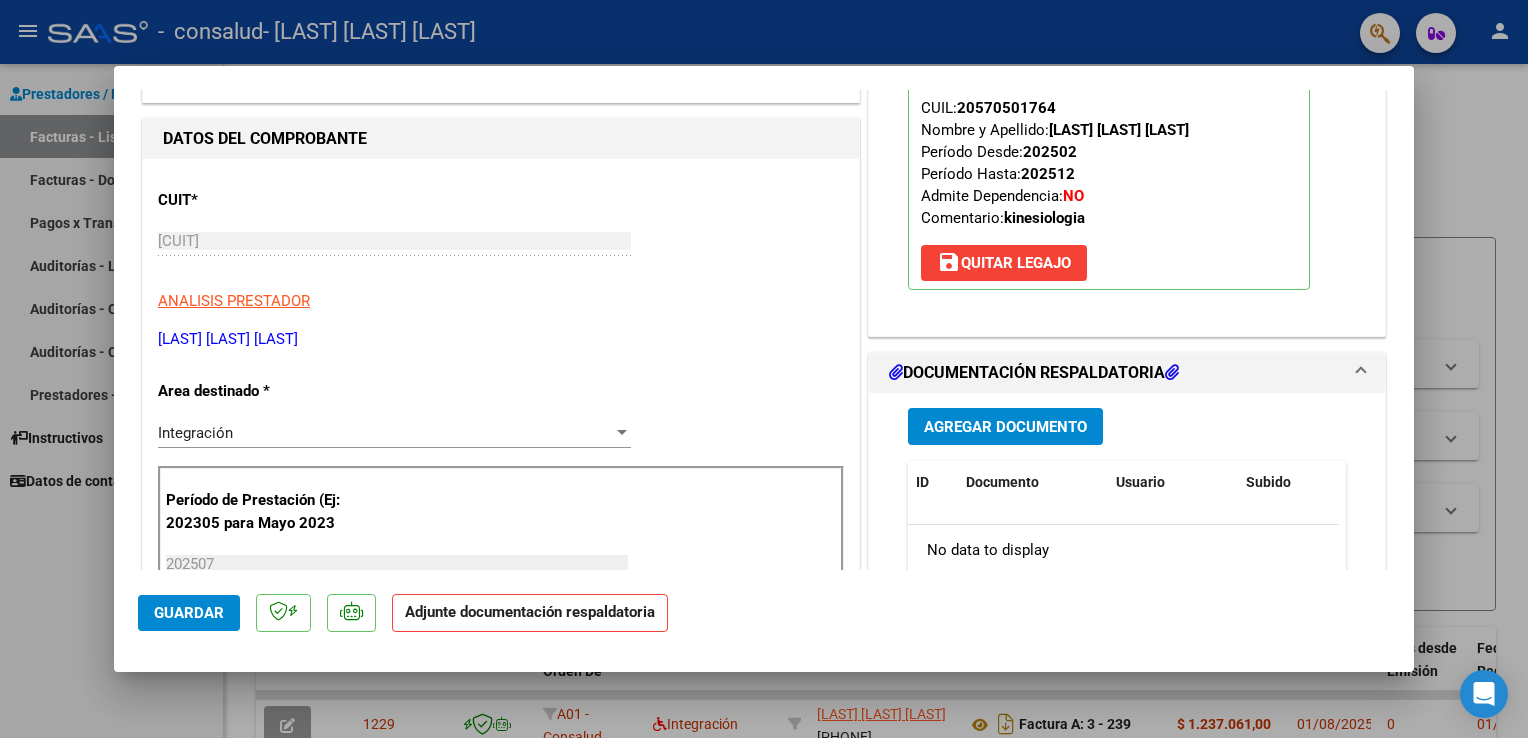 scroll, scrollTop: 312, scrollLeft: 0, axis: vertical 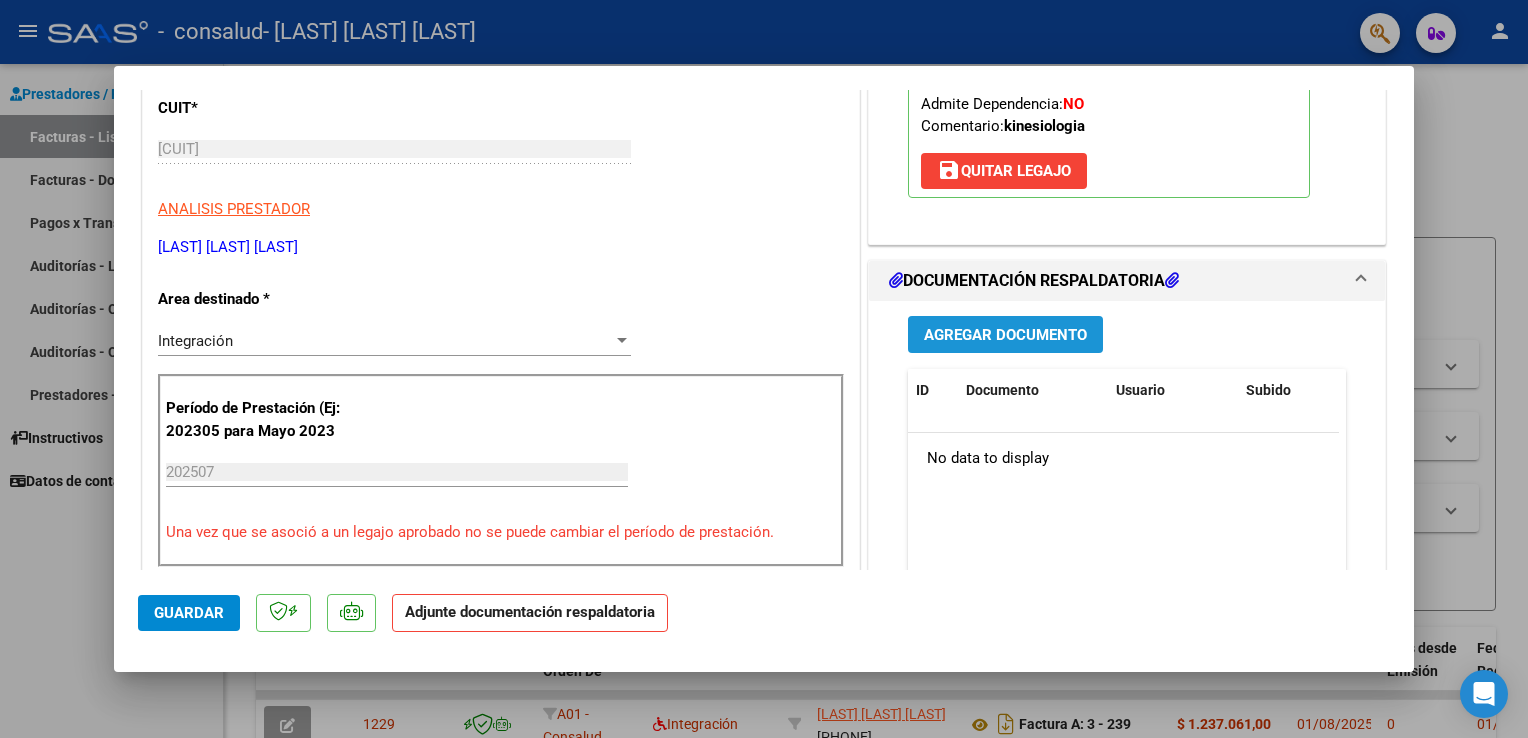 click on "Agregar Documento" at bounding box center (1005, 335) 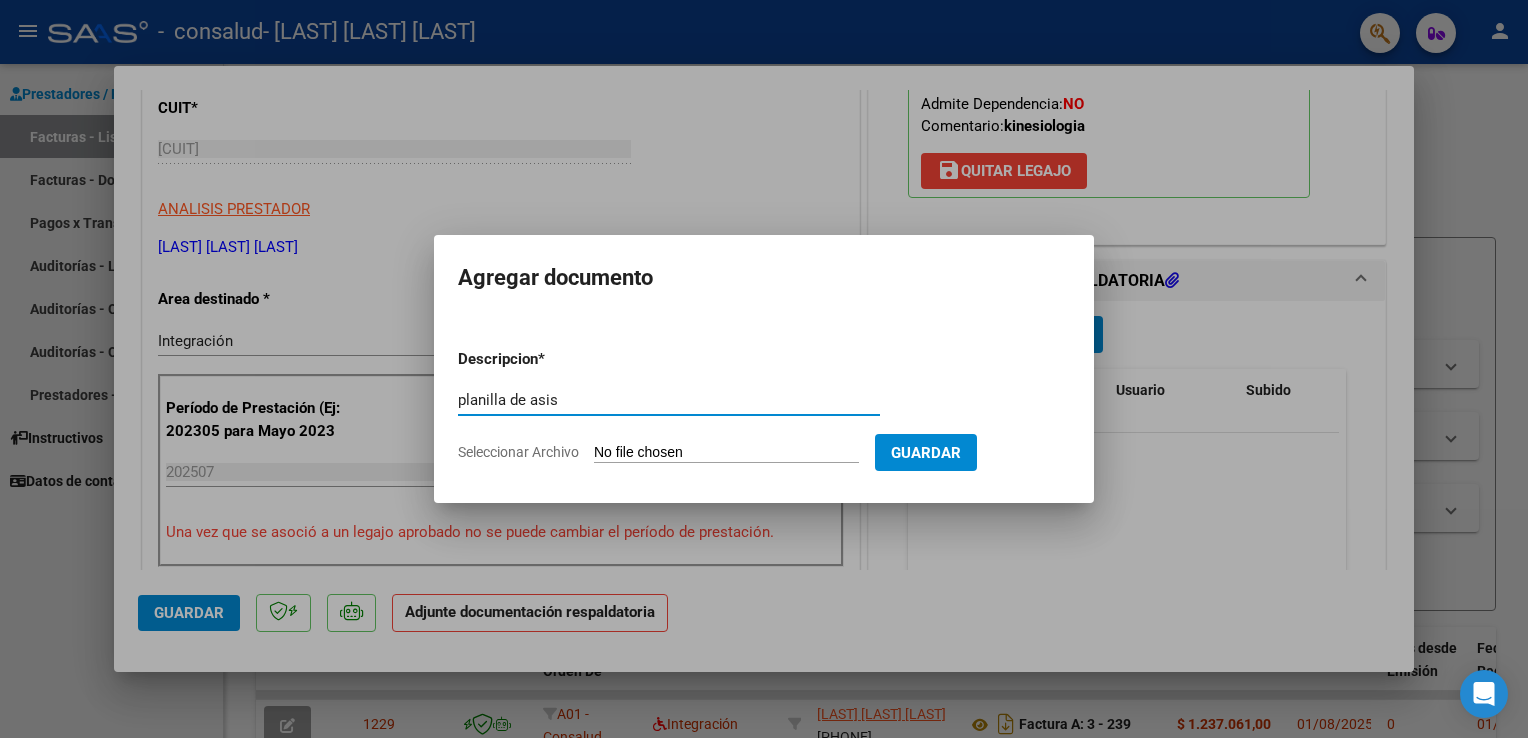 type on "planilla de asistencia julio" 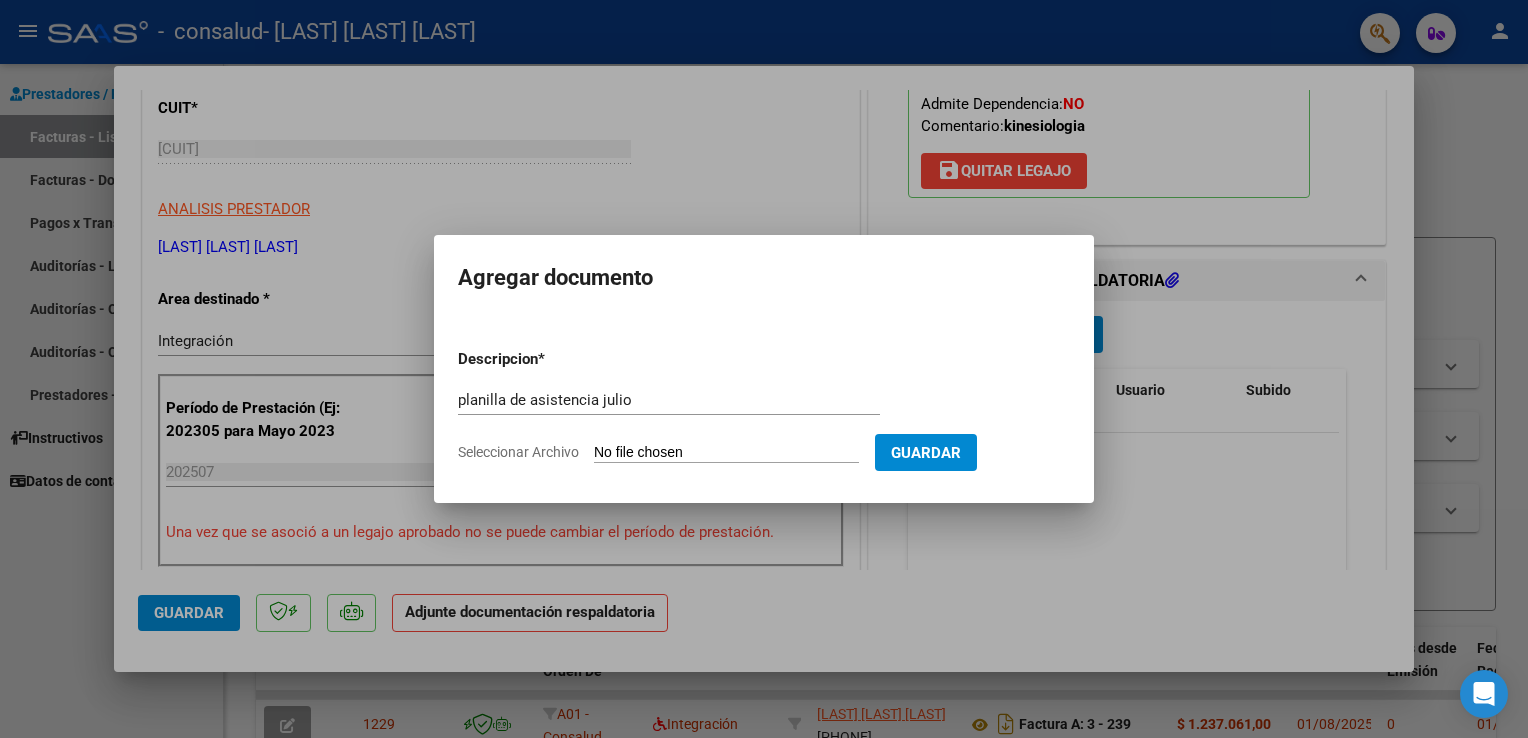 click on "Seleccionar Archivo" at bounding box center (726, 453) 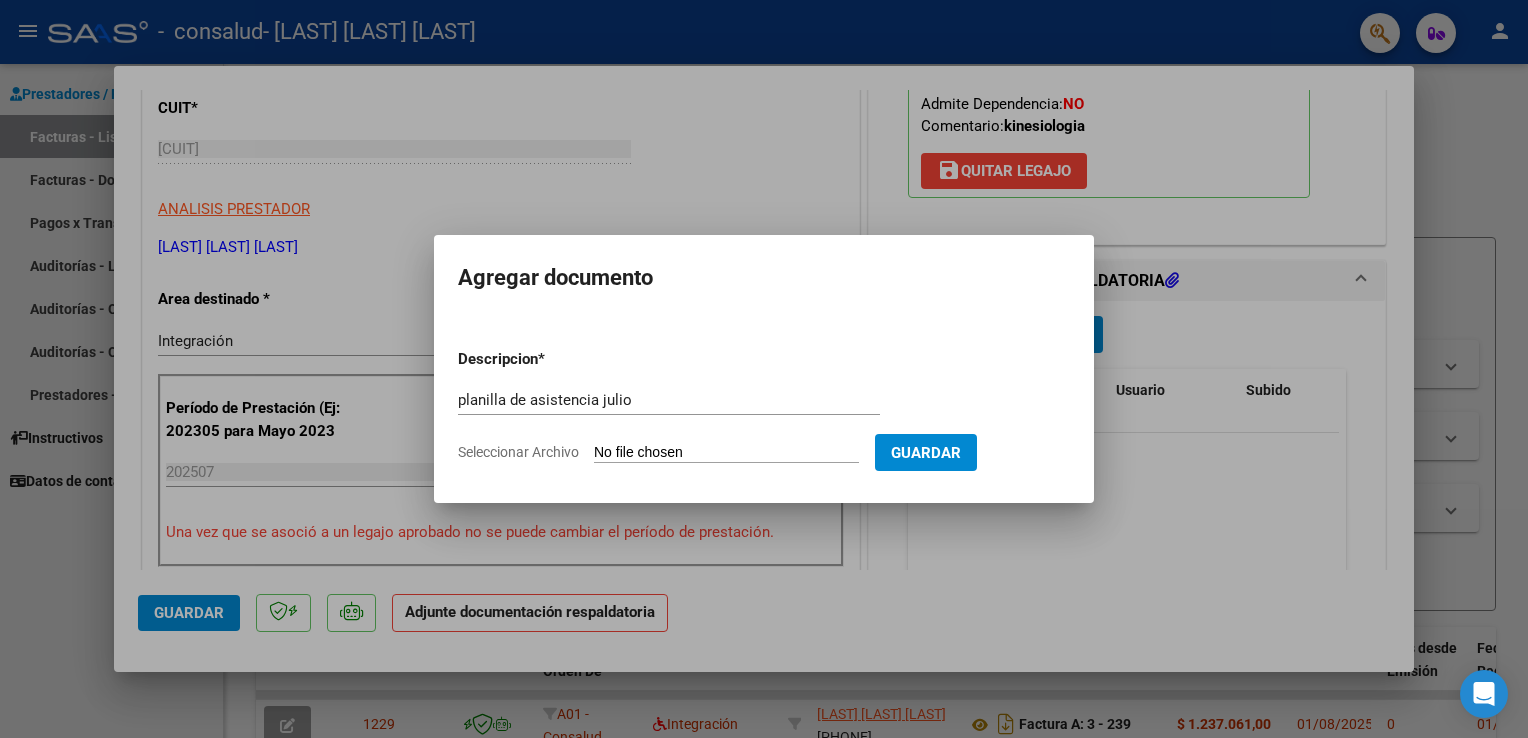 type on "C:\fakepath\[FILENAME].pdf" 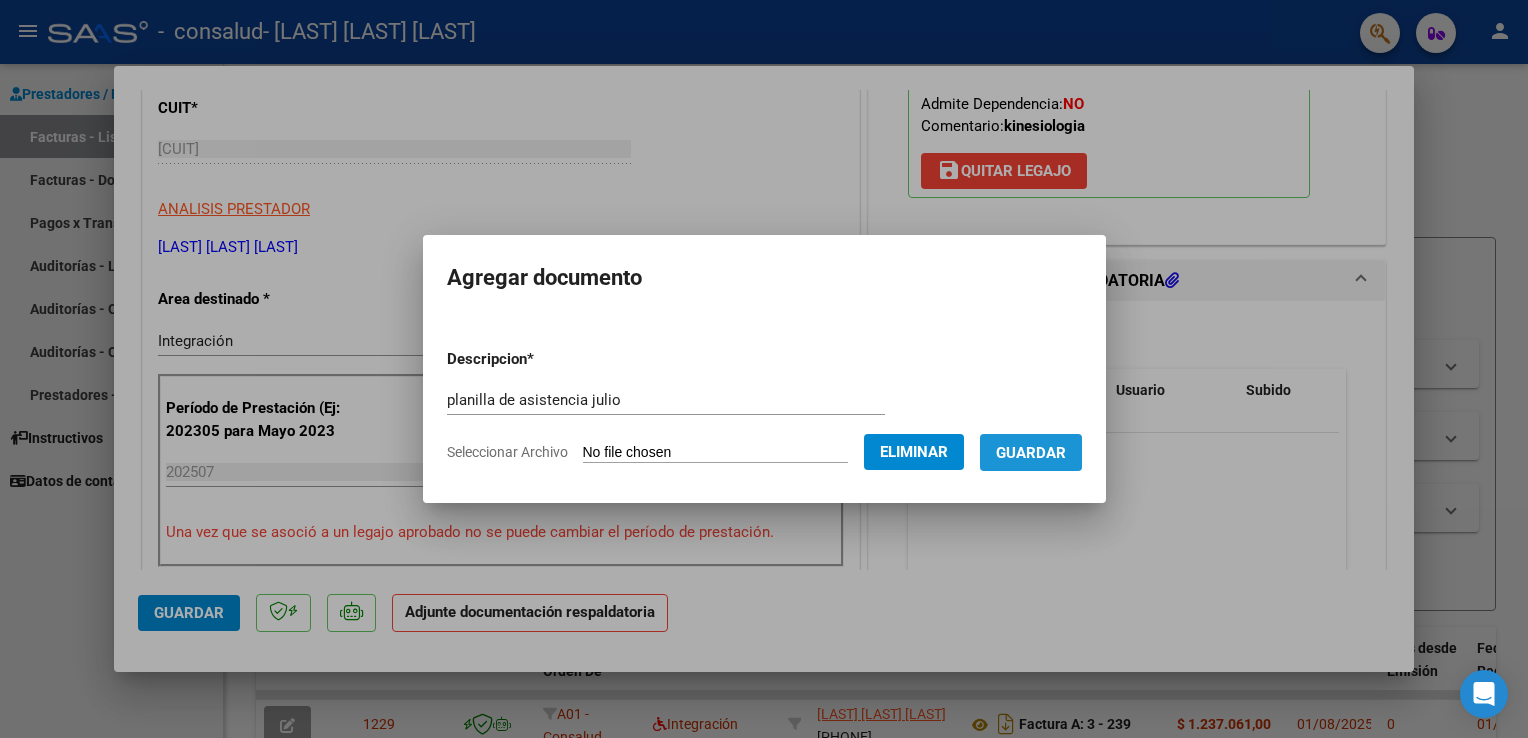 click on "Guardar" at bounding box center [1031, 453] 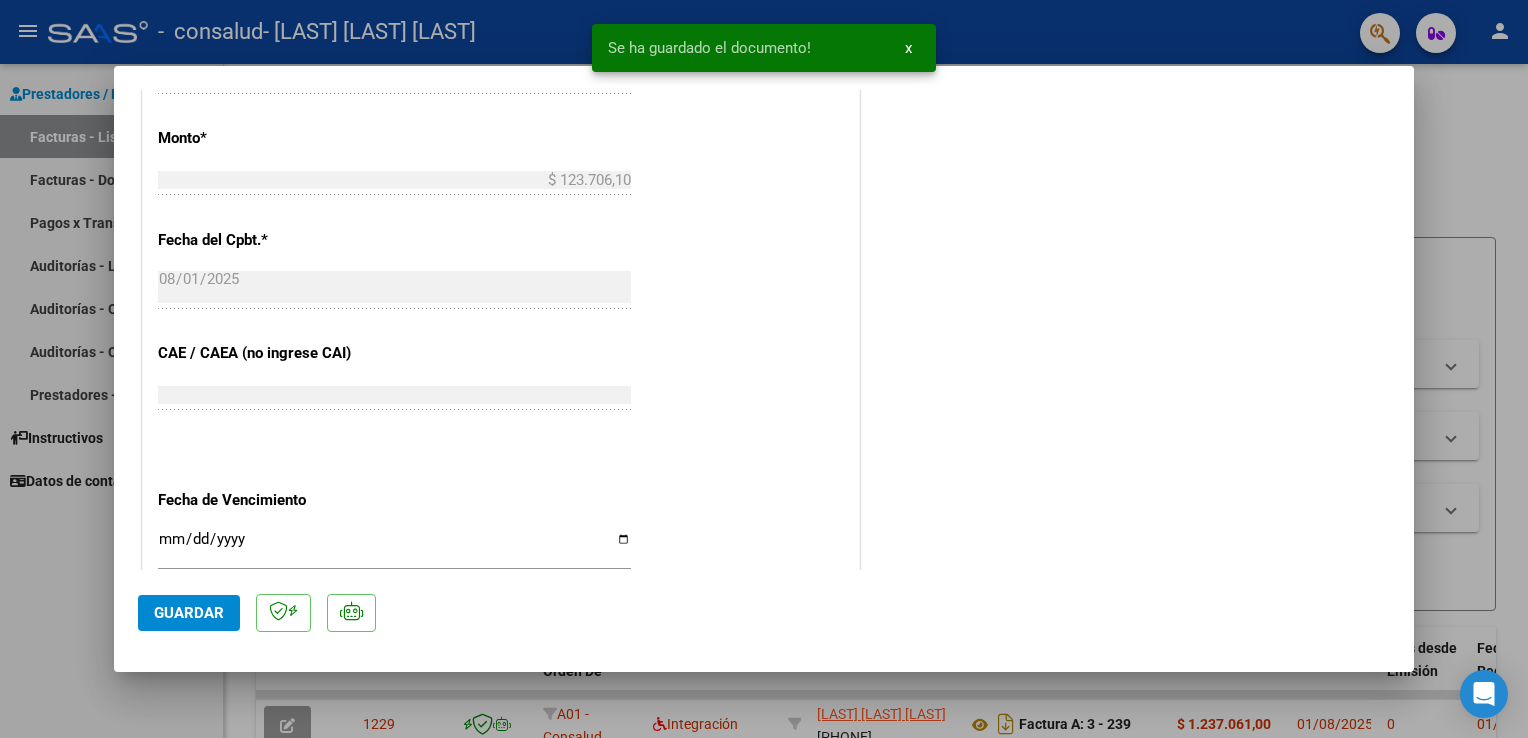 scroll, scrollTop: 1188, scrollLeft: 0, axis: vertical 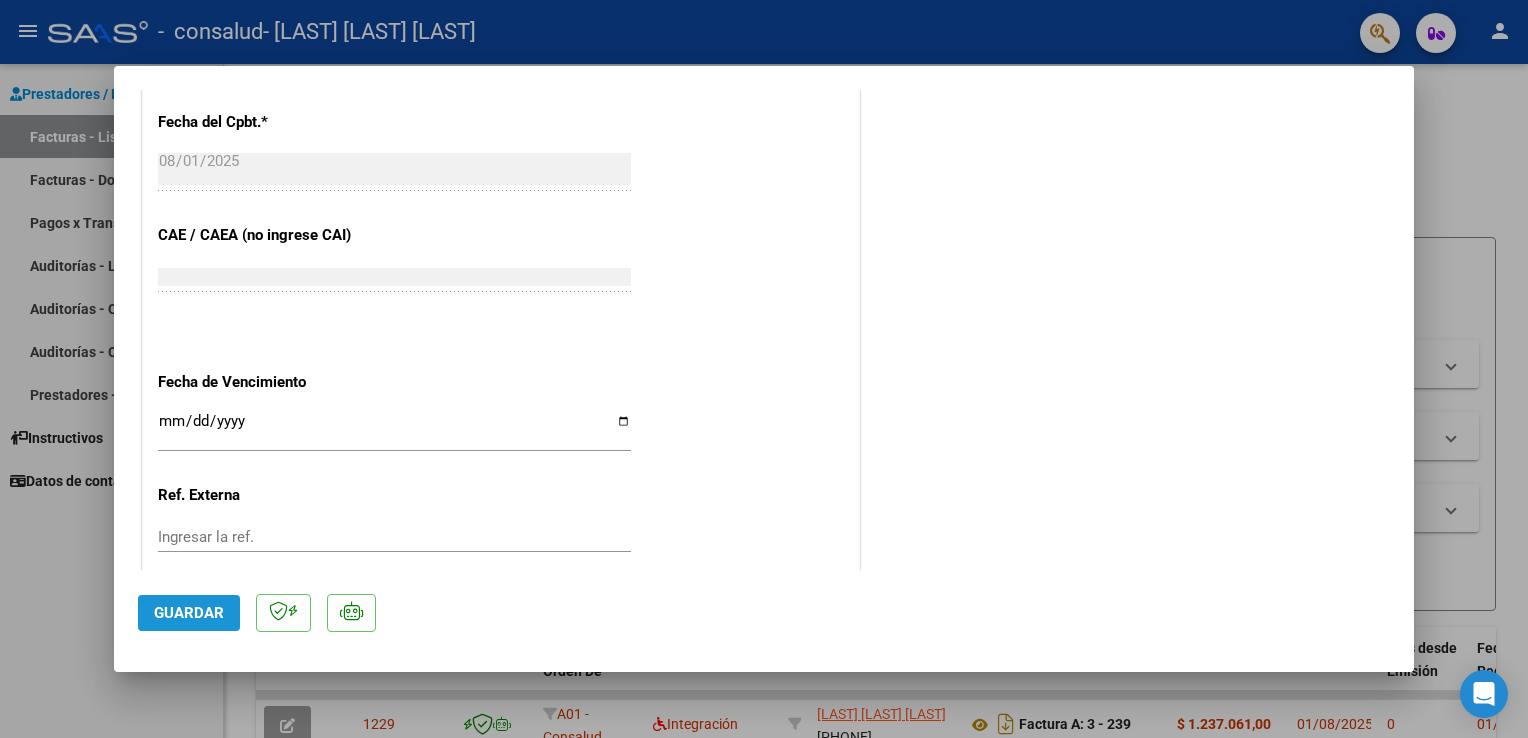 click on "Guardar" 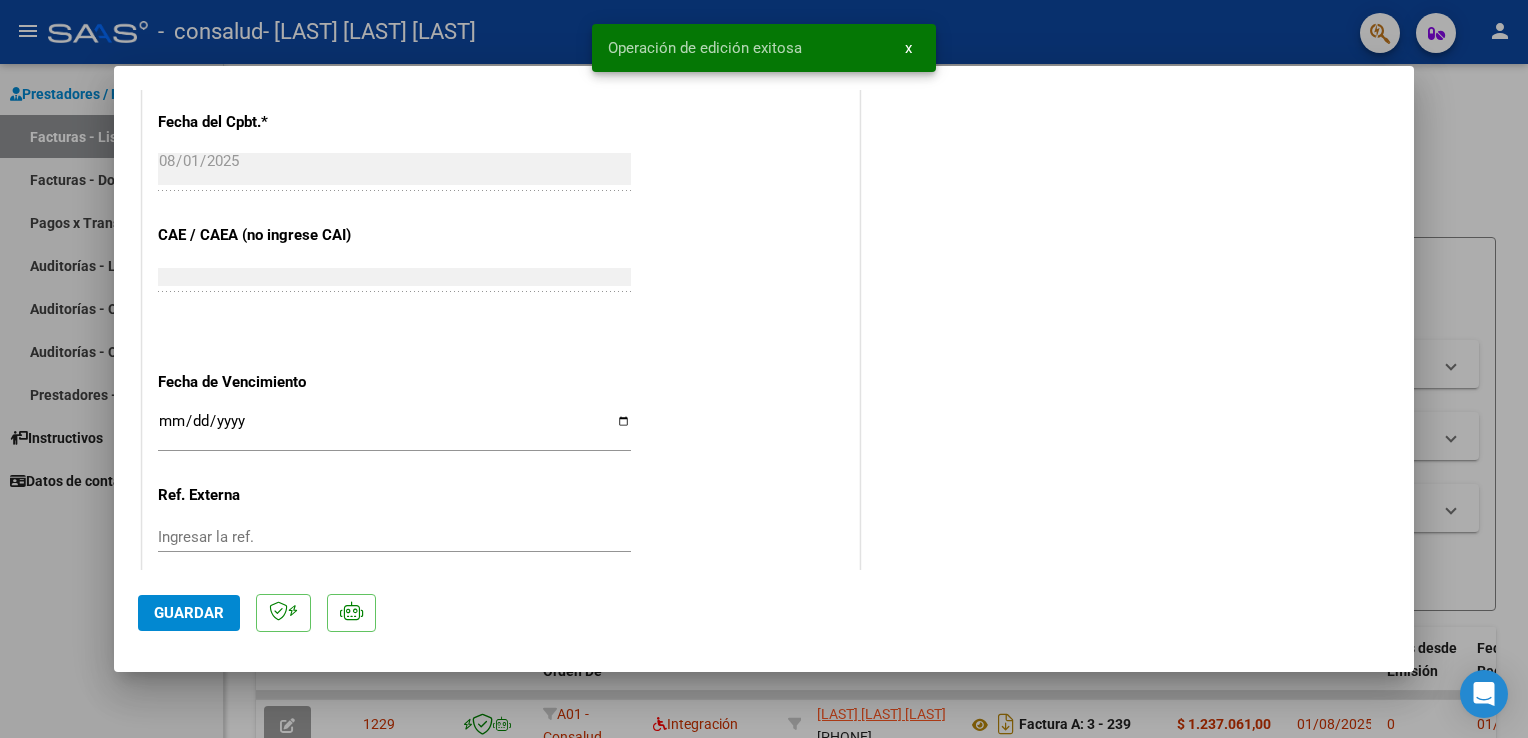 click at bounding box center [764, 369] 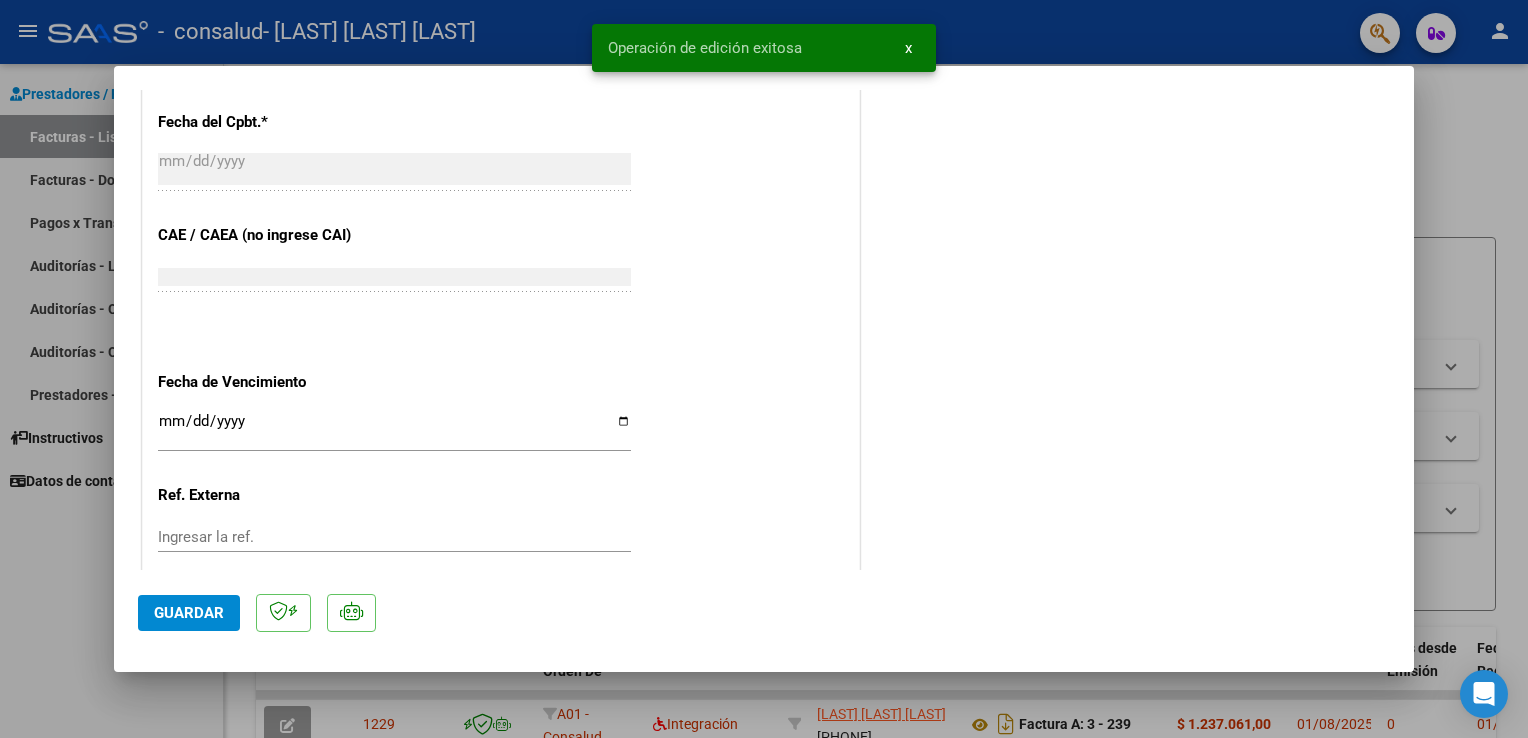 scroll, scrollTop: 1292, scrollLeft: 0, axis: vertical 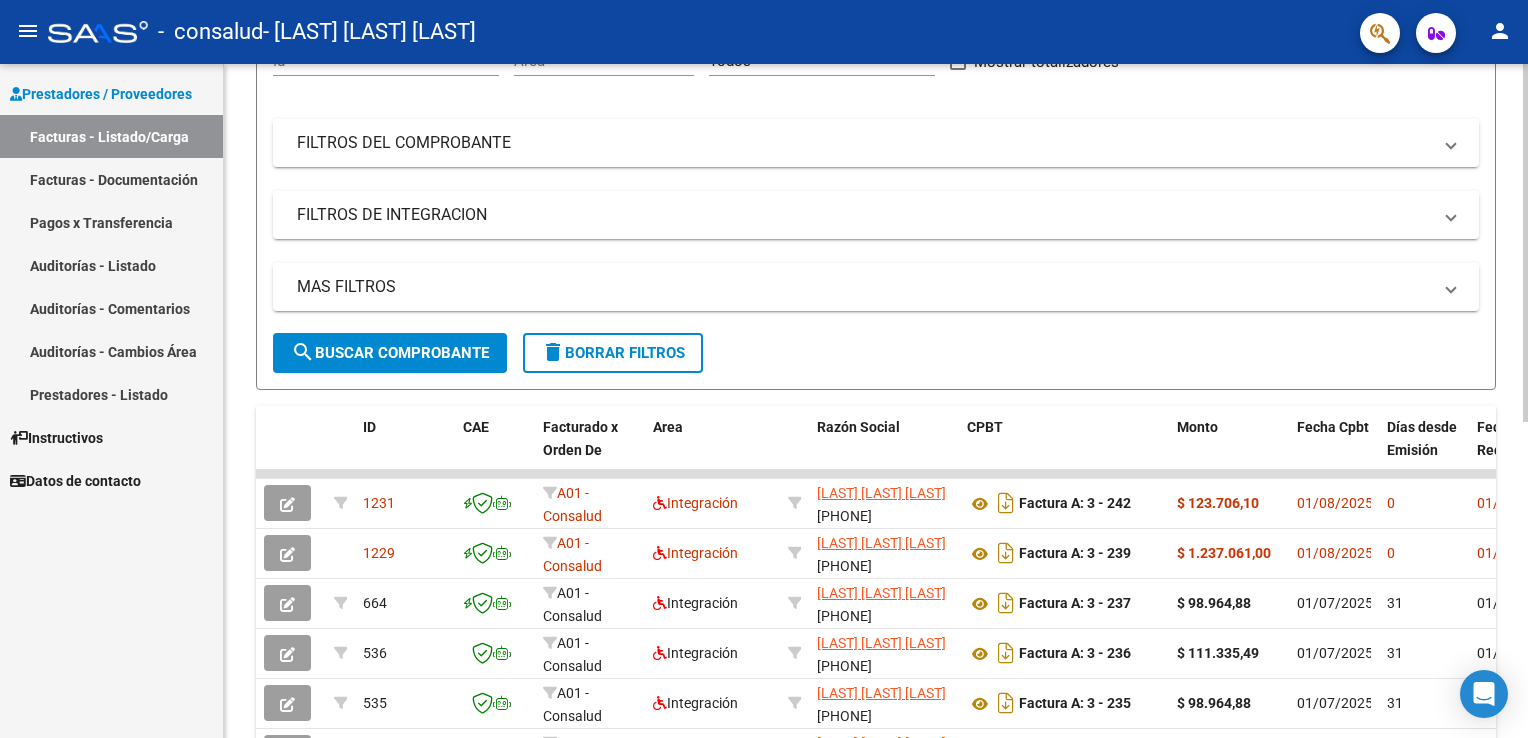 click on "Video tutorial   PRESTADORES -> Listado de CPBTs Emitidos por Prestadores / Proveedores (alt+q)   Cargar Comprobante
cloud_download  CSV  cloud_download  EXCEL  cloud_download  Estandar   Descarga Masiva
Filtros Id Area Area Todos Confirmado   Mostrar totalizadores   FILTROS DEL COMPROBANTE  Comprobante Tipo Comprobante Tipo Start date – End date Fec. Comprobante Desde / Hasta Días Emisión Desde(cant. días) Días Emisión Hasta(cant. días) CUIT / Razón Social Pto. Venta Nro. Comprobante Código SSS CAE Válido CAE Válido Todos Cargado Módulo Hosp. Todos Tiene facturacion Apócrifa Hospital Refes  FILTROS DE INTEGRACION  Período De Prestación Campos del Archivo de Rendición Devuelto x SSS (dr_envio) Todos Rendido x SSS (dr_envio) Tipo de Registro Tipo de Registro Período Presentación Período Presentación Campos del Legajo Asociado (preaprobación) Afiliado Legajo (cuil/nombre) Todos Solo facturas preaprobadas  MAS FILTROS  Todos Con Doc. Respaldatoria Todos Con Trazabilidad Todos – – 0" 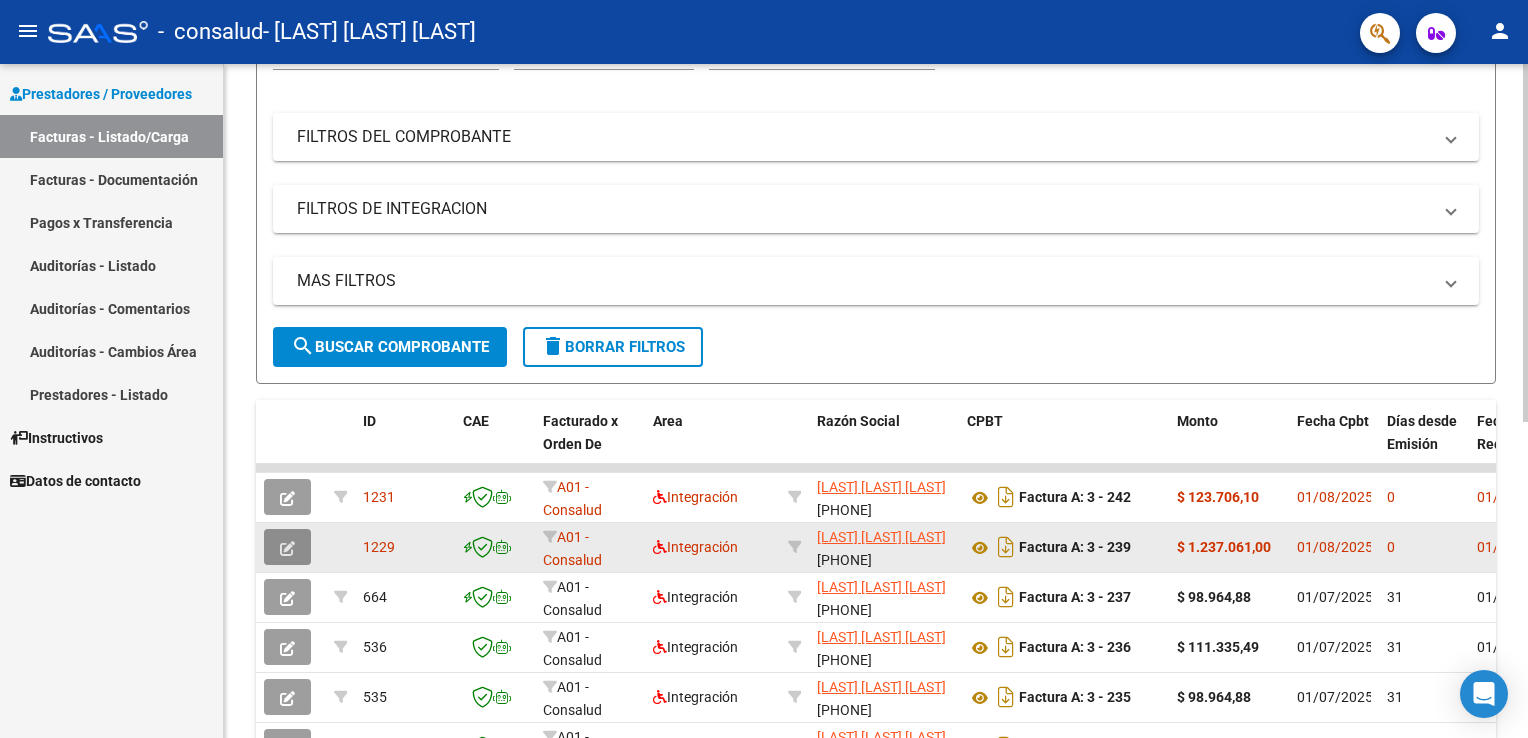 click 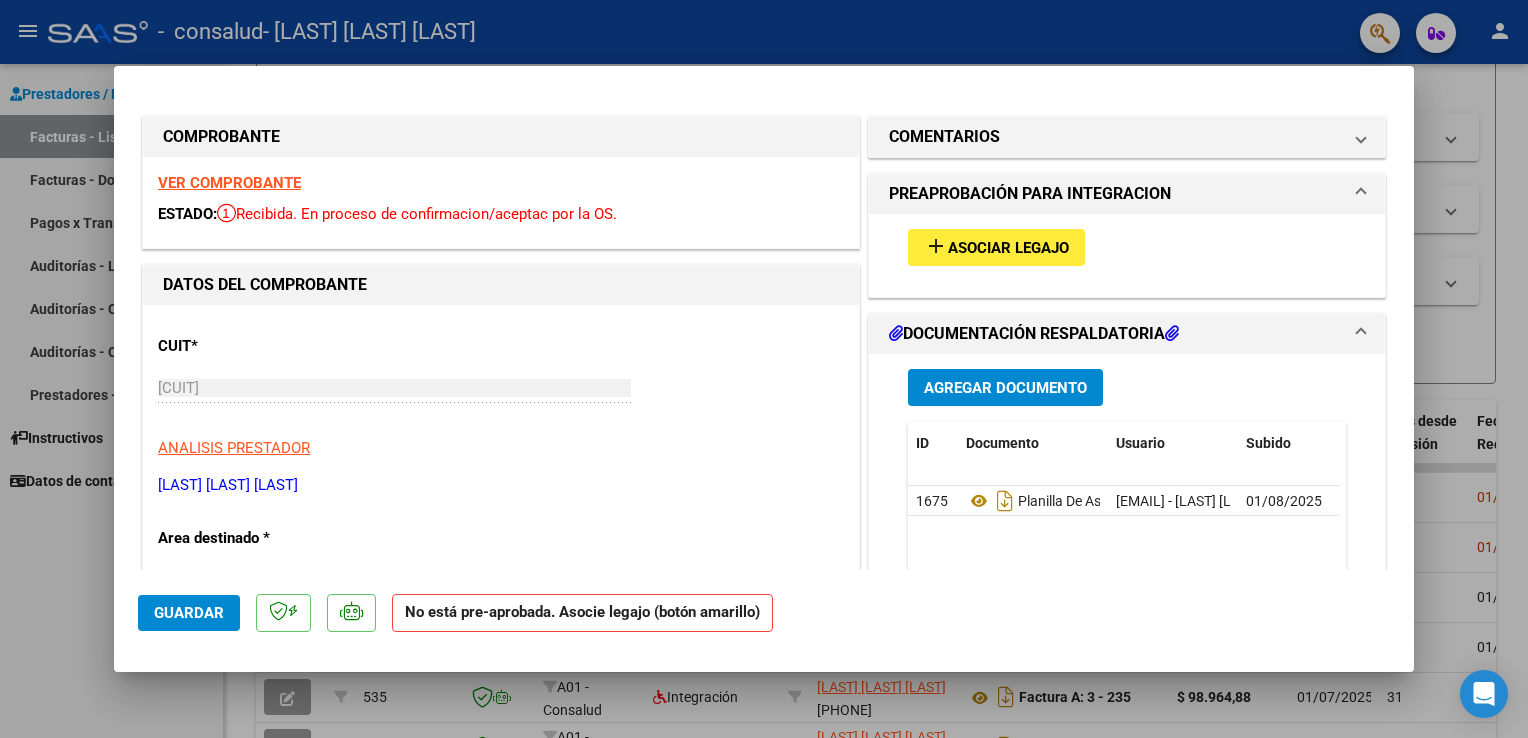 click on "FILTROS DEL COMPROBANTE  Comprobante Tipo Comprobante Tipo Start date – End date Fec. Comprobante Desde / Hasta Días Emisión Desde(cant. días) Días Emisión Hasta(cant. días) CUIT / Razón Social Pto. Venta Nro. Comprobante Código SSS CAE Válido CAE Válido Todos Cargado Módulo Hosp. Todos Tiene facturacion Apócrifa Hospital Refes  FILTROS DE INTEGRACION  Período De Prestación Campos del Archivo de Rendición Devuelto x SSS (dr_envio)" at bounding box center (764, 369) 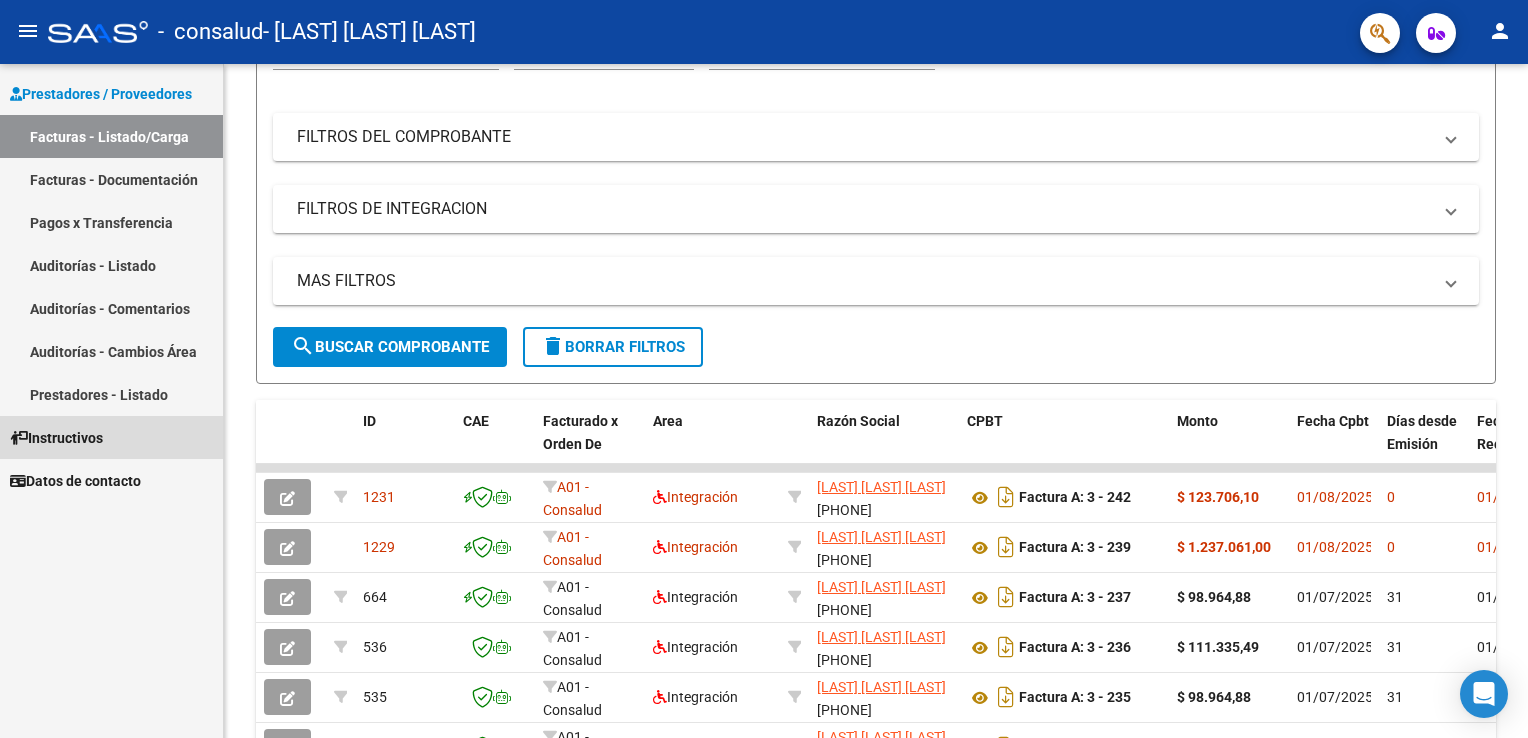 click on "Instructivos" at bounding box center (56, 438) 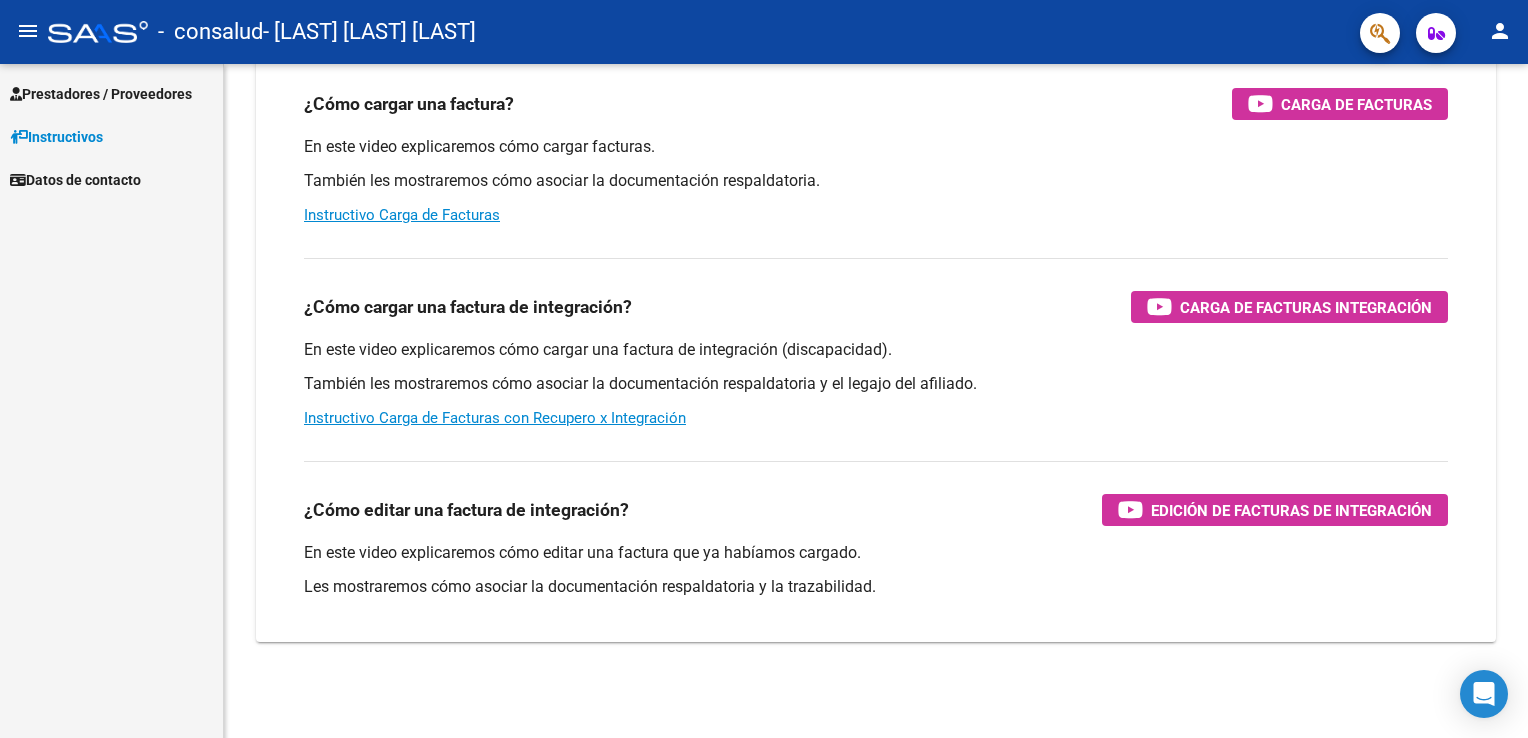 scroll, scrollTop: 202, scrollLeft: 0, axis: vertical 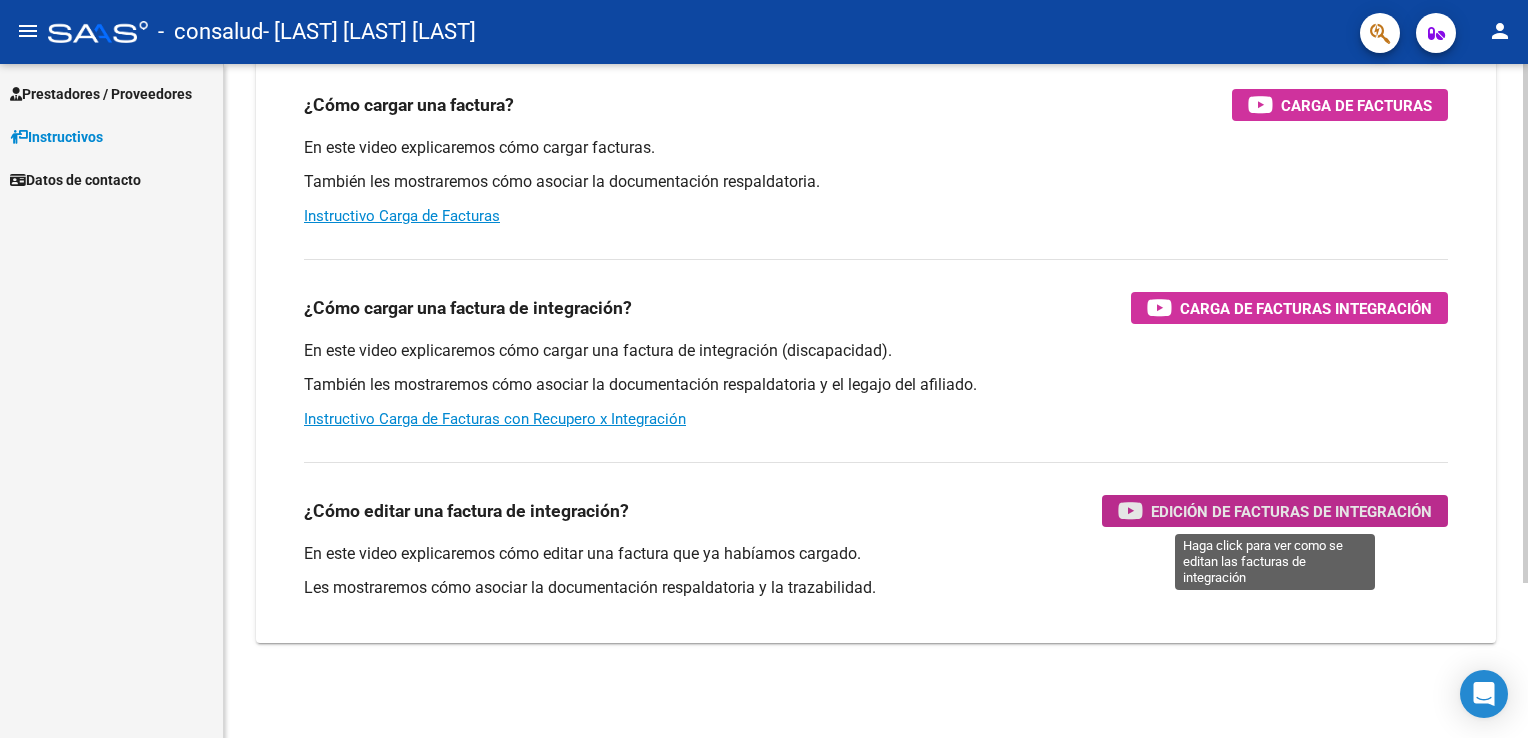 click on "Edición de Facturas de integración" at bounding box center [1291, 511] 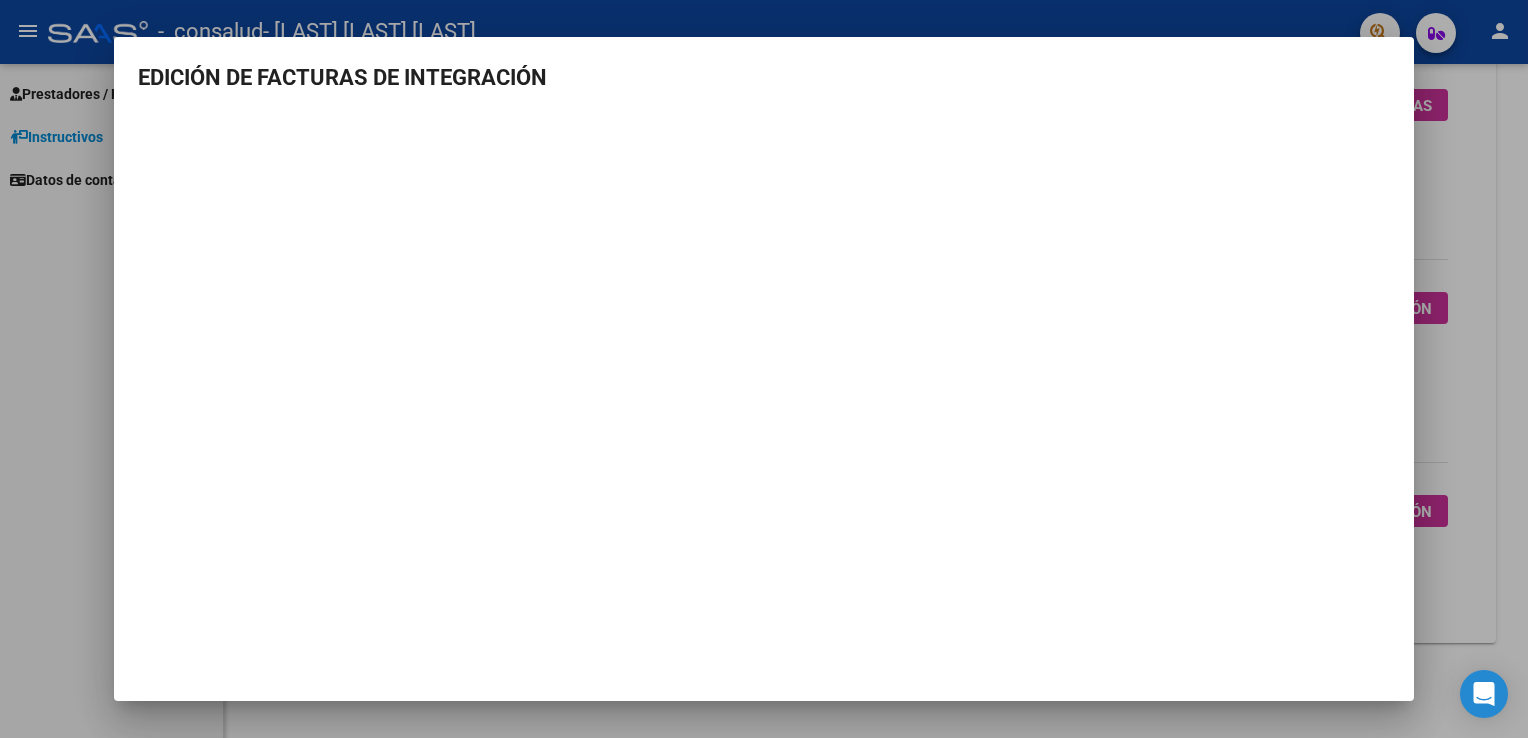 click on "EDICIÓN DE FACTURAS DE INTEGRACIÓN" at bounding box center (764, 314) 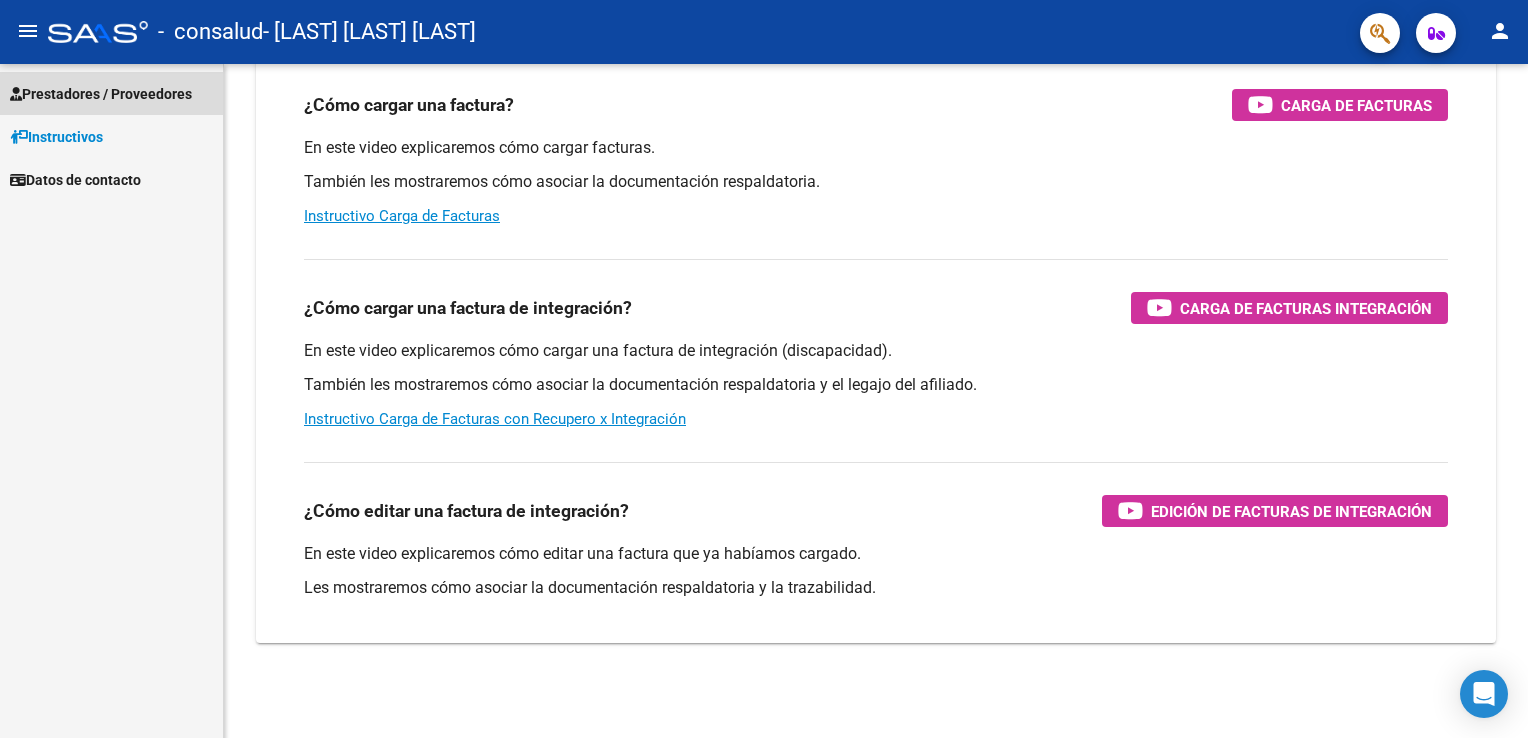 click on "Prestadores / Proveedores" at bounding box center [101, 94] 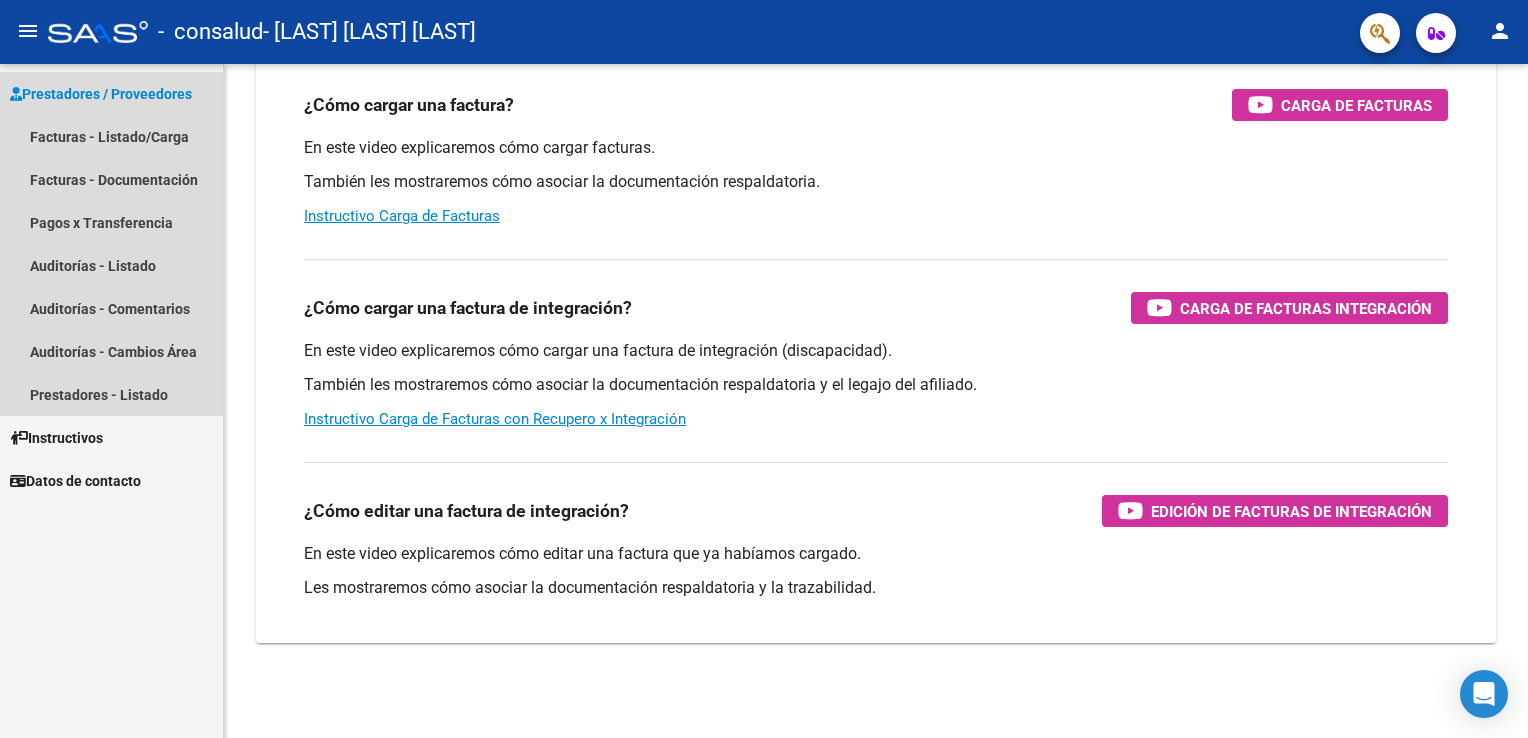 click on "Prestadores / Proveedores" at bounding box center [101, 94] 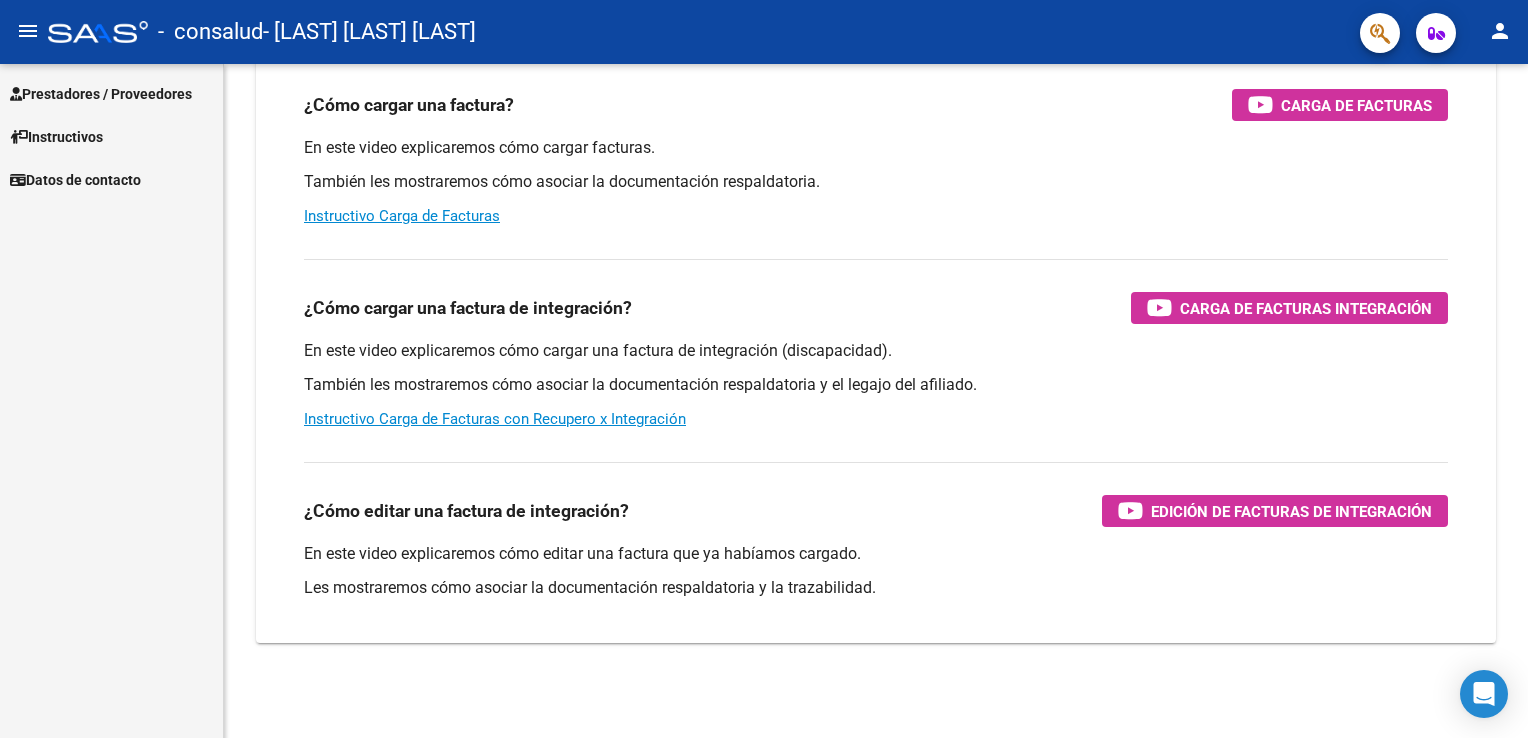 click on "Prestadores / Proveedores" at bounding box center (101, 94) 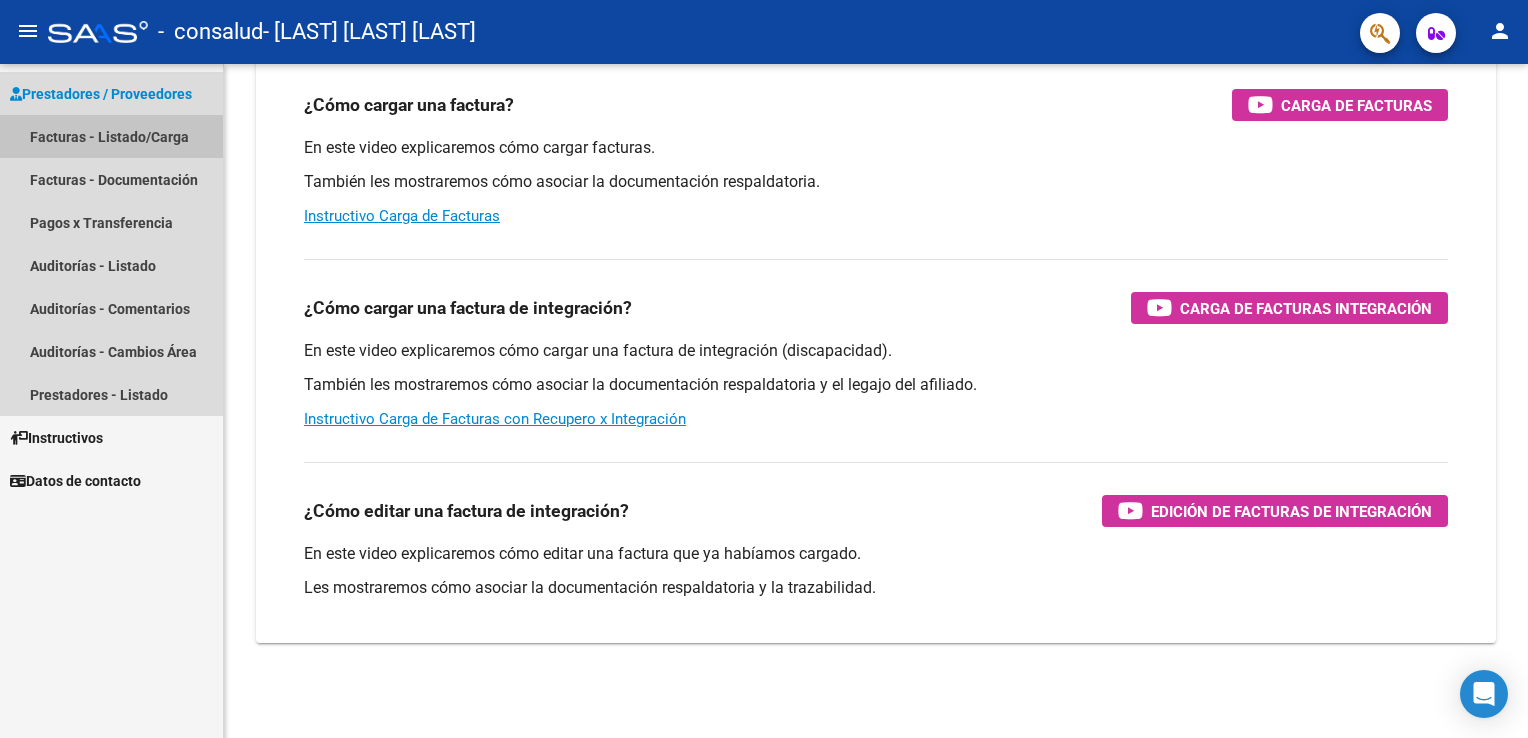click on "Facturas - Listado/Carga" at bounding box center [111, 136] 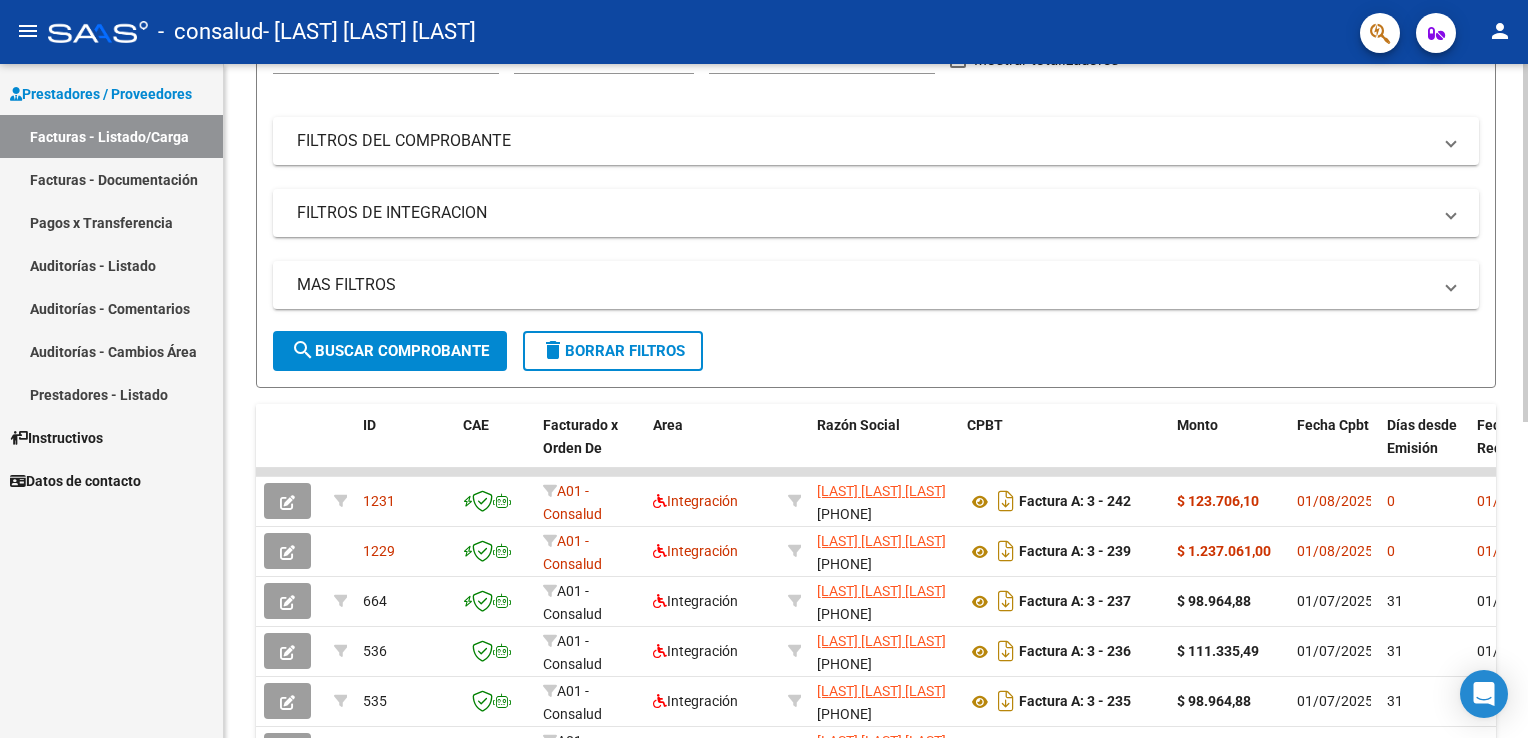 scroll, scrollTop: 259, scrollLeft: 0, axis: vertical 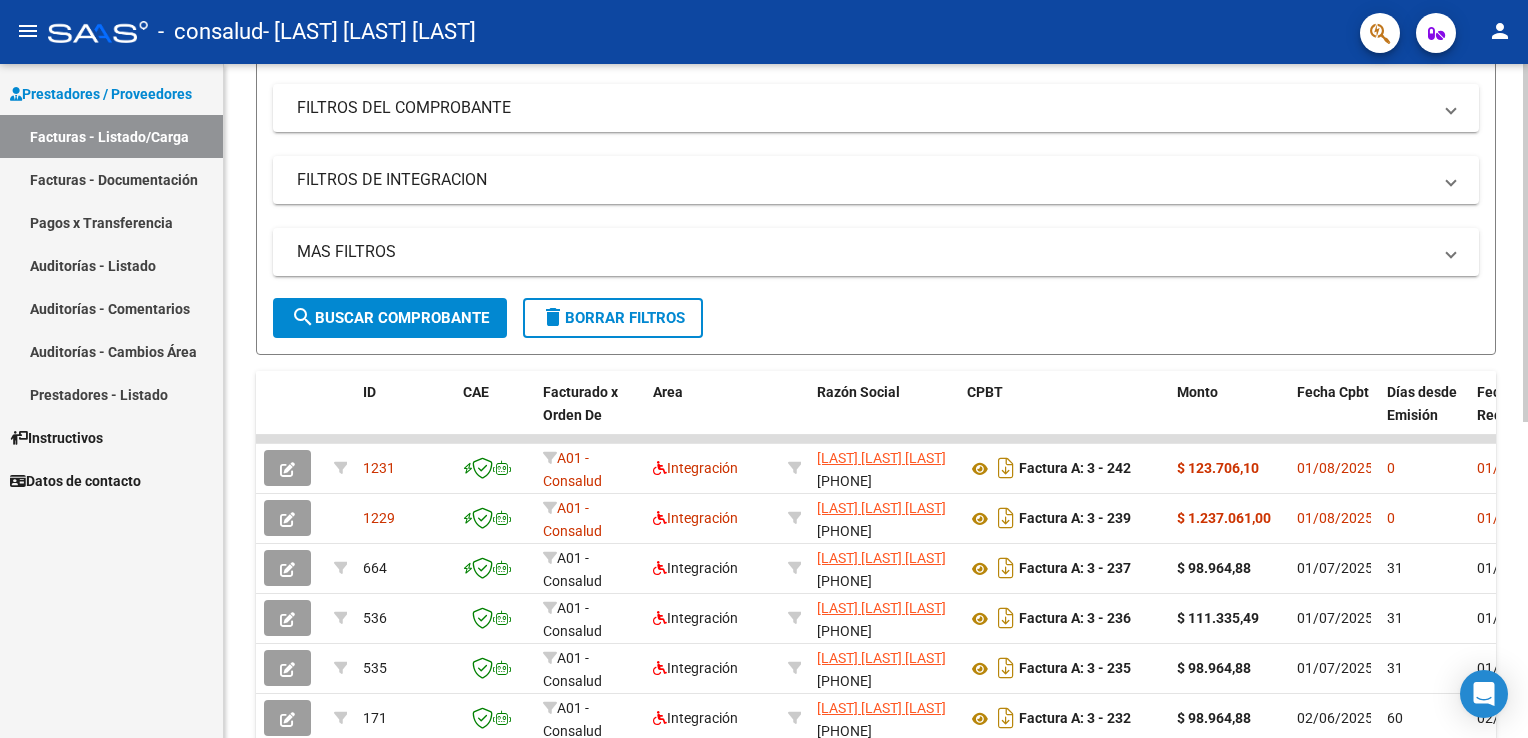 click on "FILTROS DEL COMPROBANTE  Comprobante Tipo Comprobante Tipo Start date – End date Fec. Comprobante Desde / Hasta Días Emisión Desde(cant. días) Días Emisión Hasta(cant. días) CUIT / Razón Social Pto. Venta Nro. Comprobante Código SSS CAE Válido CAE Válido Todos Cargado Módulo Hosp. Todos Tiene facturacion Apócrifa Hospital Refes  FILTROS DE INTEGRACION  Período De Prestación Campos del Archivo de Rendición Devuelto x SSS (dr_envio)" at bounding box center (764, 369) 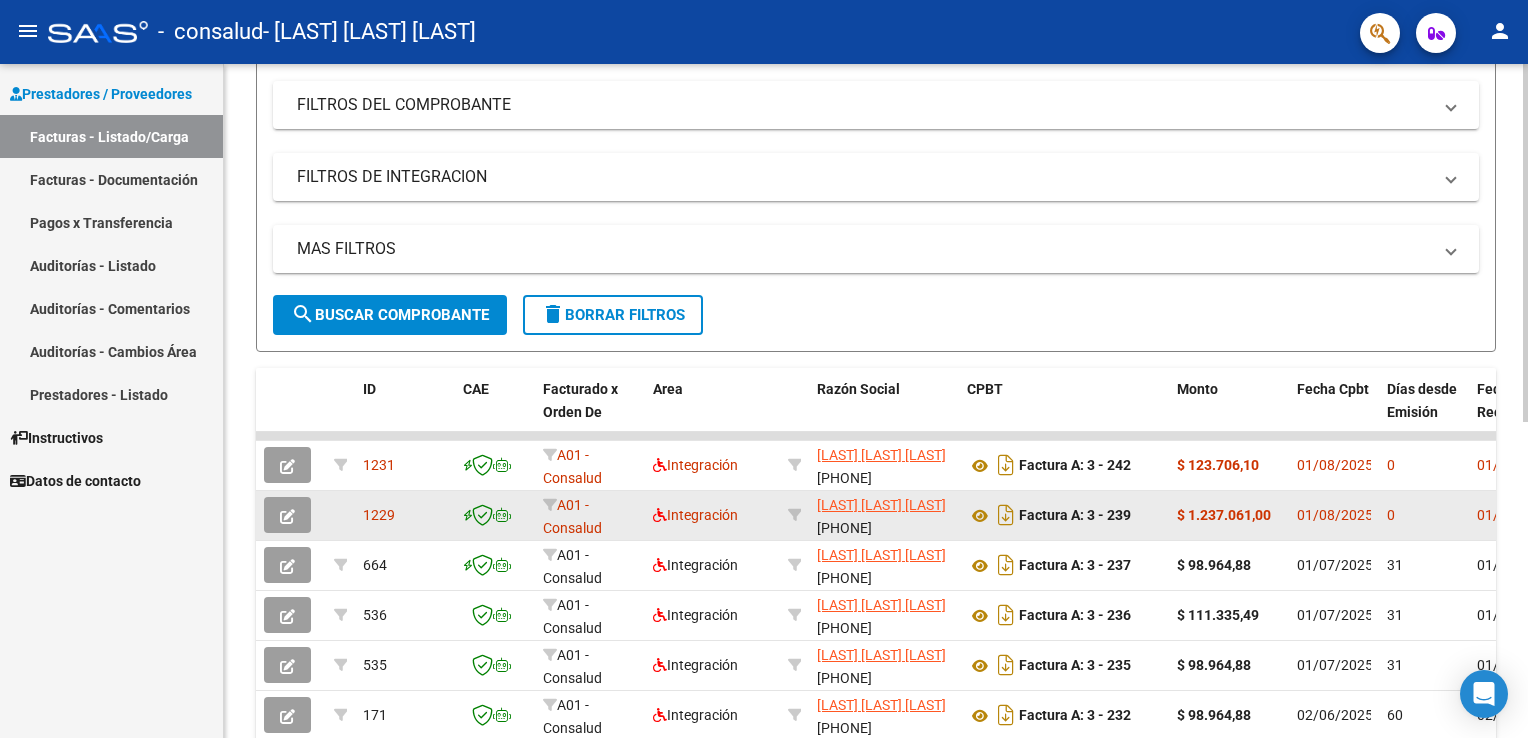 click 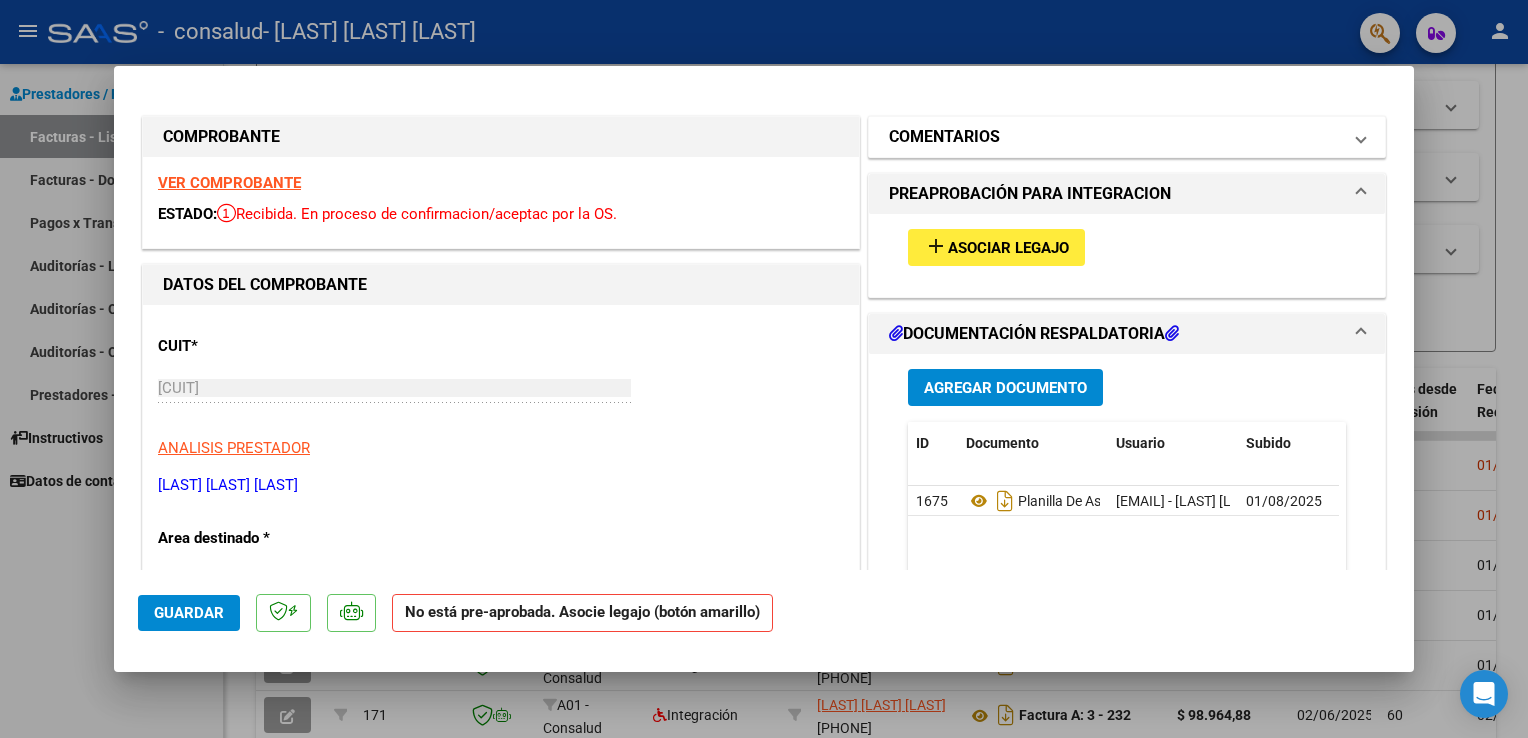 click on "COMENTARIOS" at bounding box center (1115, 137) 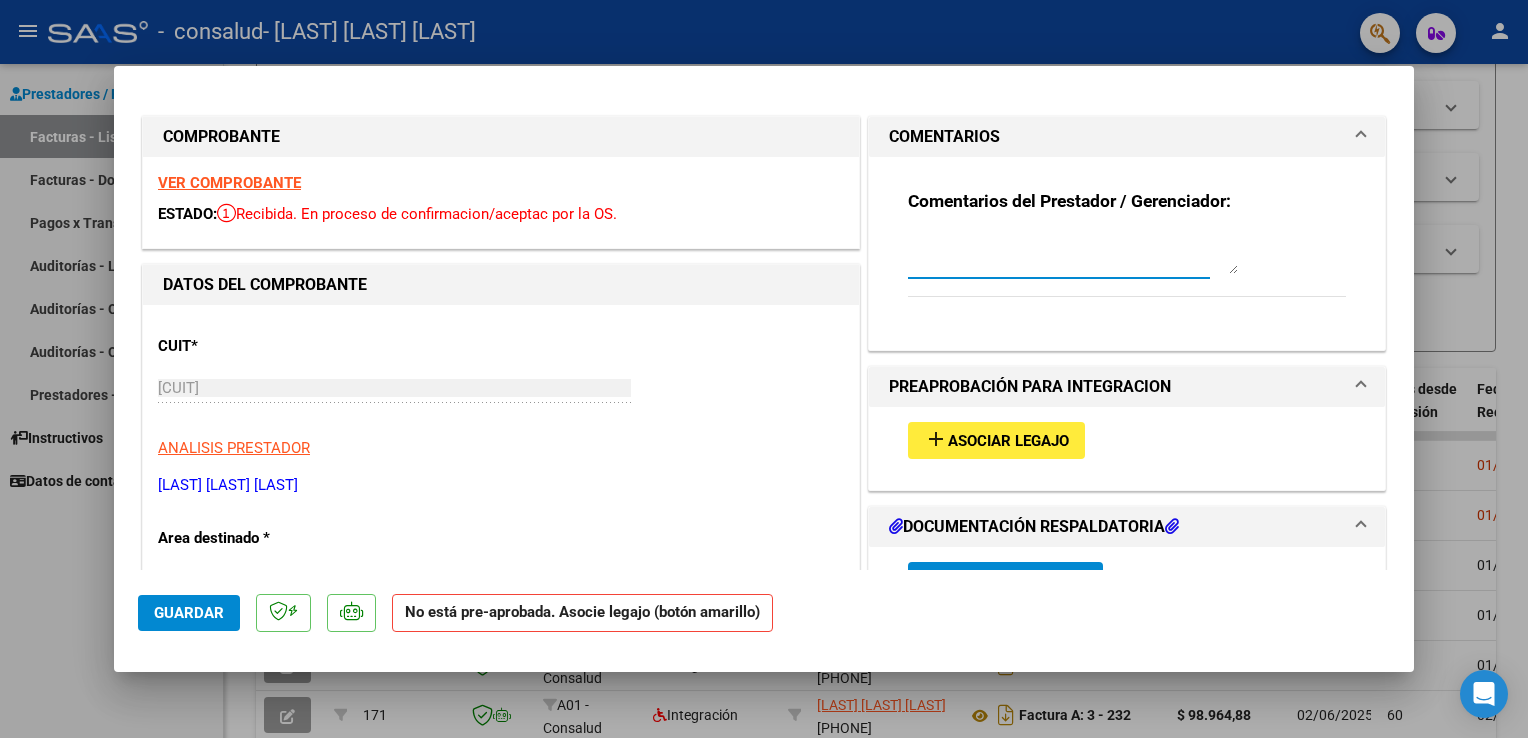 click at bounding box center [1073, 254] 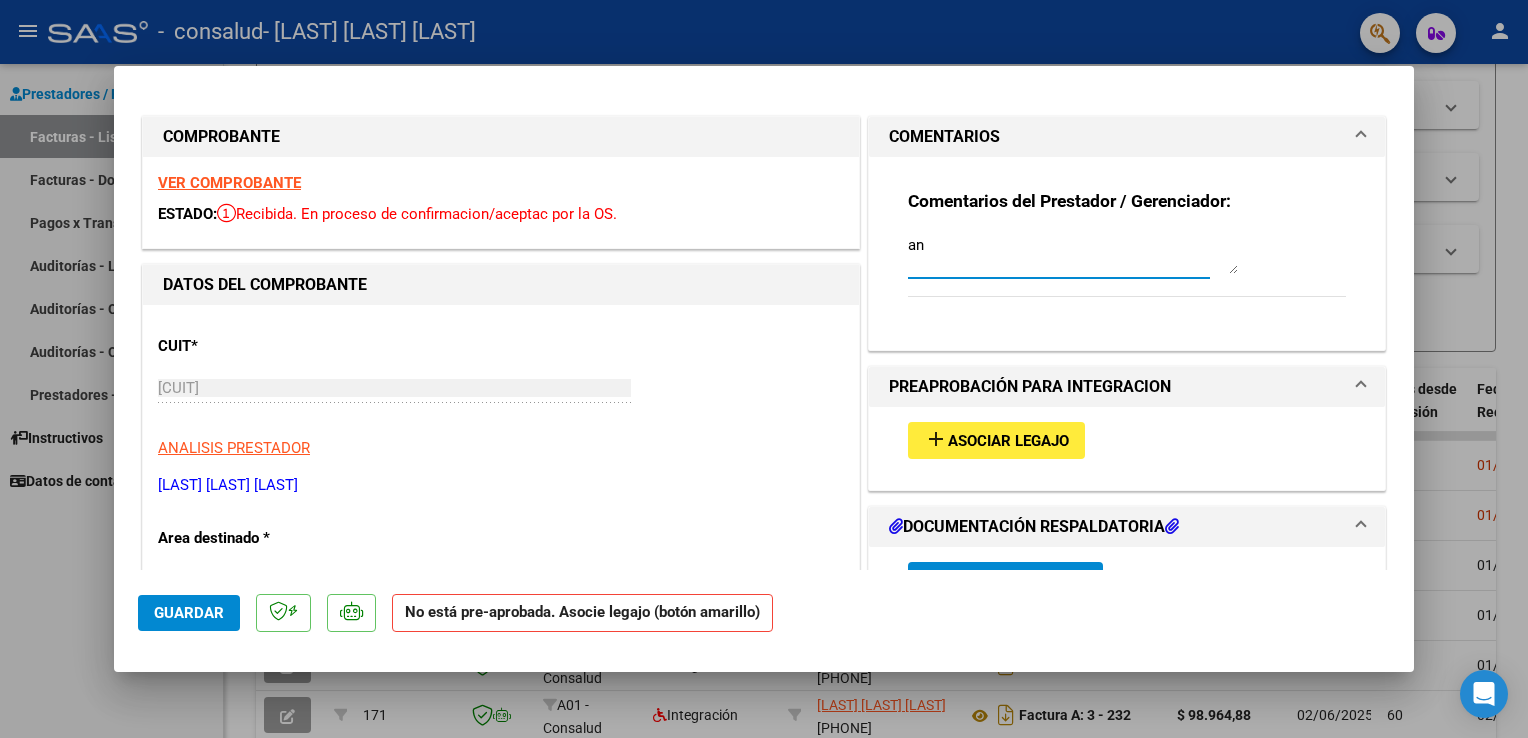 type on "a" 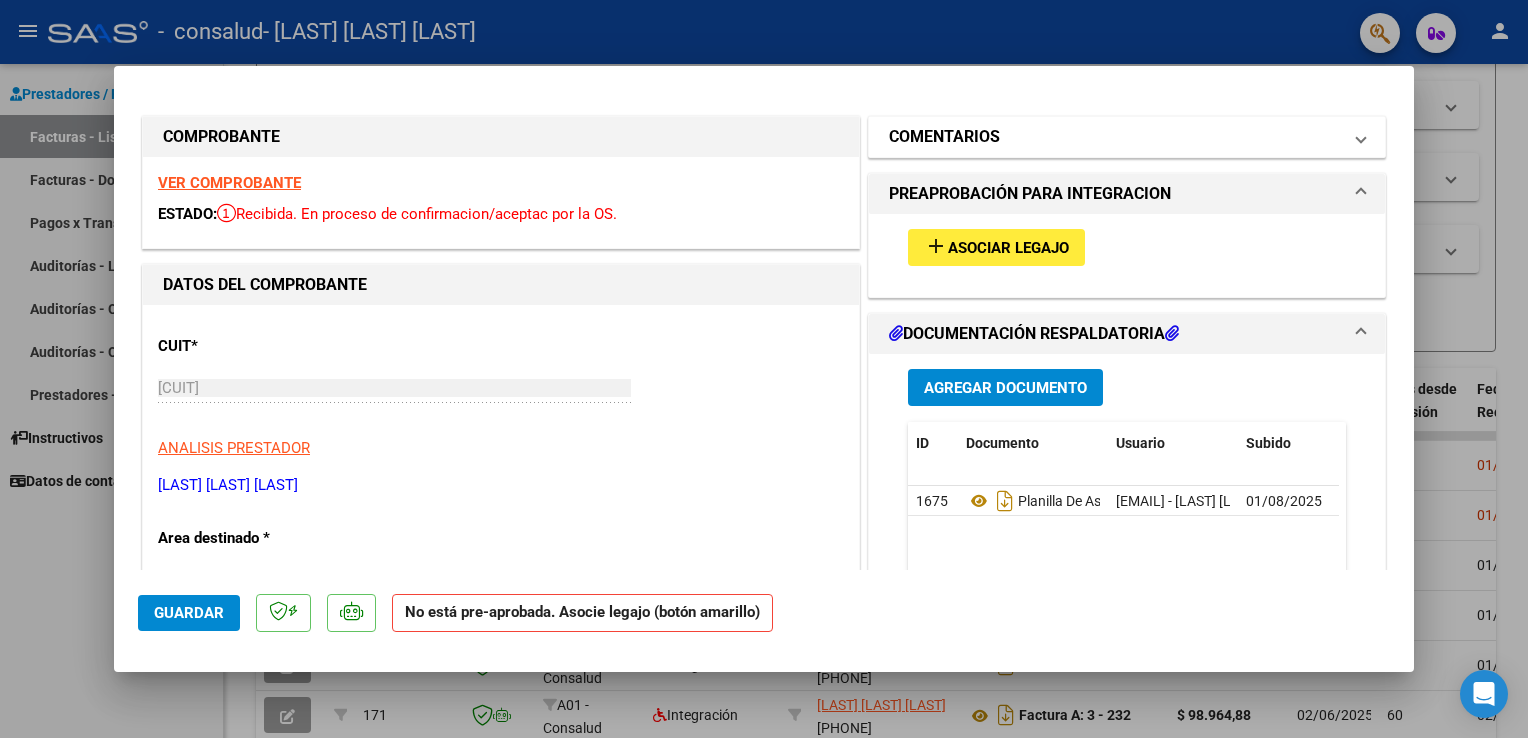 click on "COMENTARIOS" at bounding box center [944, 137] 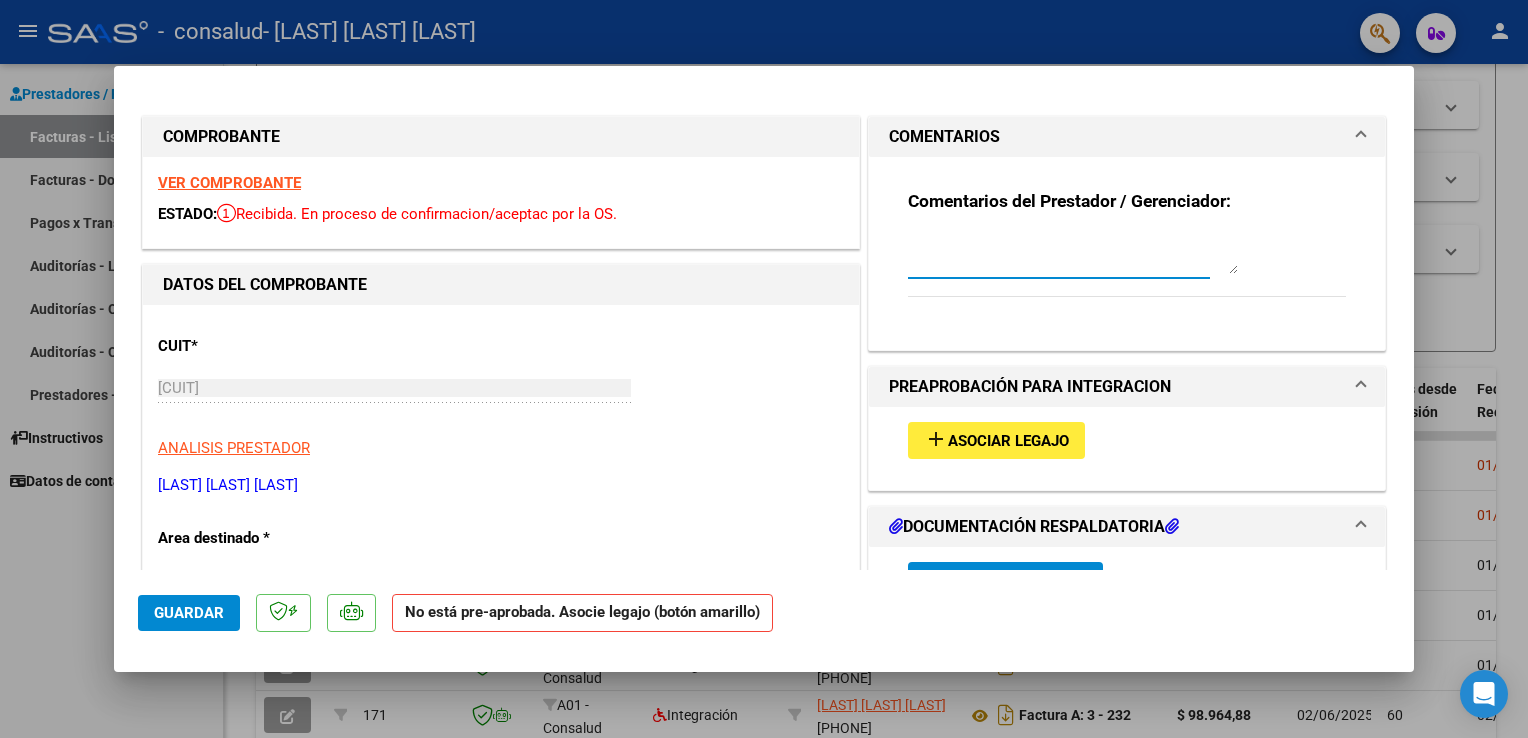click at bounding box center [1073, 254] 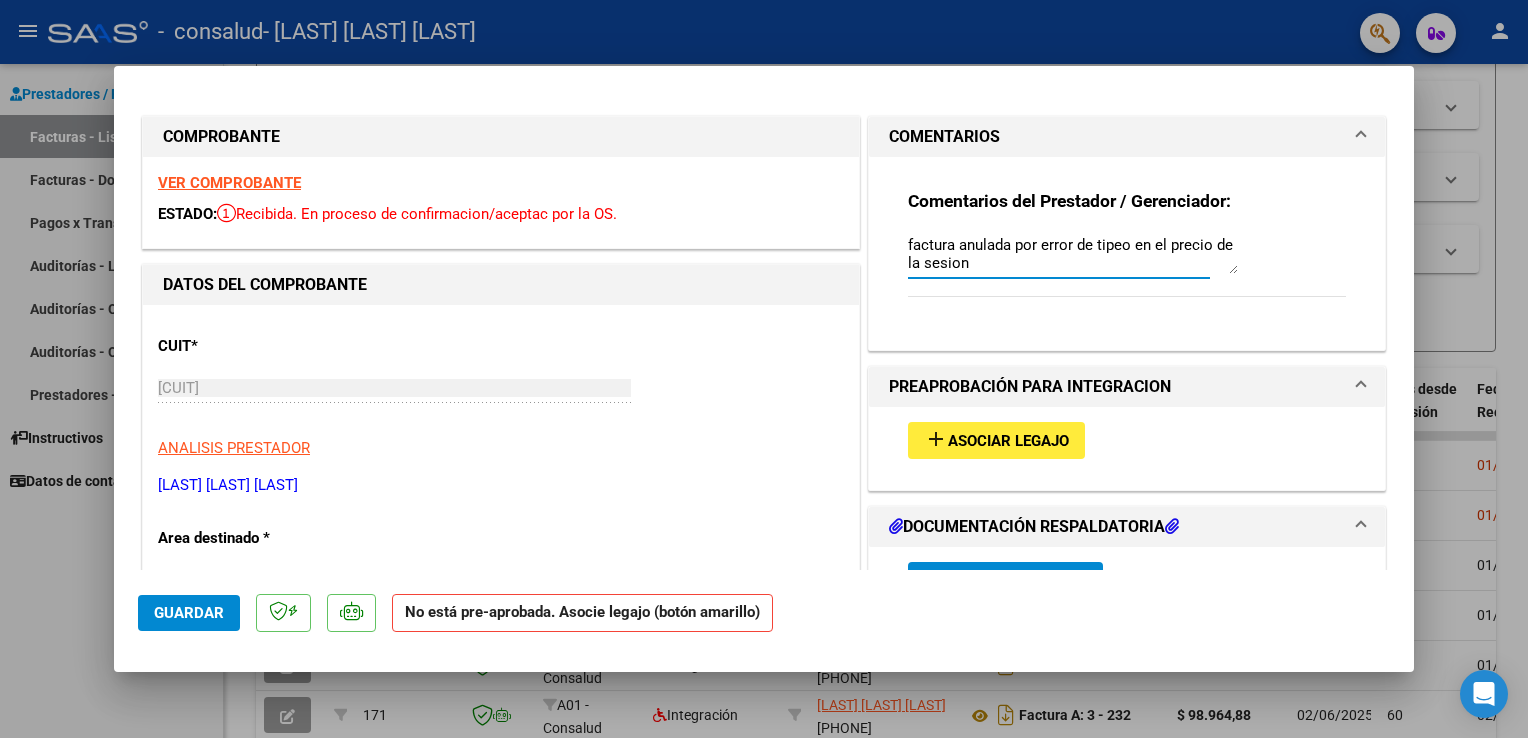 type on "factura anulada por error de tipeo en el precio de la sesion" 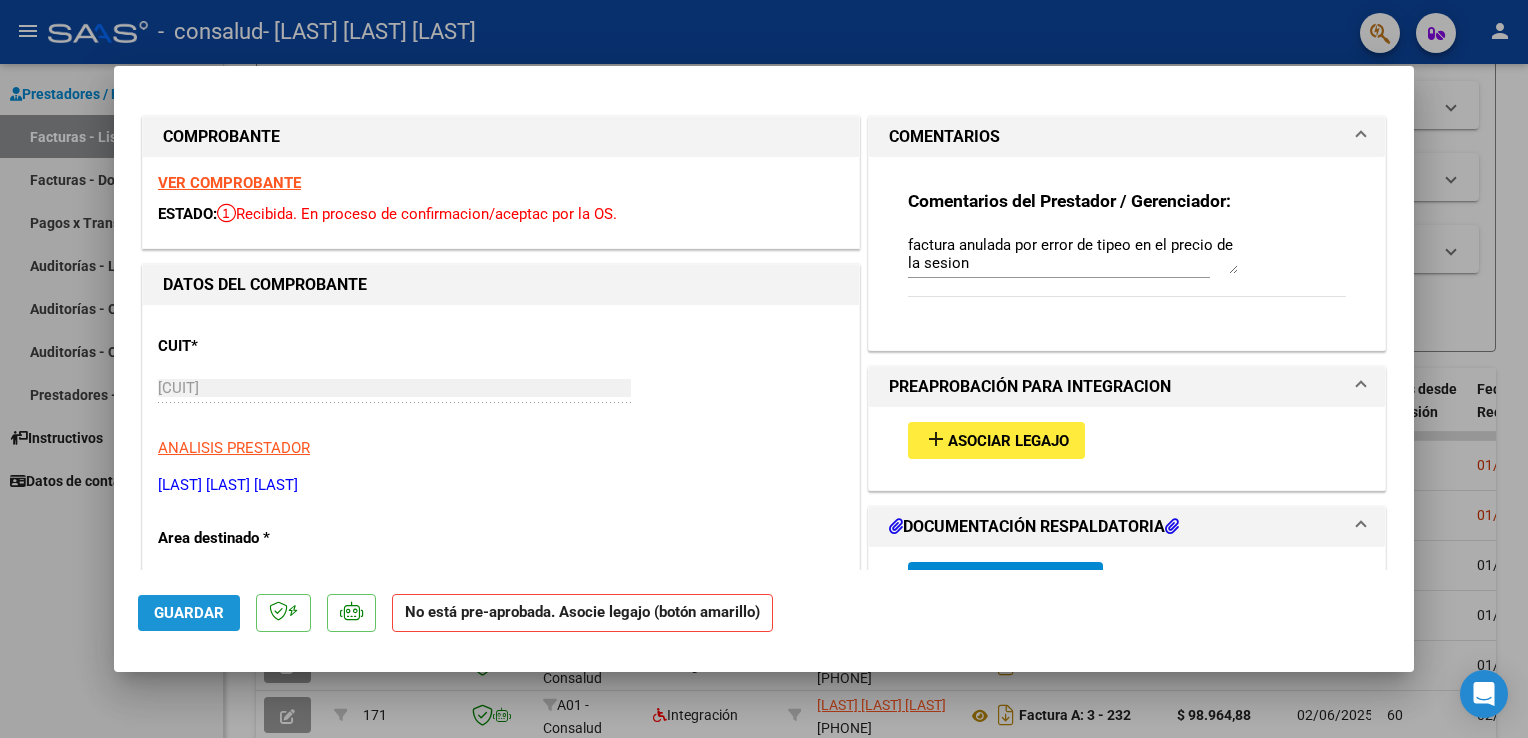 click on "Guardar" 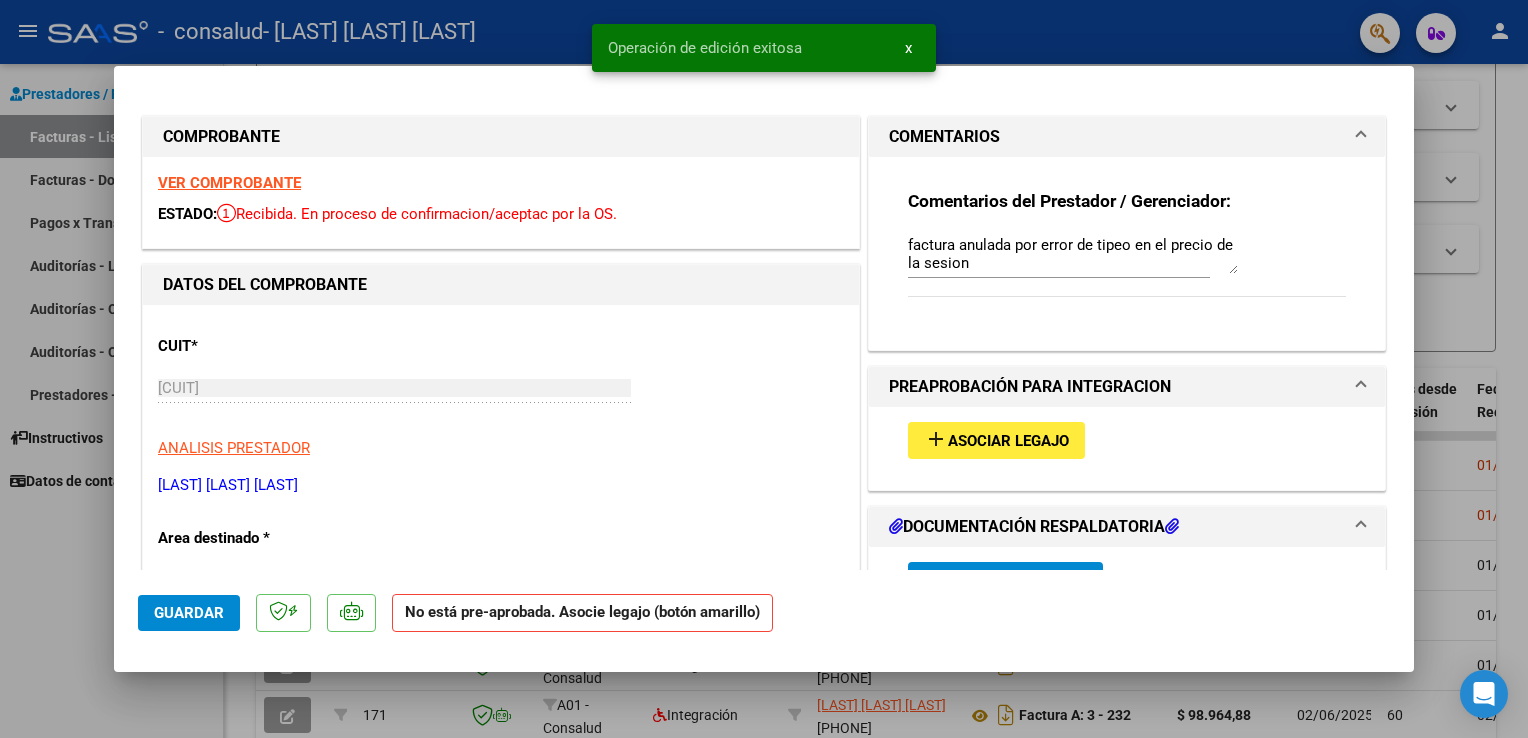 click at bounding box center [764, 369] 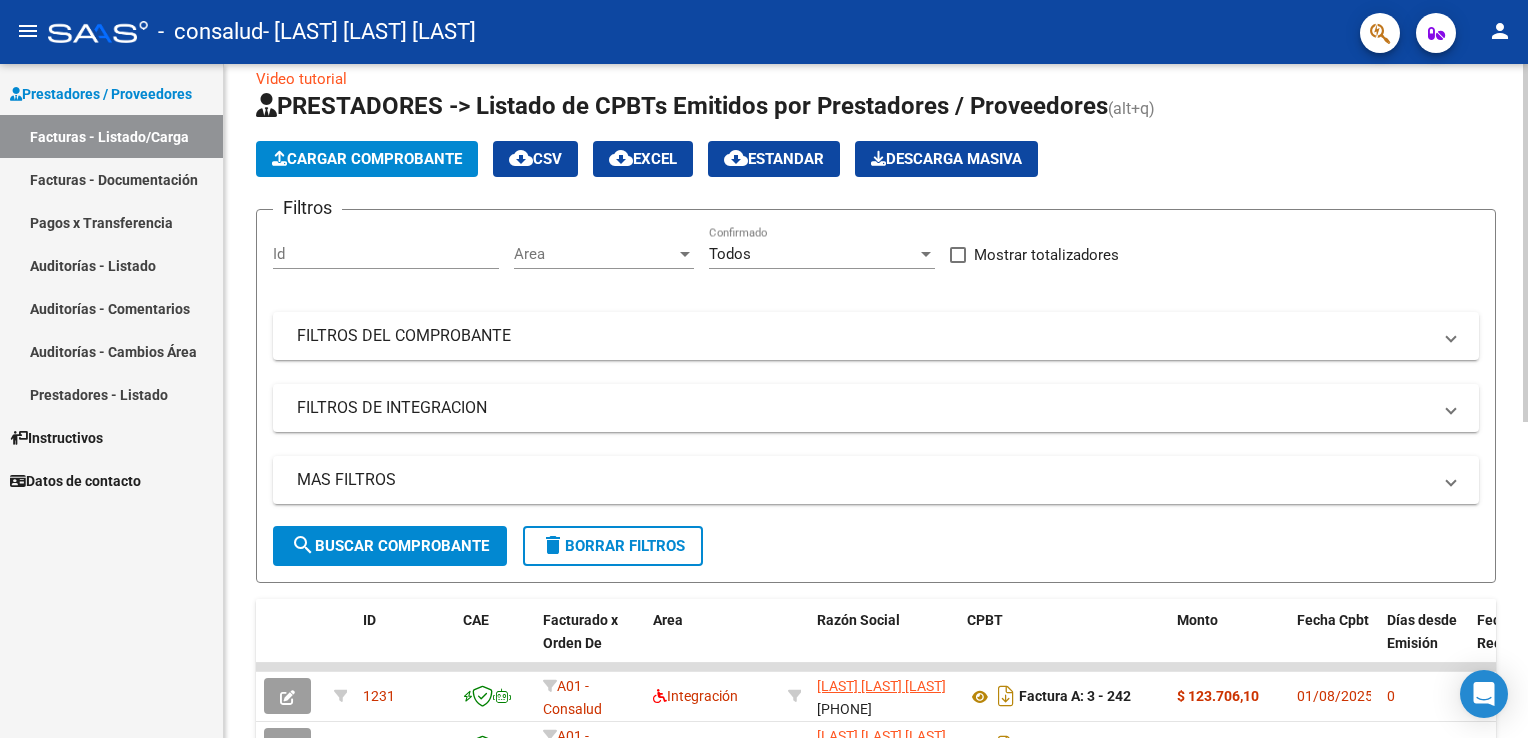 scroll, scrollTop: 0, scrollLeft: 0, axis: both 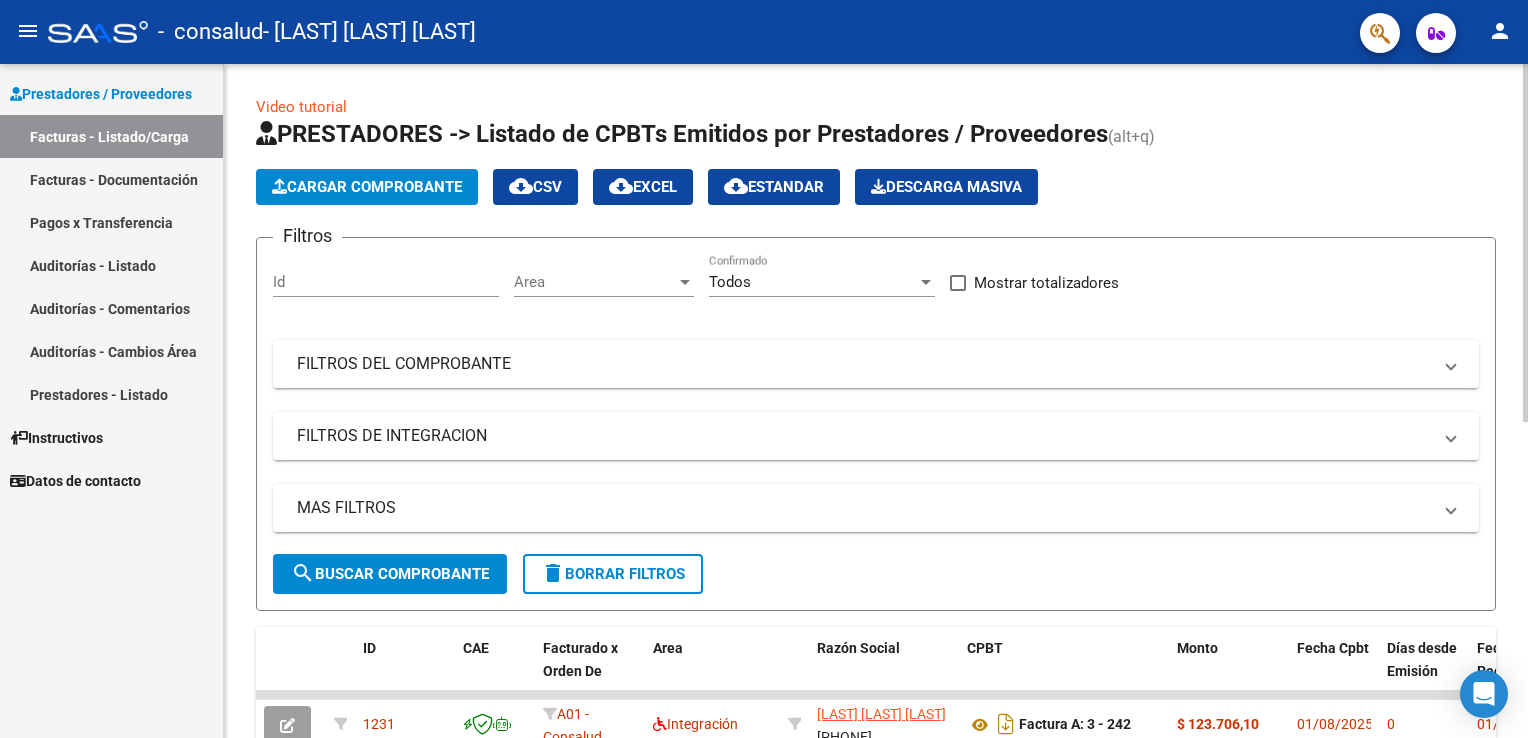 click on "FILTROS DEL COMPROBANTE  Comprobante Tipo Comprobante Tipo Start date – End date Fec. Comprobante Desde / Hasta Días Emisión Desde(cant. días) Días Emisión Hasta(cant. días) CUIT / Razón Social Pto. Venta Nro. Comprobante Código SSS CAE Válido CAE Válido Todos Cargado Módulo Hosp. Todos Tiene facturacion Apócrifa Hospital Refes  FILTROS DE INTEGRACION  Período De Prestación Campos del Archivo de Rendición Devuelto x SSS (dr_envio) Todos 0" 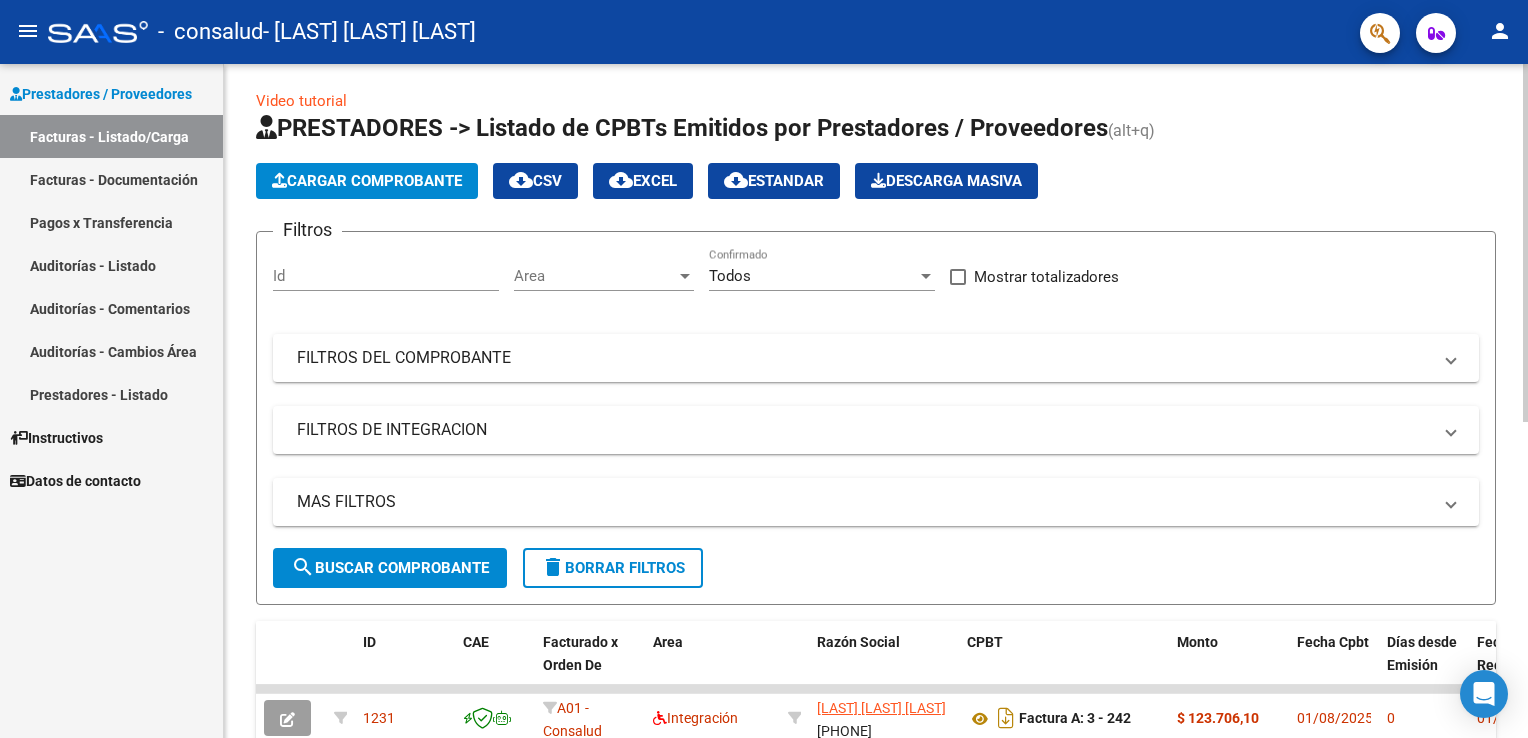 scroll, scrollTop: 0, scrollLeft: 0, axis: both 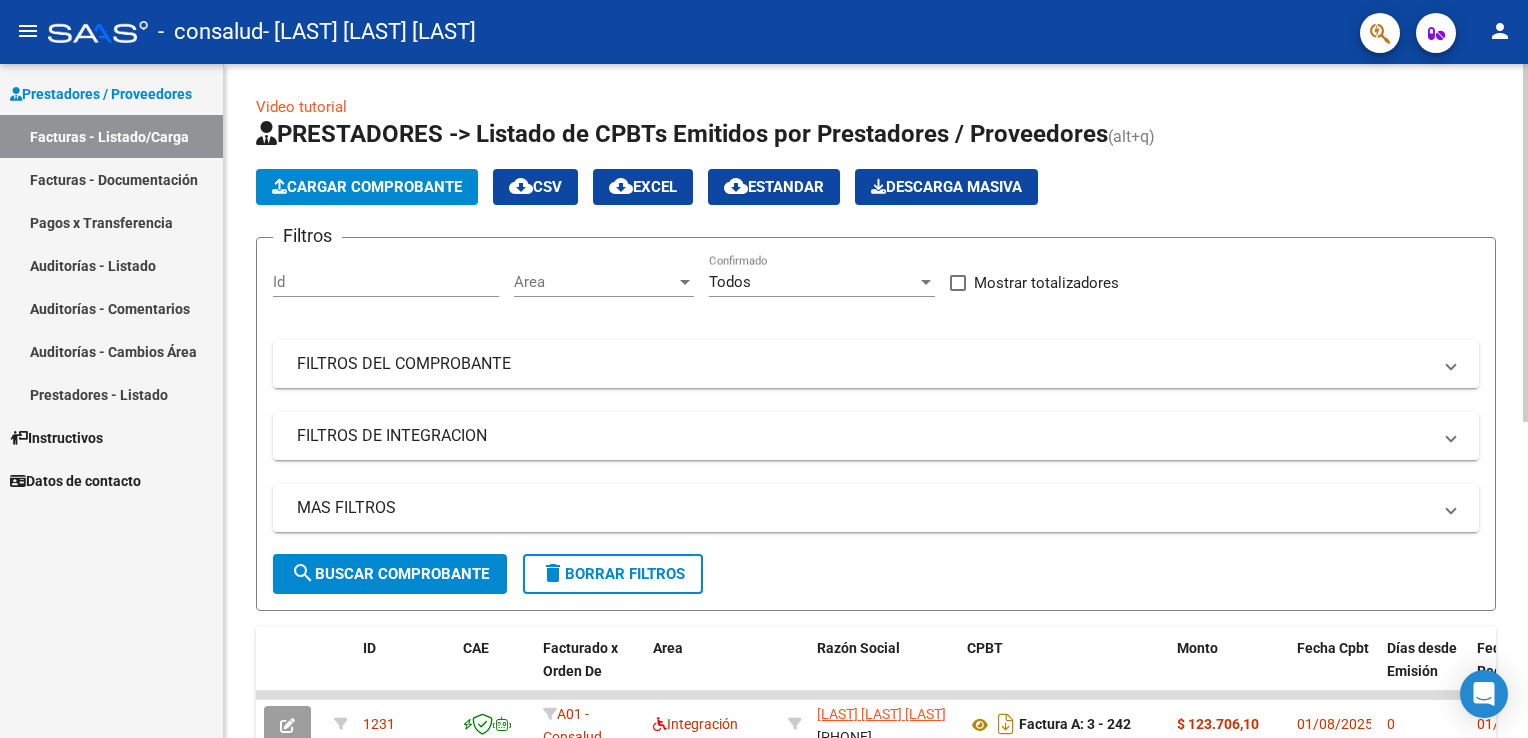 click on "FILTROS DEL COMPROBANTE  Comprobante Tipo Comprobante Tipo Start date – End date Fec. Comprobante Desde / Hasta Días Emisión Desde(cant. días) Días Emisión Hasta(cant. días) CUIT / Razón Social Pto. Venta Nro. Comprobante Código SSS CAE Válido CAE Válido Todos Cargado Módulo Hosp. Todos Tiene facturacion Apócrifa Hospital Refes  FILTROS DE INTEGRACION  Período De Prestación Campos del Archivo de Rendición Devuelto x SSS (dr_envio)" at bounding box center [764, 369] 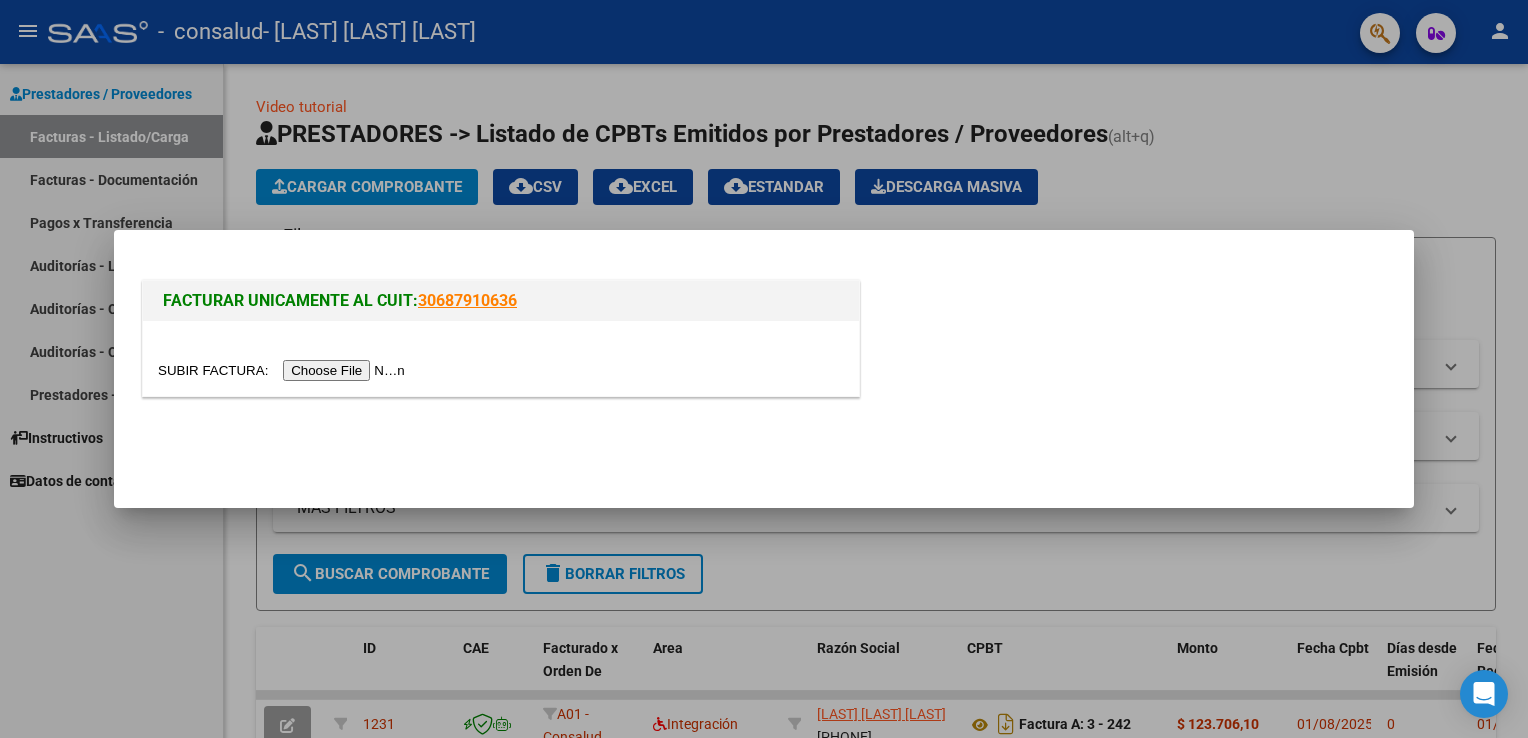 click at bounding box center [284, 370] 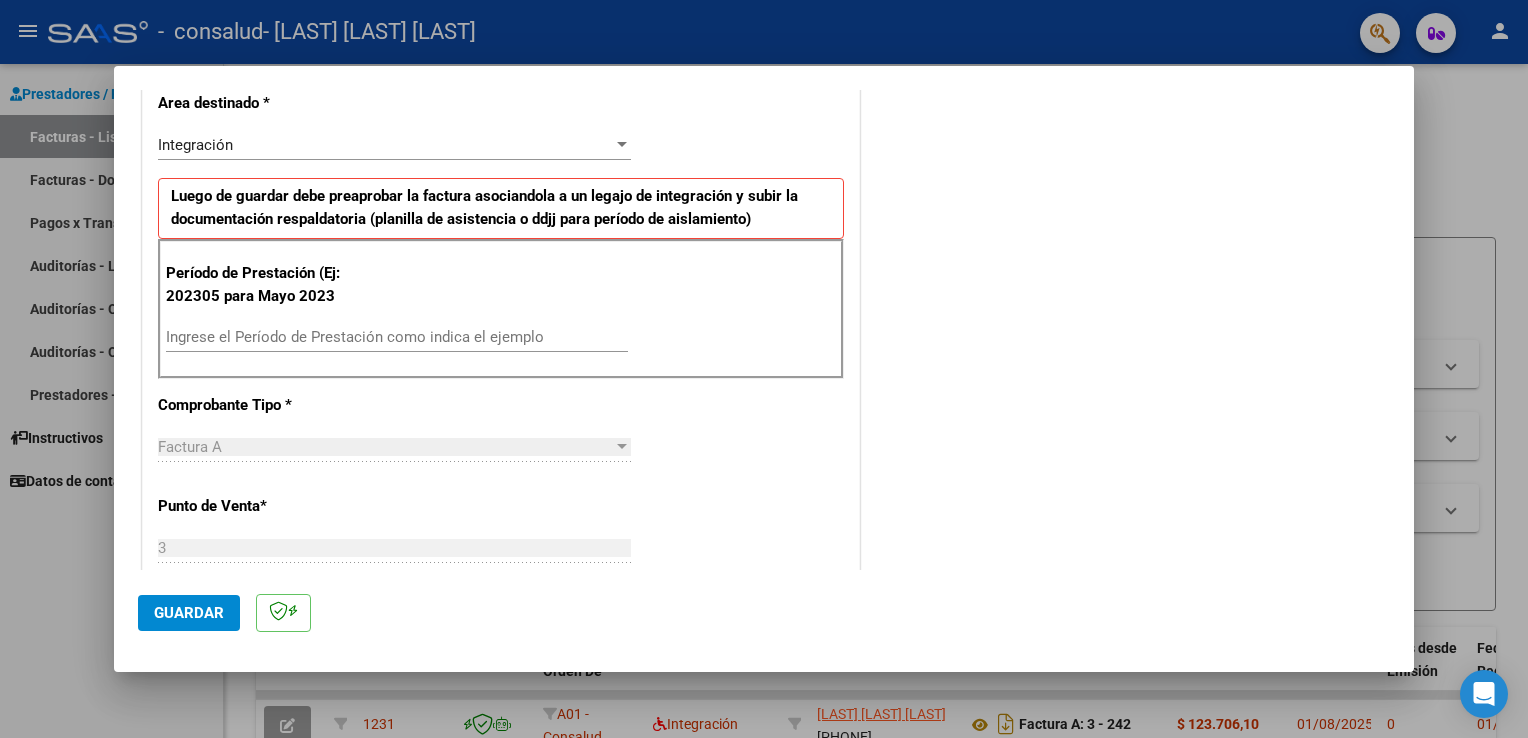 scroll, scrollTop: 464, scrollLeft: 0, axis: vertical 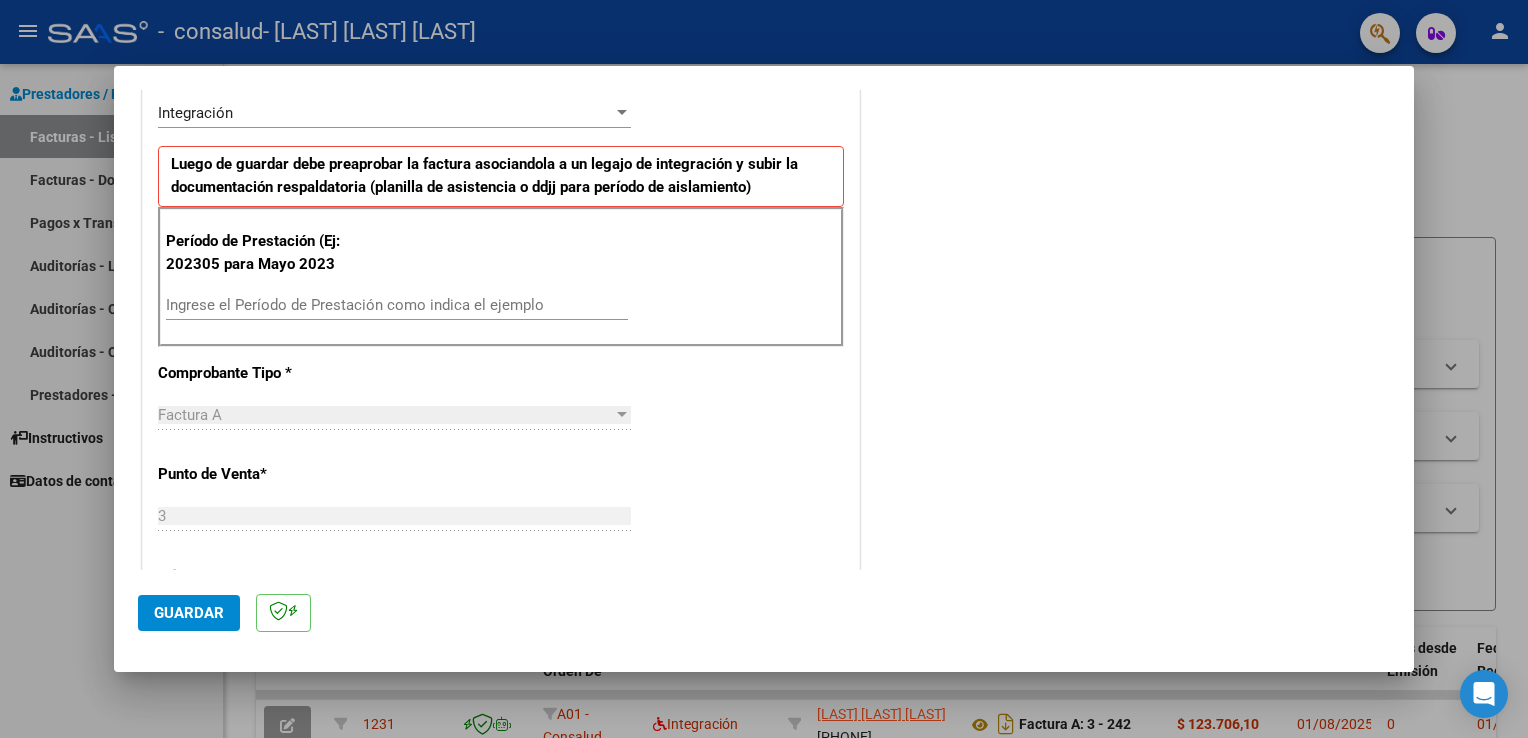 click on "Ingrese el Período de Prestación como indica el ejemplo" at bounding box center [397, 305] 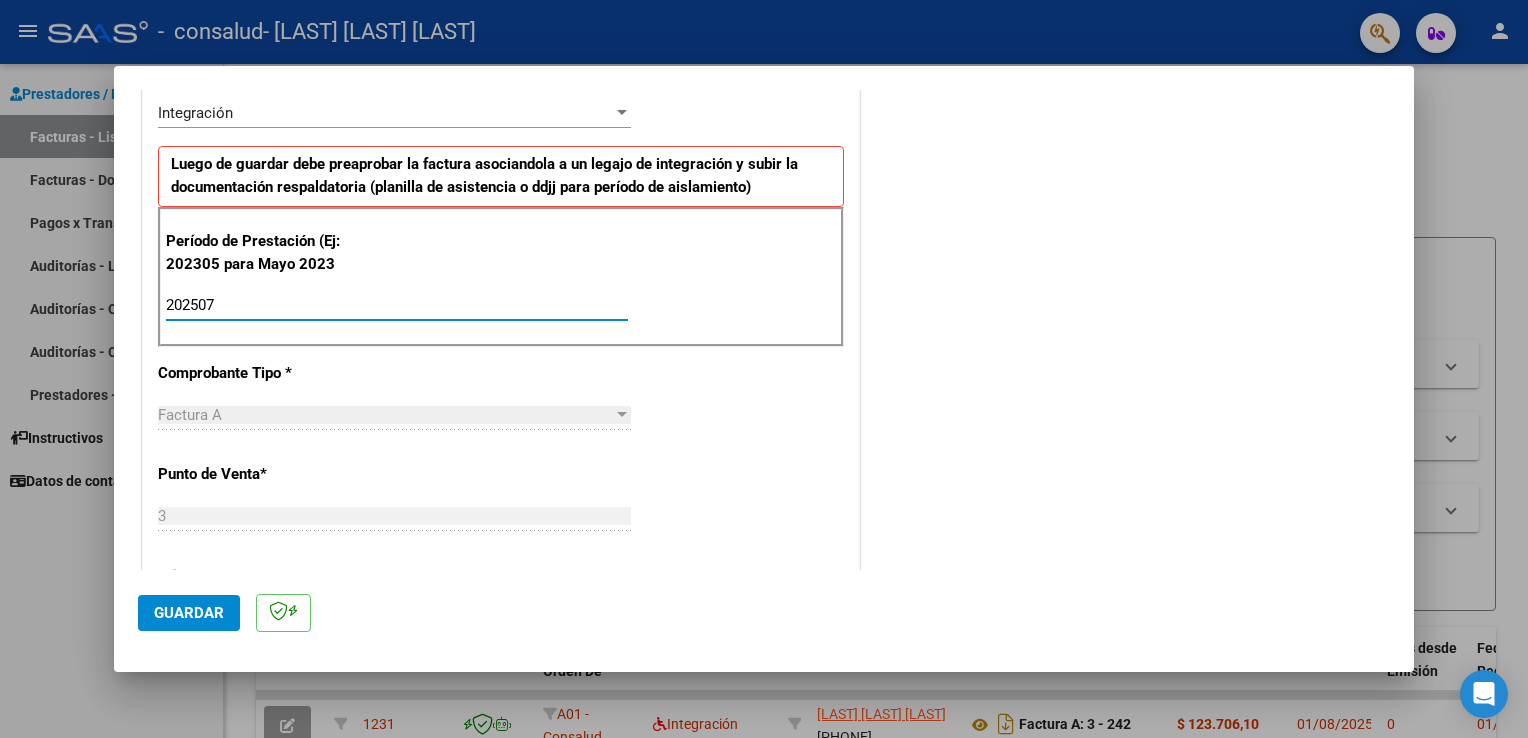 type on "202507" 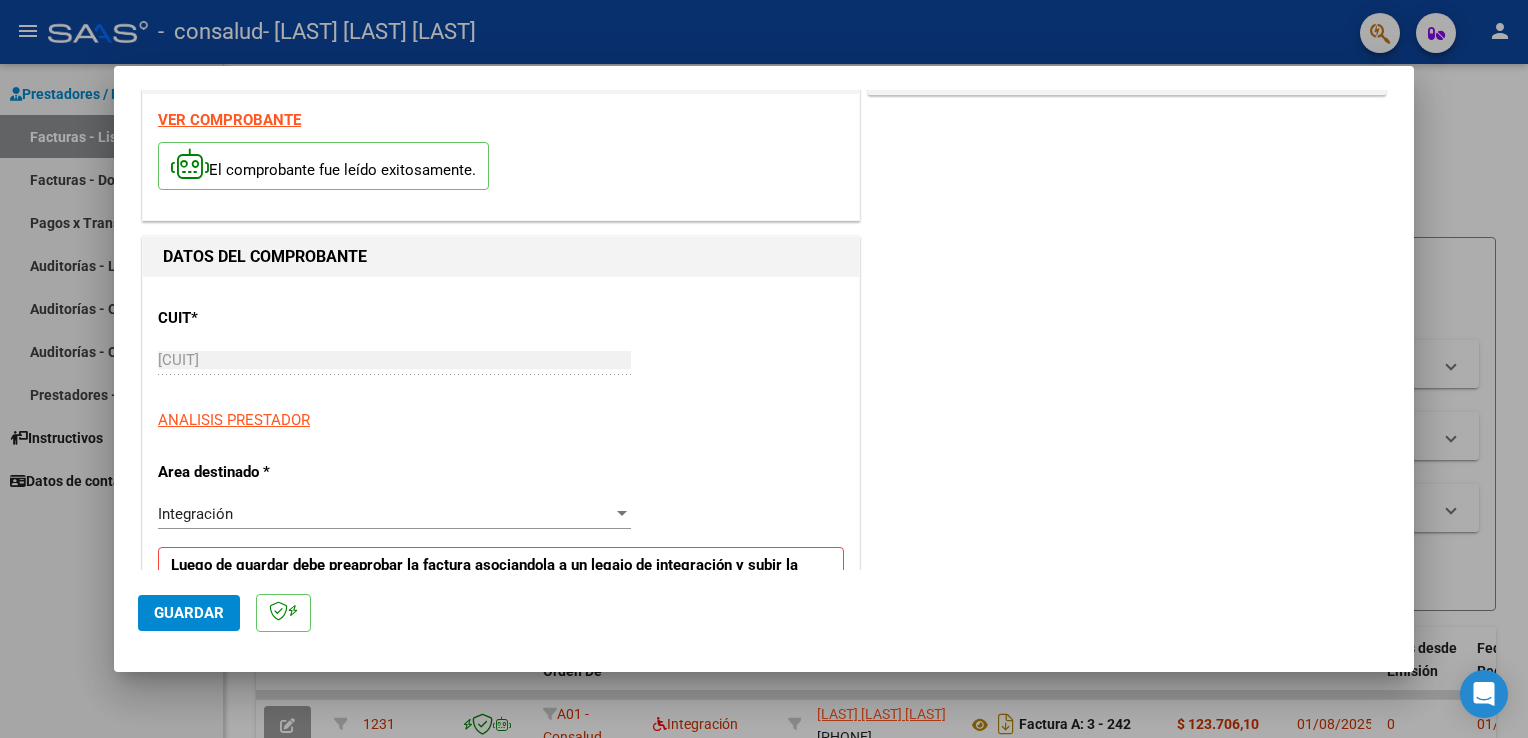 scroll, scrollTop: 0, scrollLeft: 0, axis: both 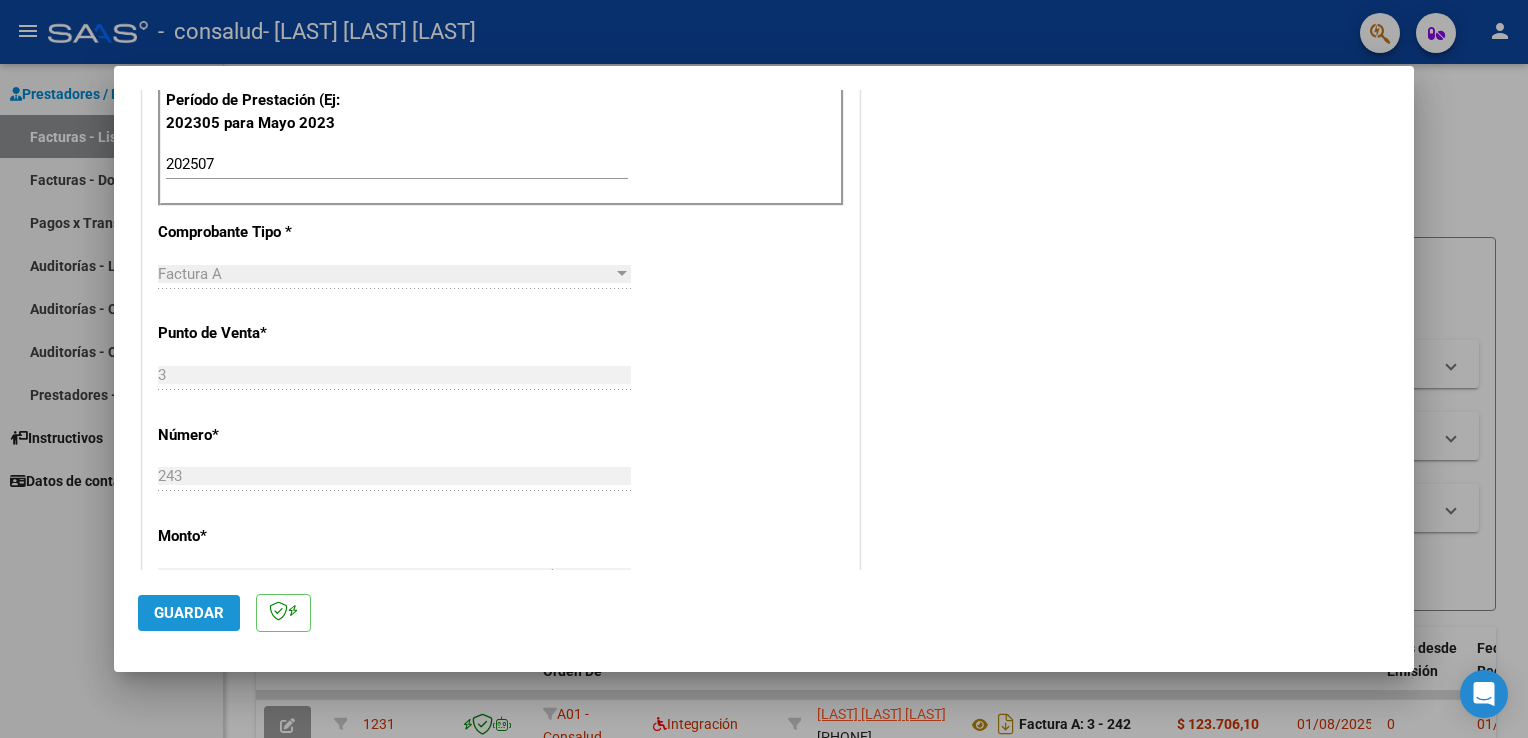 click on "Guardar" 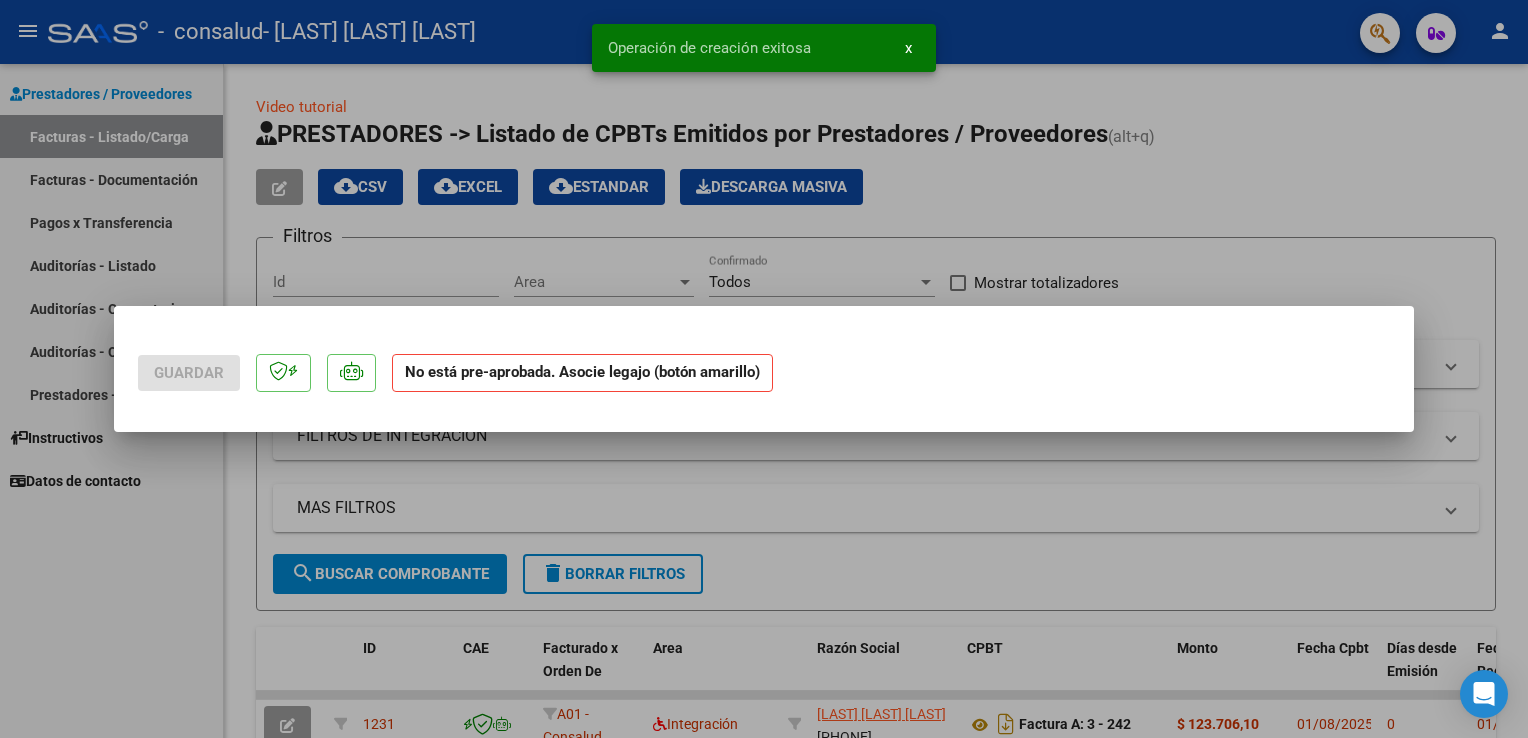 scroll, scrollTop: 0, scrollLeft: 0, axis: both 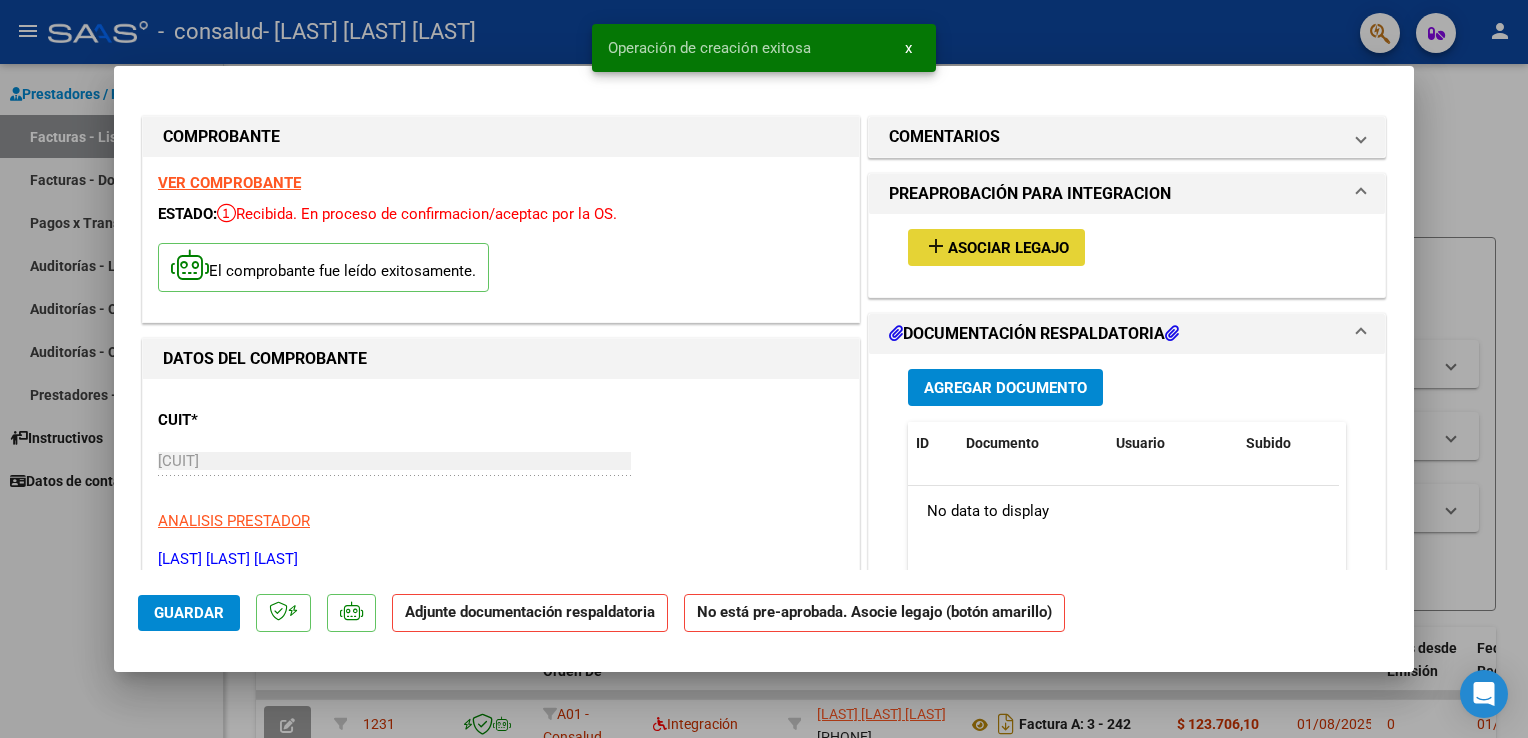 click on "Asociar Legajo" at bounding box center (1008, 248) 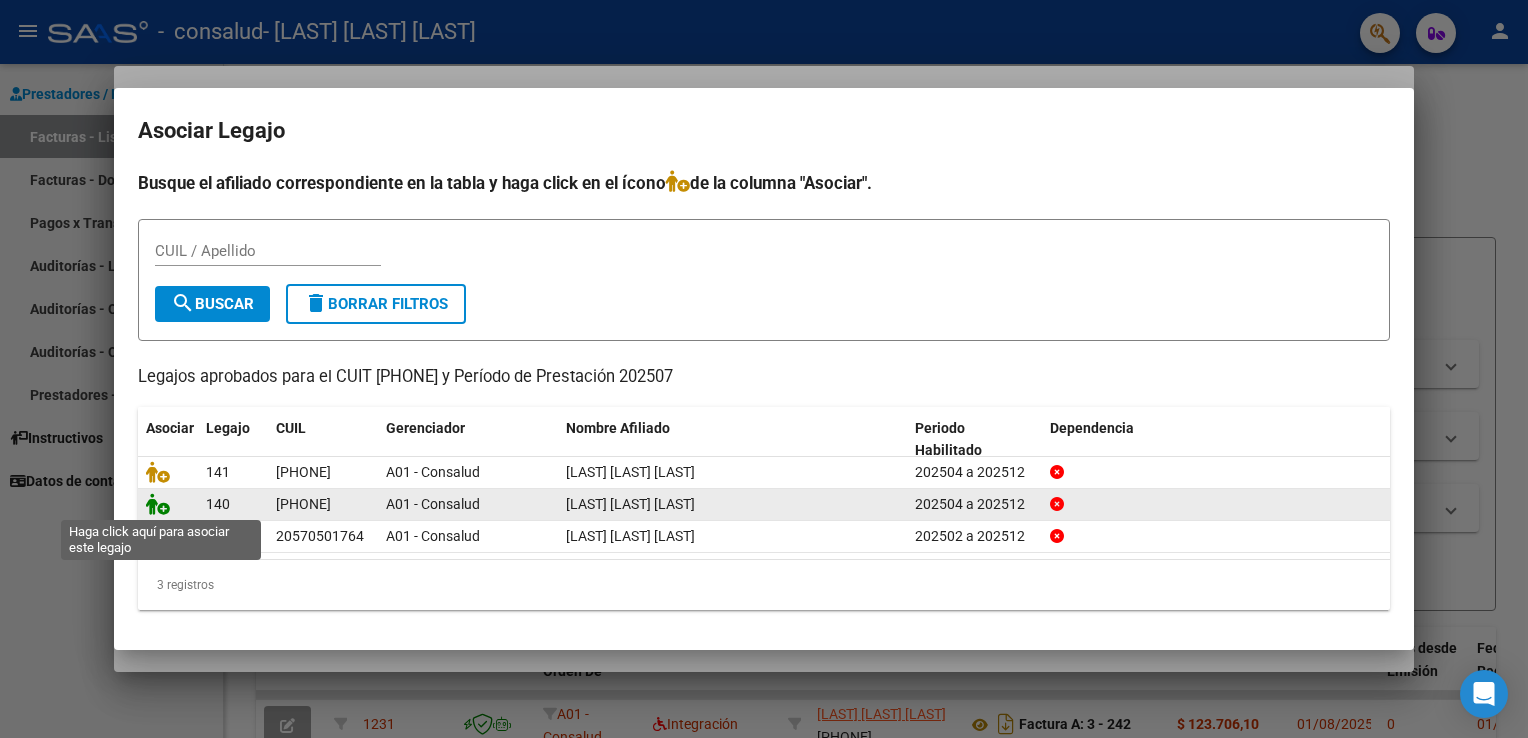 click 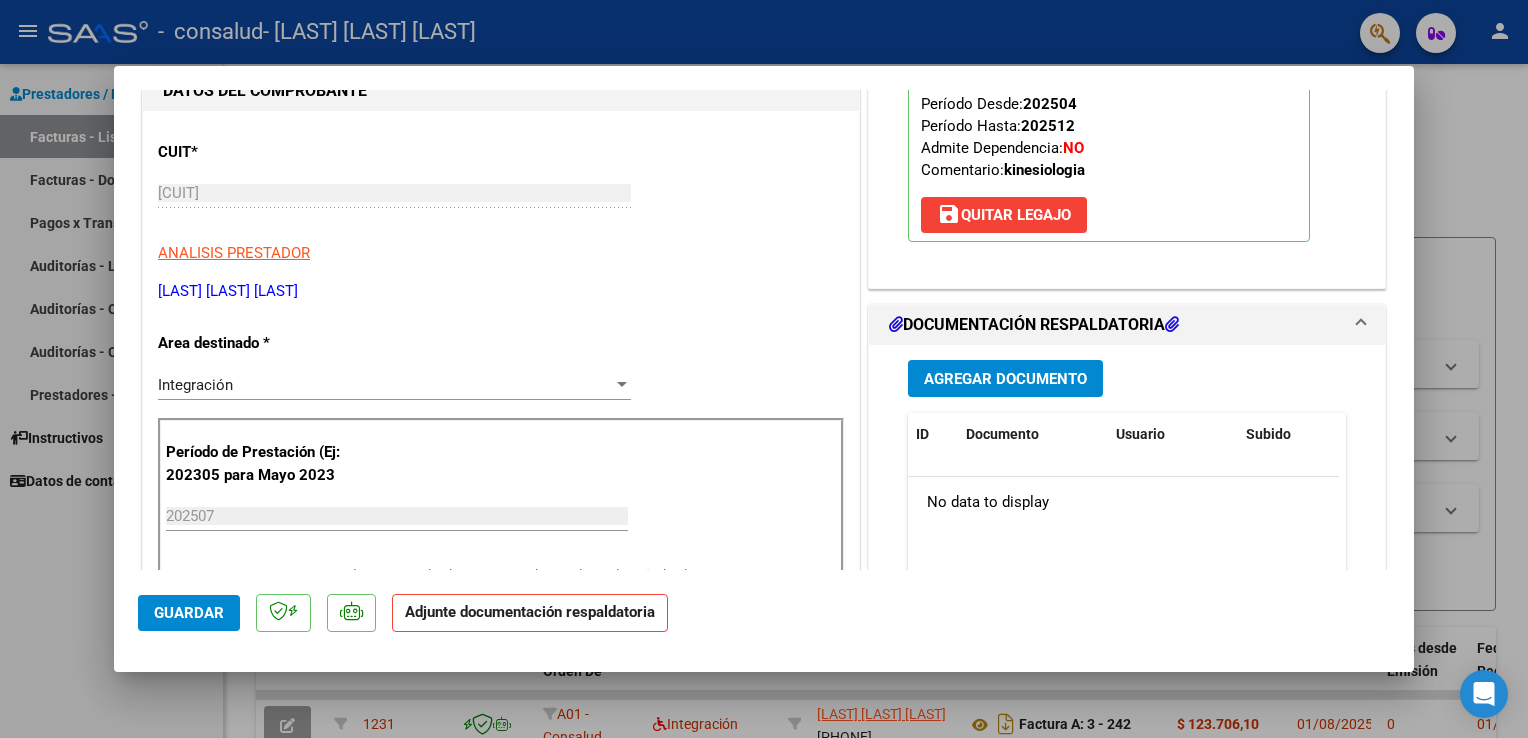 scroll, scrollTop: 299, scrollLeft: 0, axis: vertical 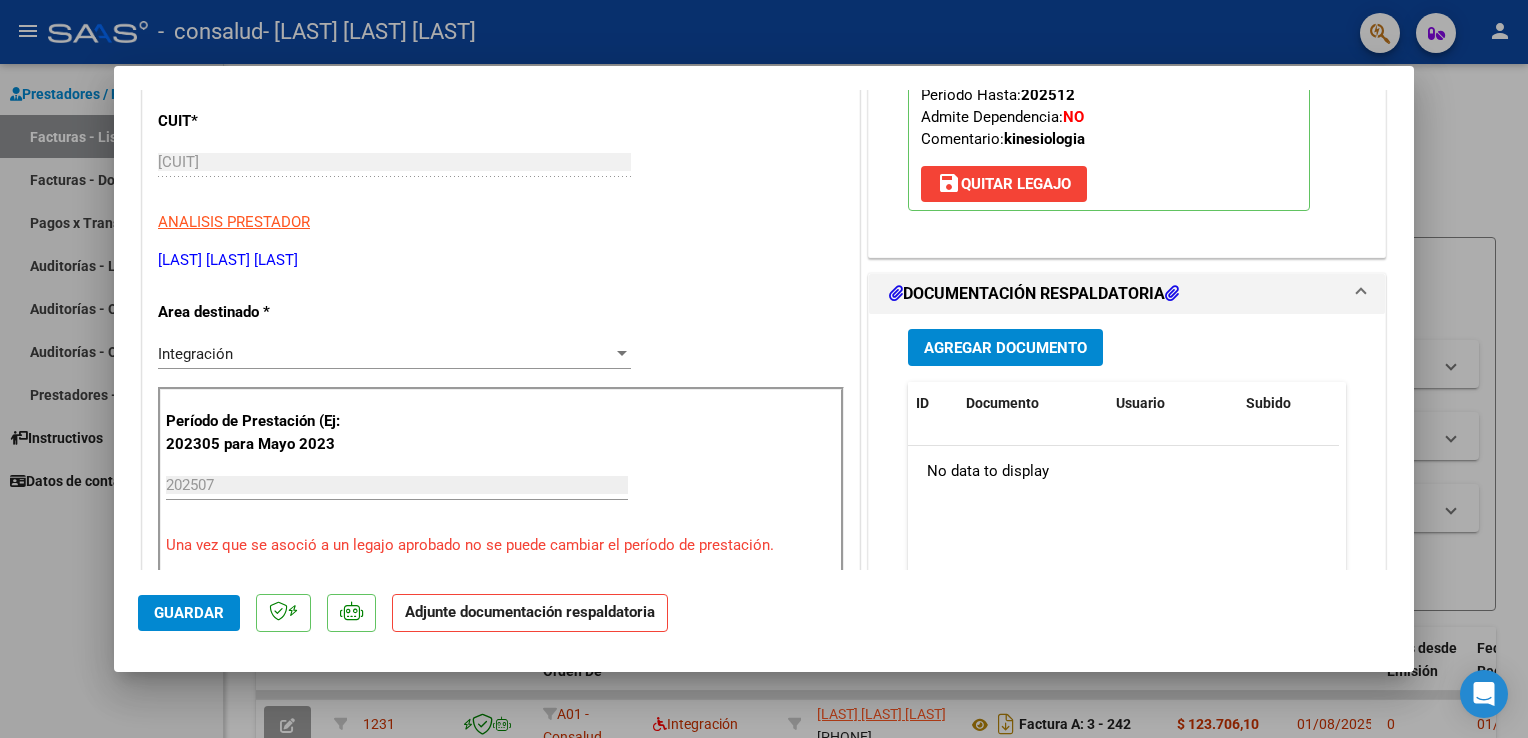 click on "Guardar Adjunte documentación respaldatoria" 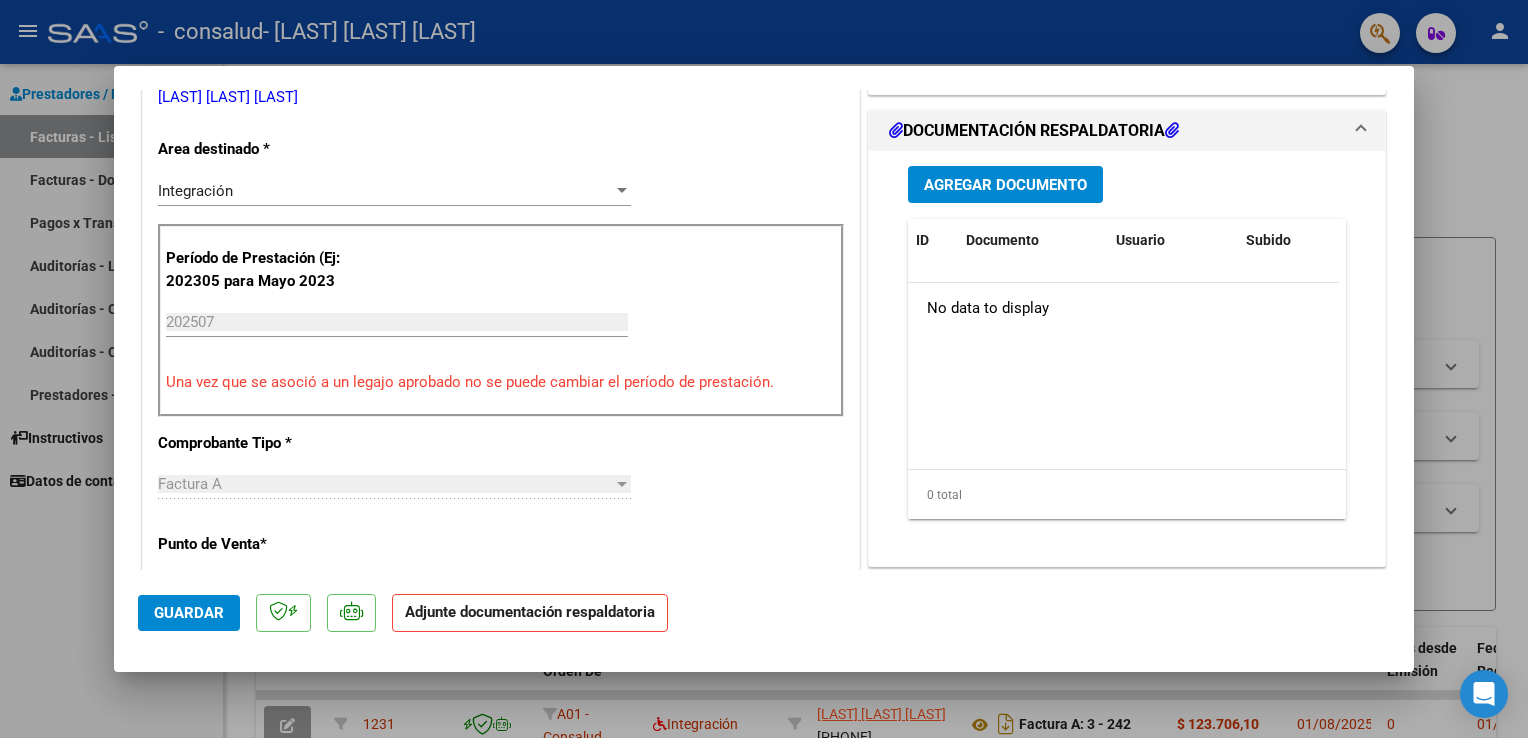 scroll, scrollTop: 426, scrollLeft: 0, axis: vertical 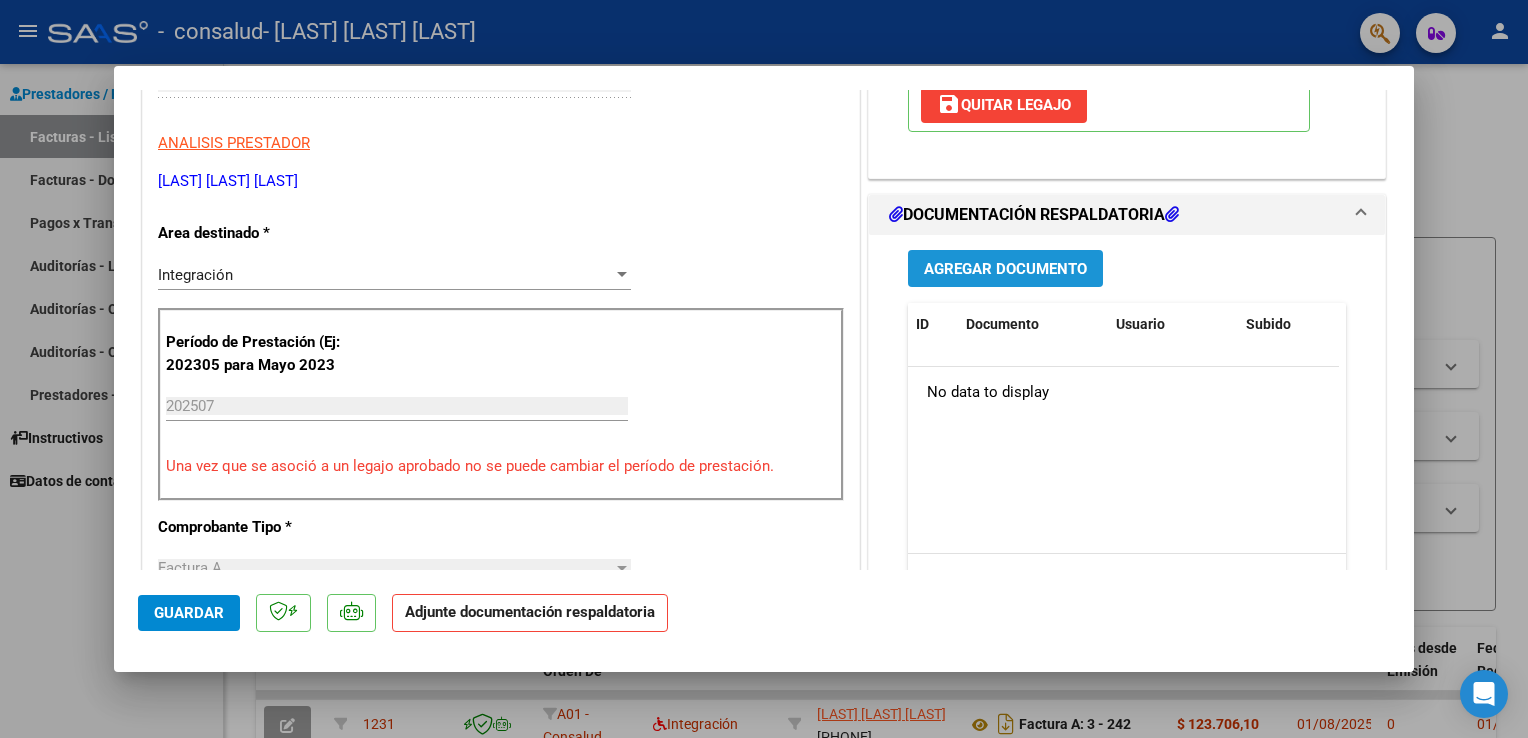 click on "Agregar Documento" at bounding box center [1005, 269] 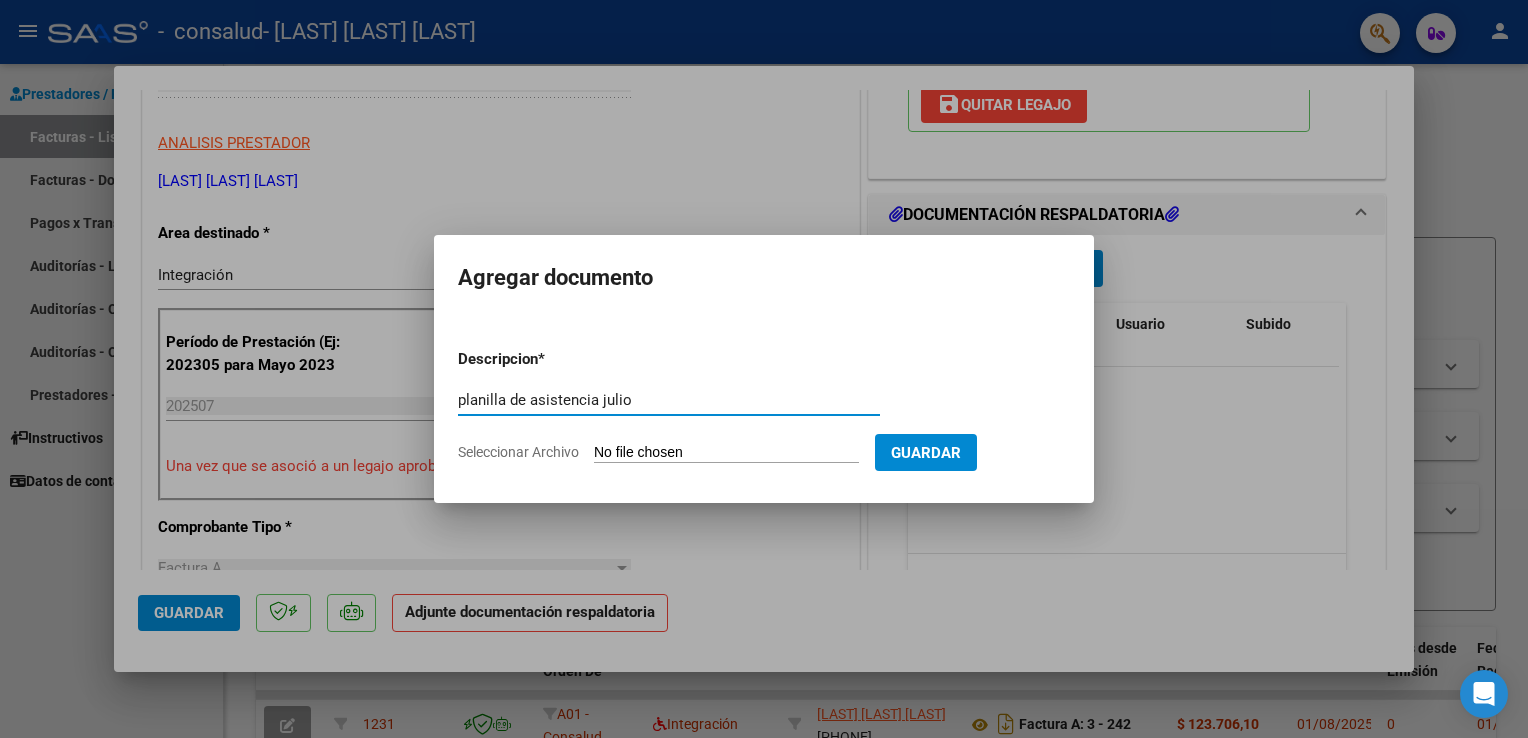 type on "planilla de asistencia julio" 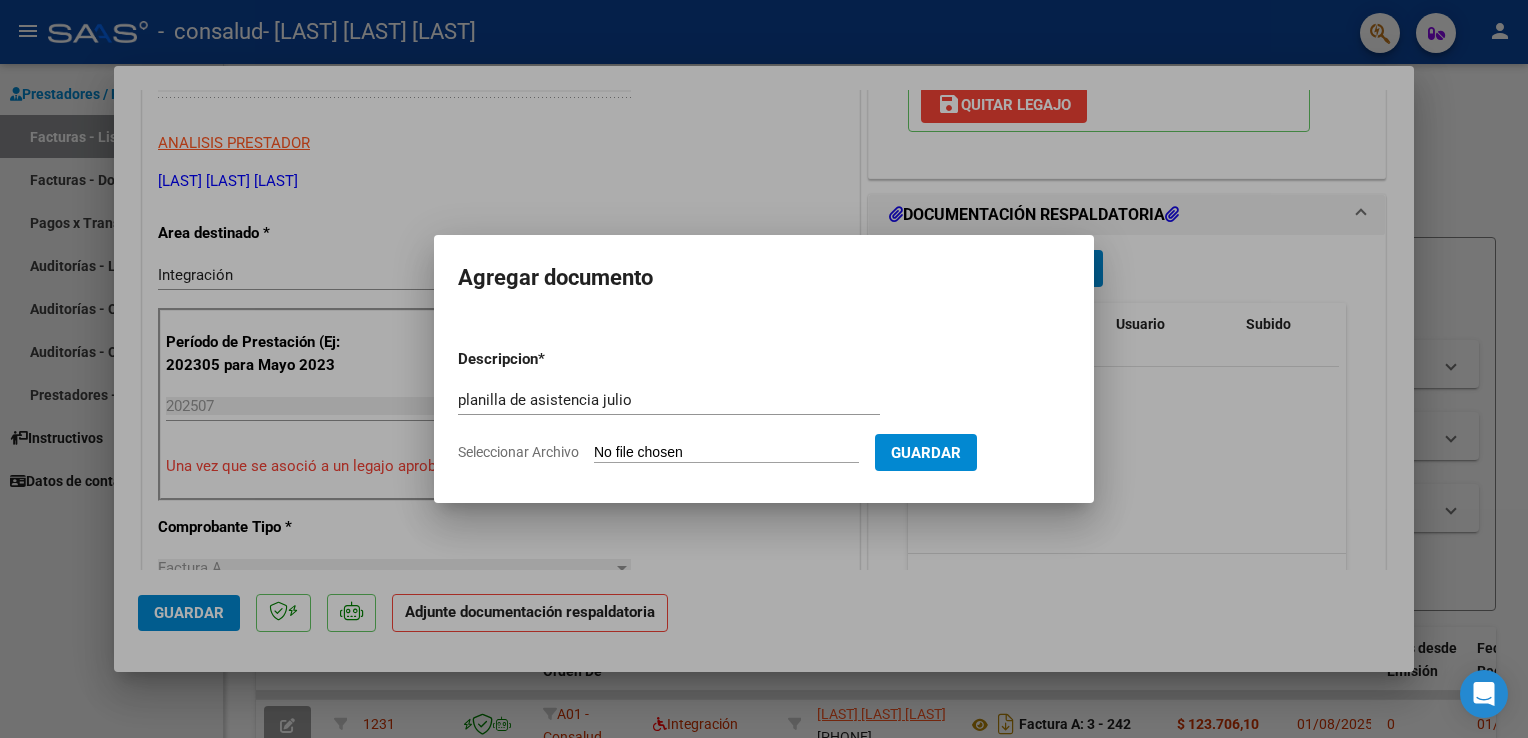 click on "Seleccionar Archivo" at bounding box center (726, 453) 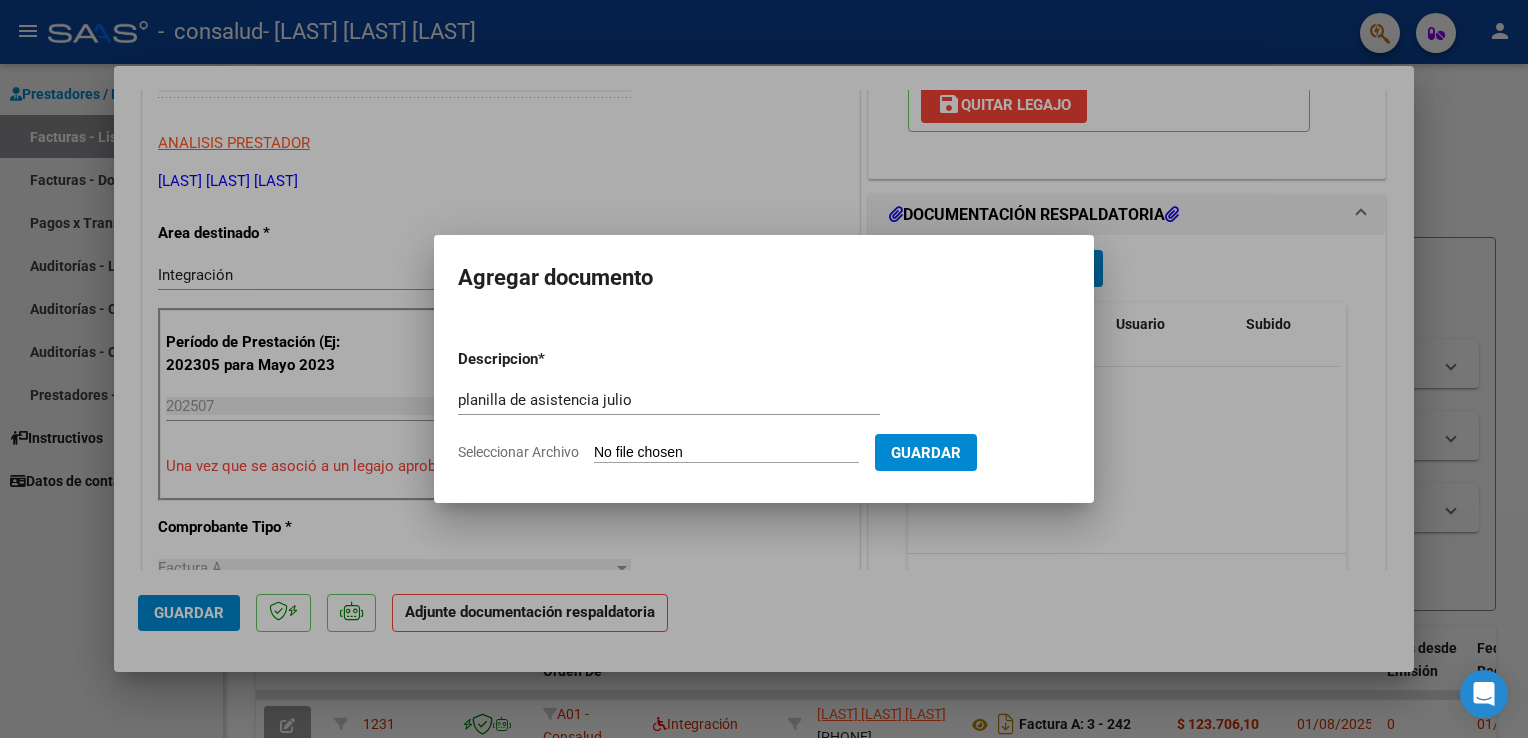 type on "C:\fakepath\[FILENAME].pdf" 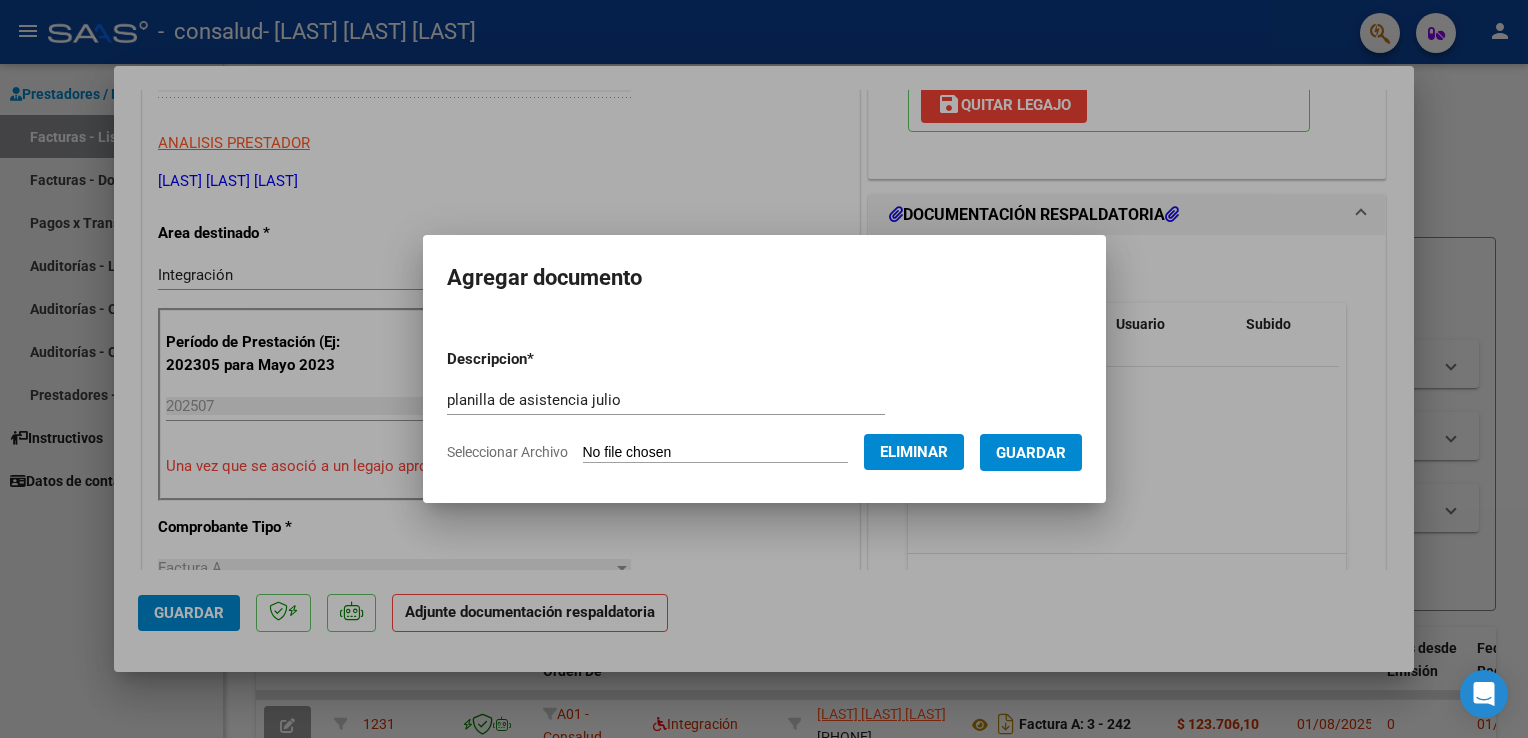 click on "Guardar" at bounding box center (1031, 453) 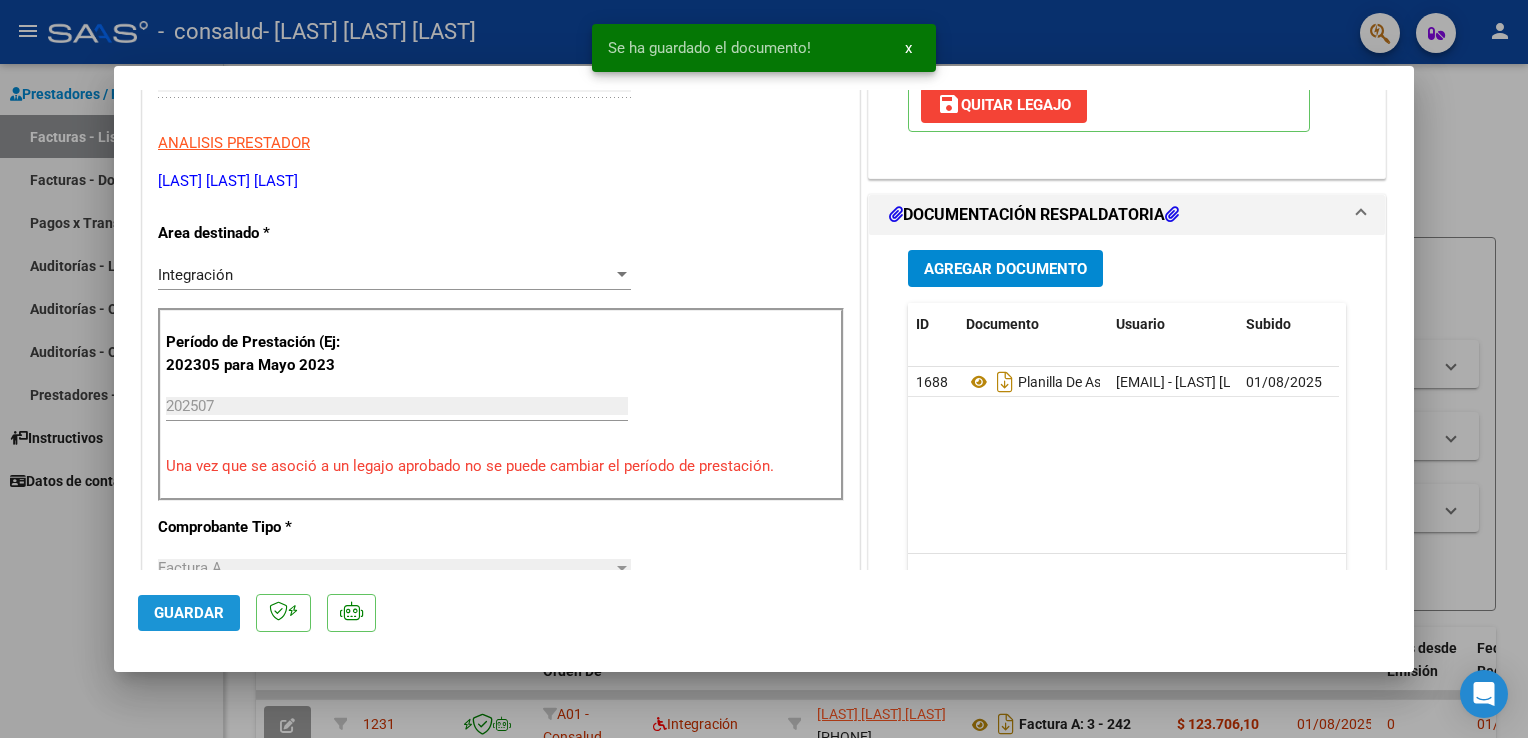 click on "Guardar" 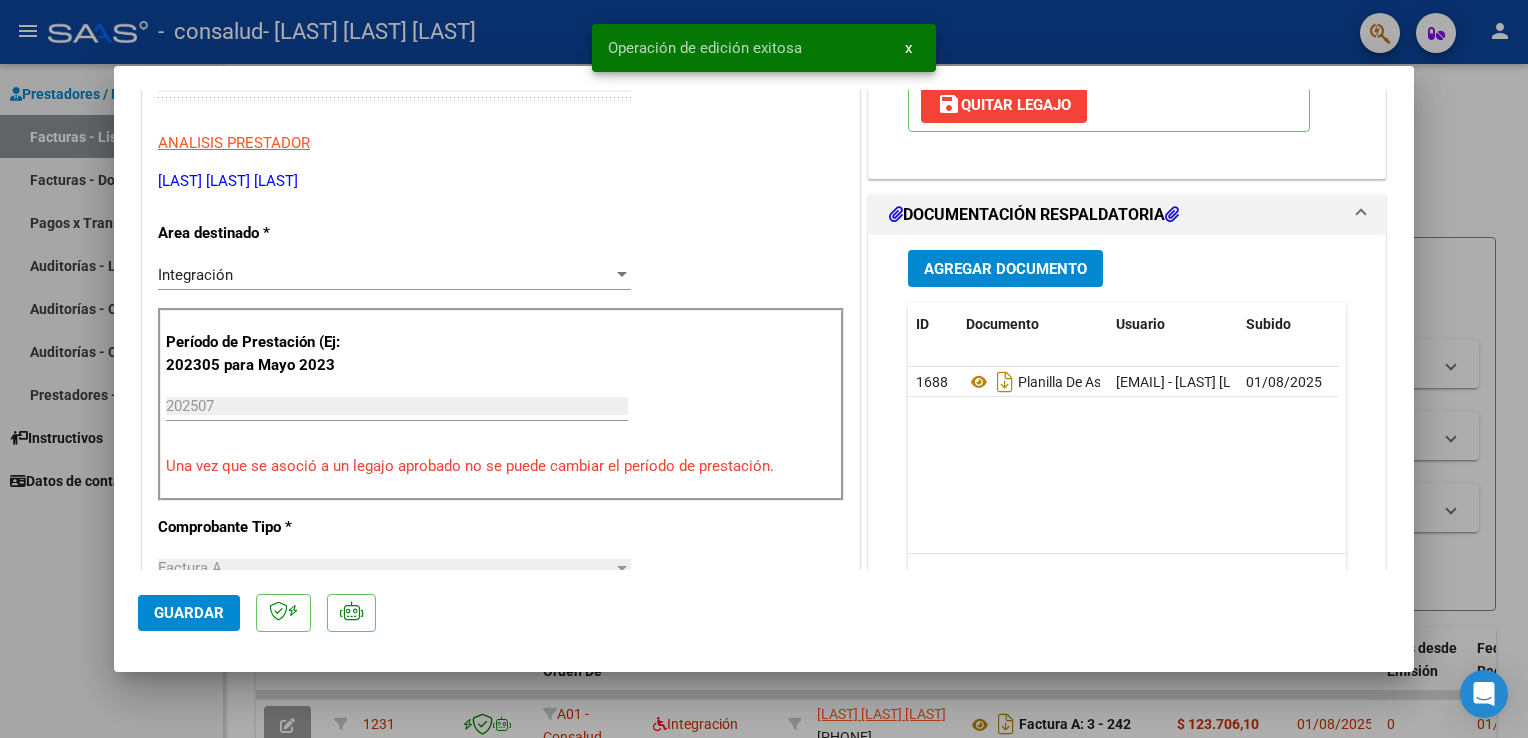 click at bounding box center (764, 369) 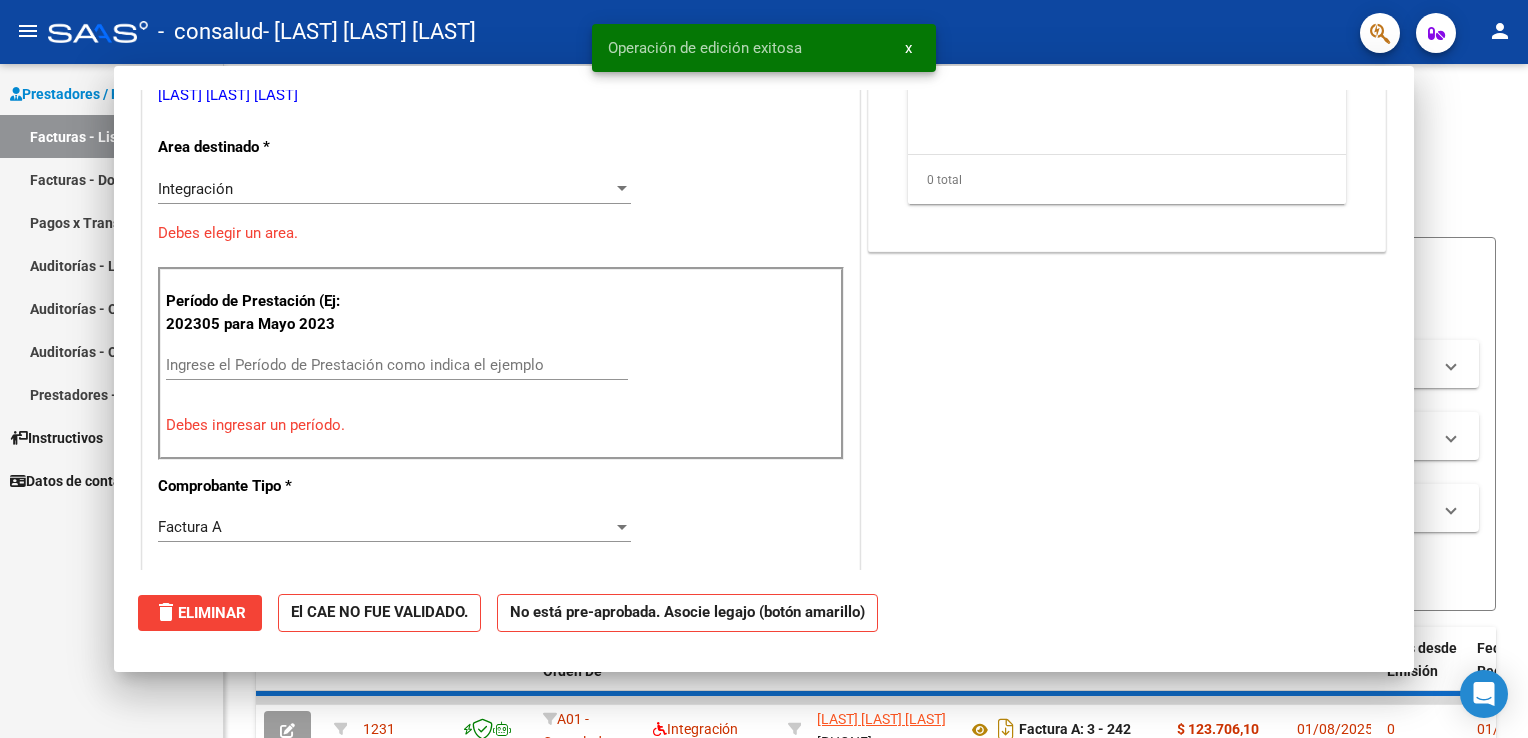 scroll, scrollTop: 317, scrollLeft: 0, axis: vertical 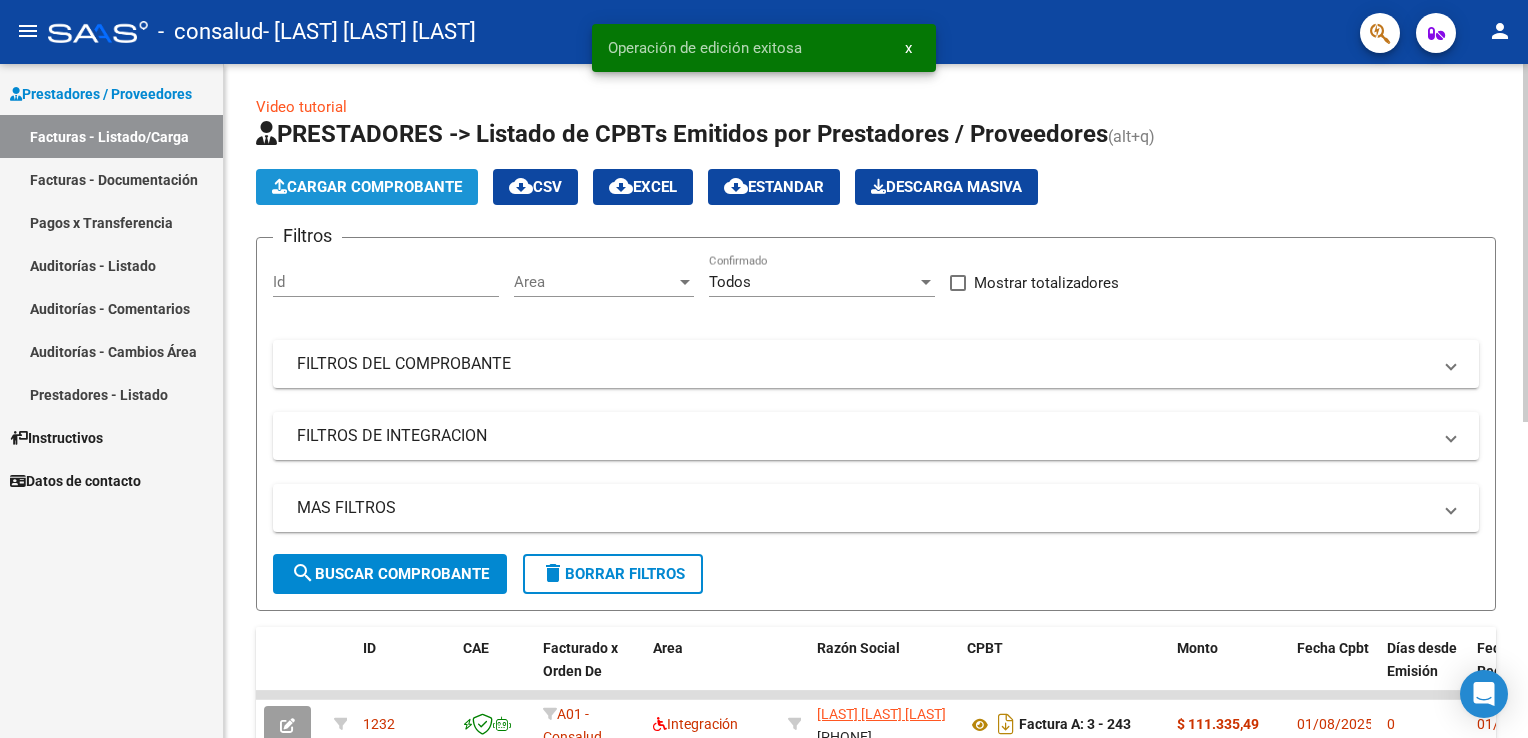 click on "Cargar Comprobante" 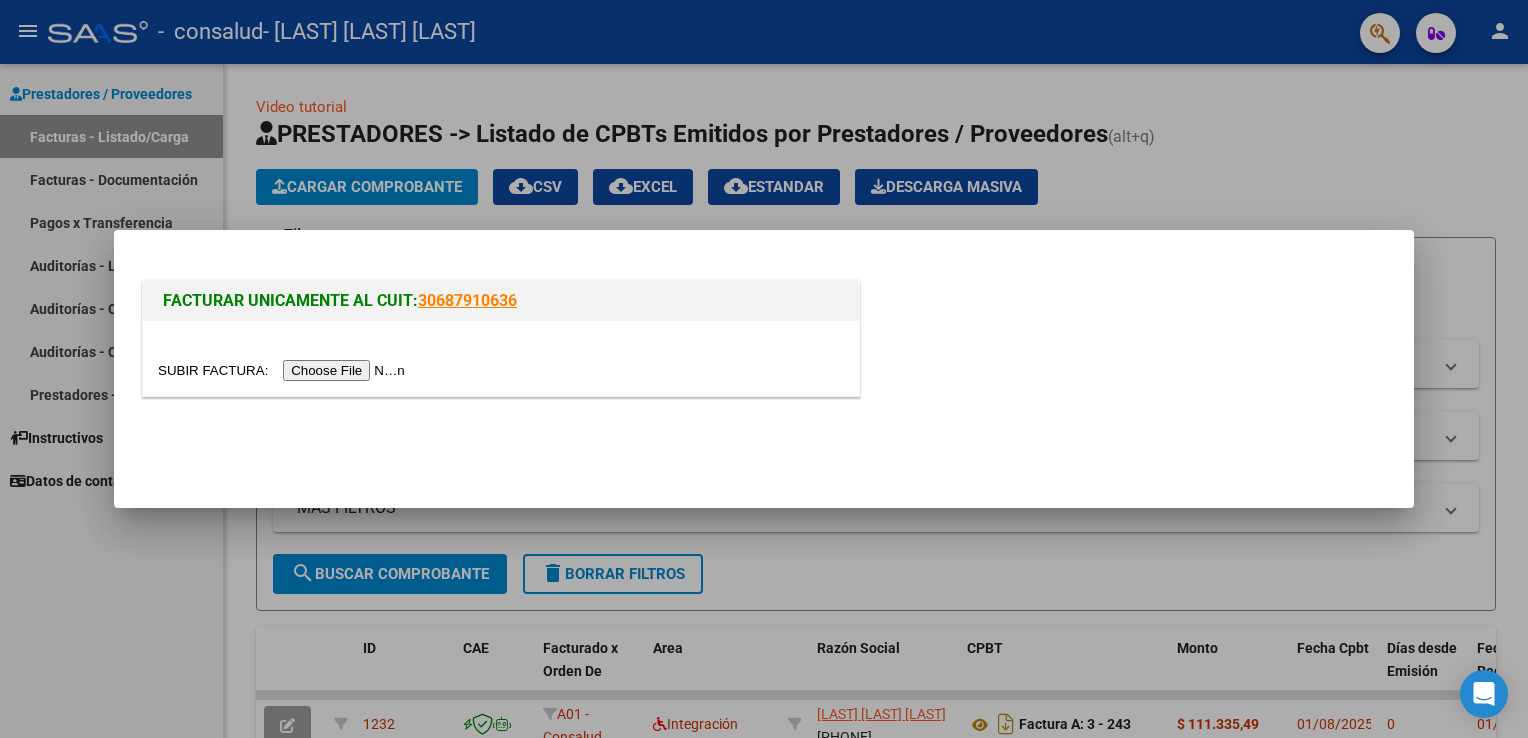 click at bounding box center [284, 370] 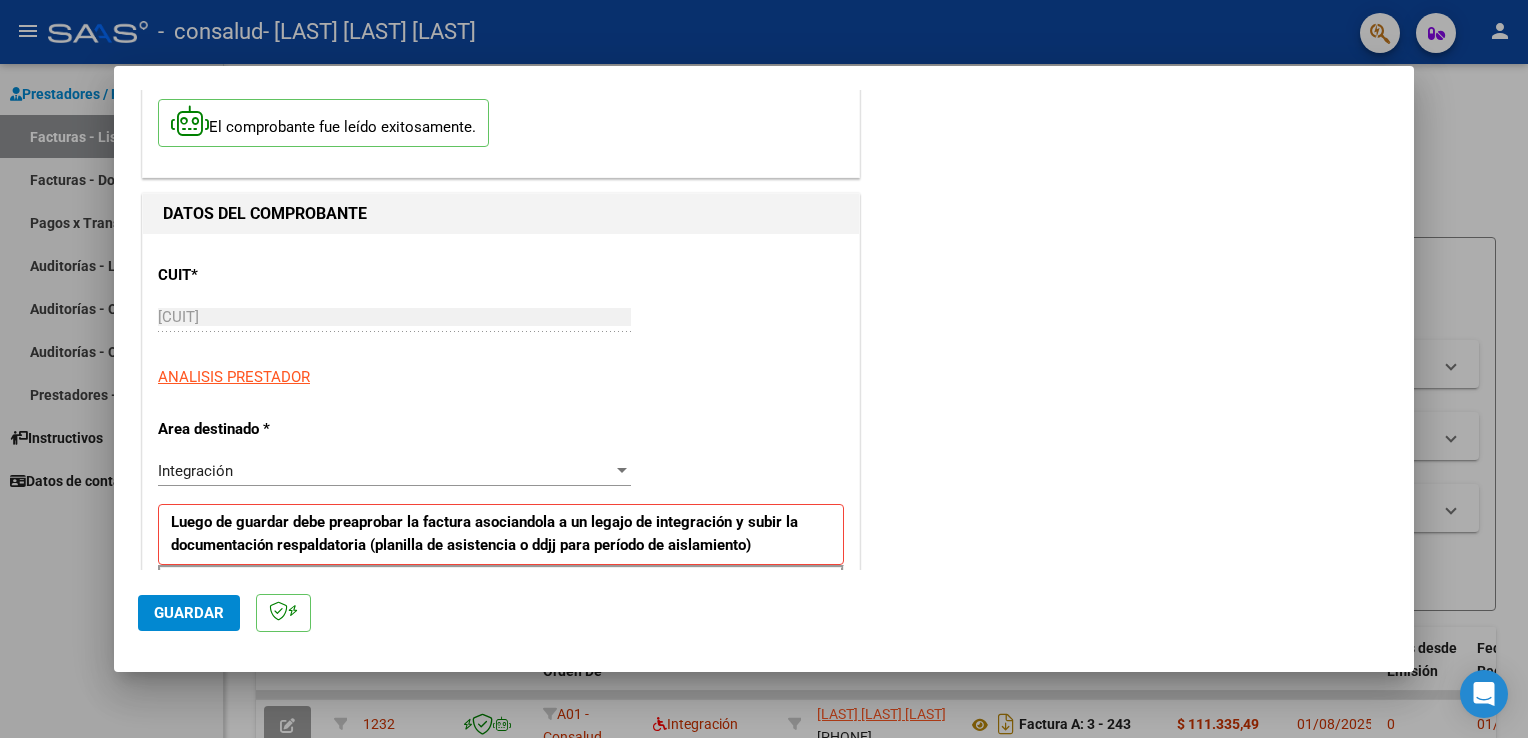 scroll, scrollTop: 109, scrollLeft: 0, axis: vertical 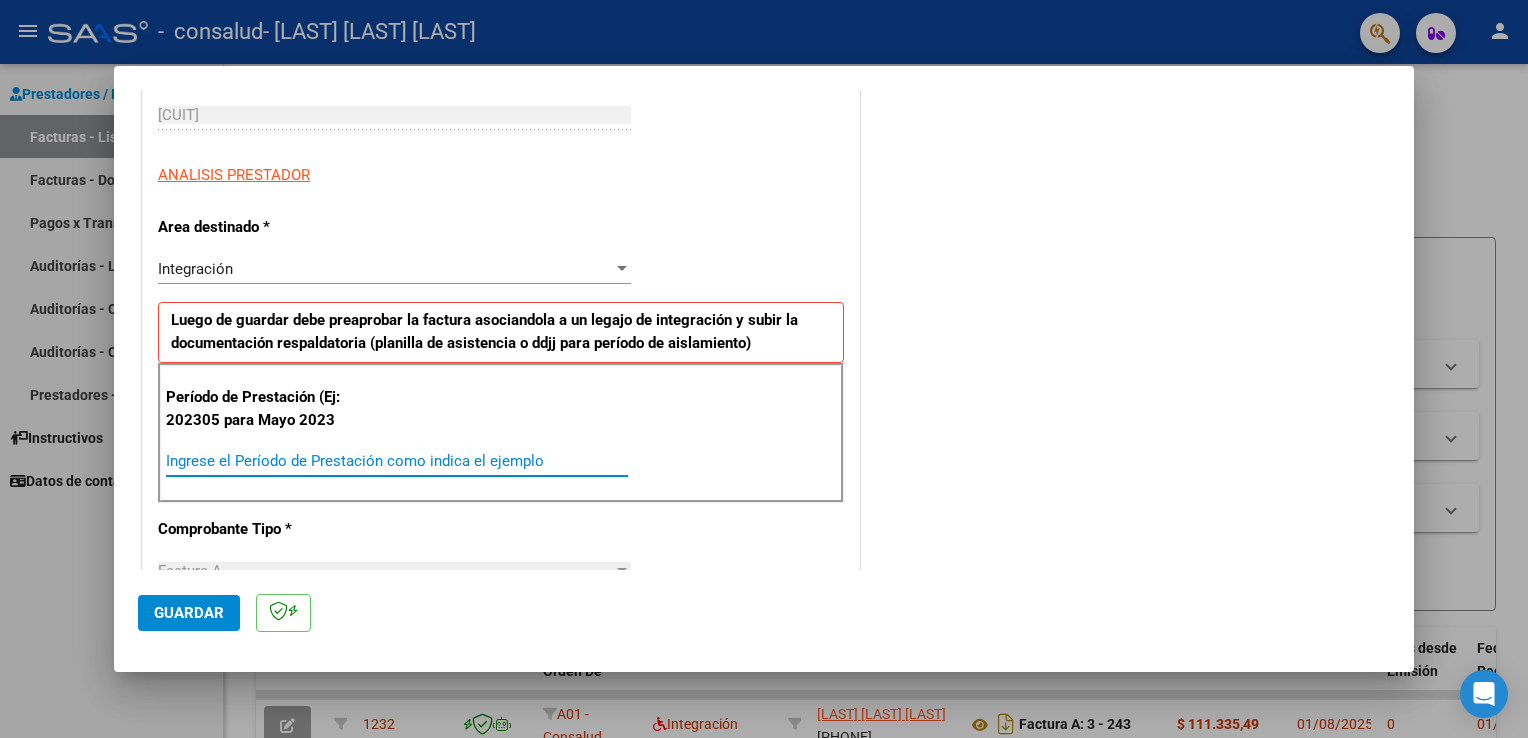 click on "Ingrese el Período de Prestación como indica el ejemplo" at bounding box center [397, 461] 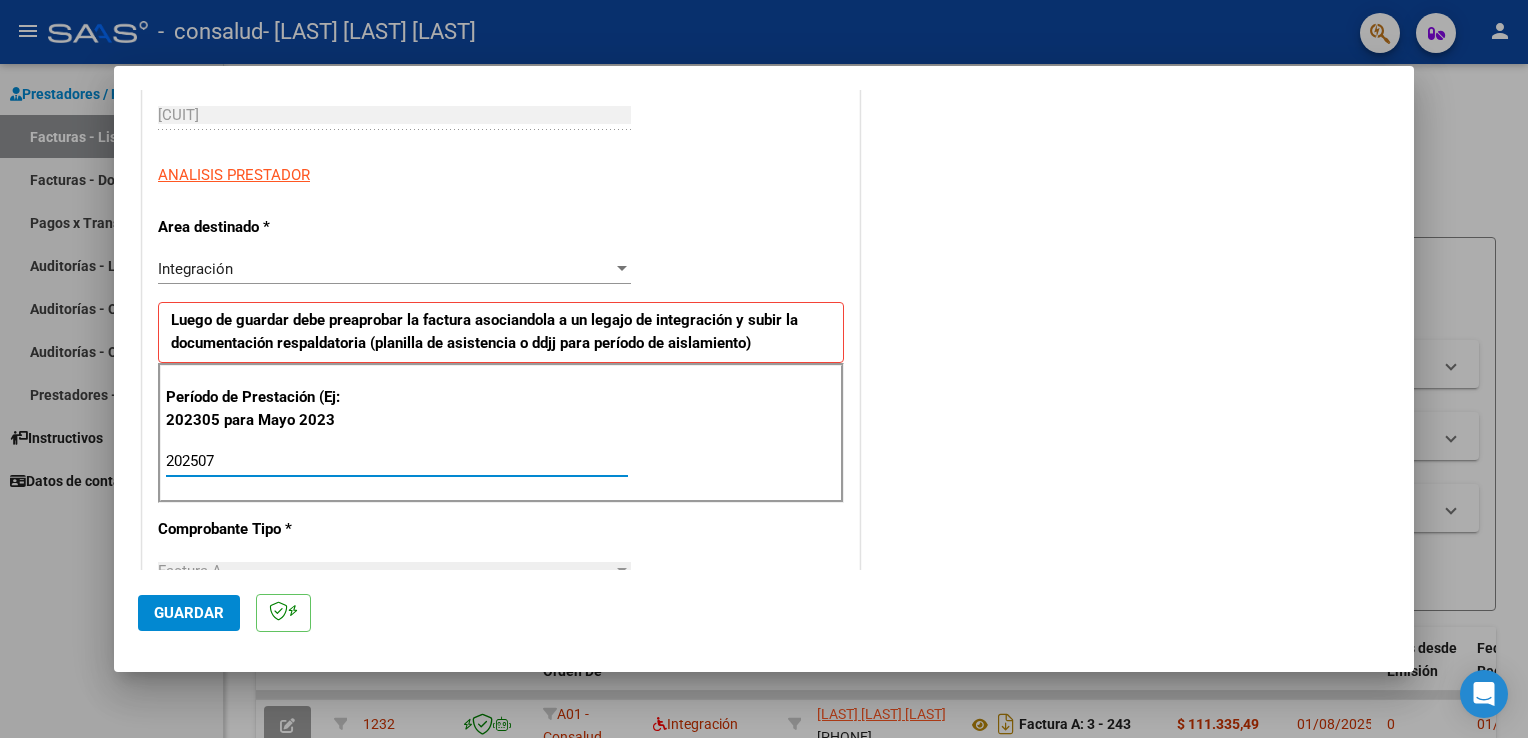 type on "202507" 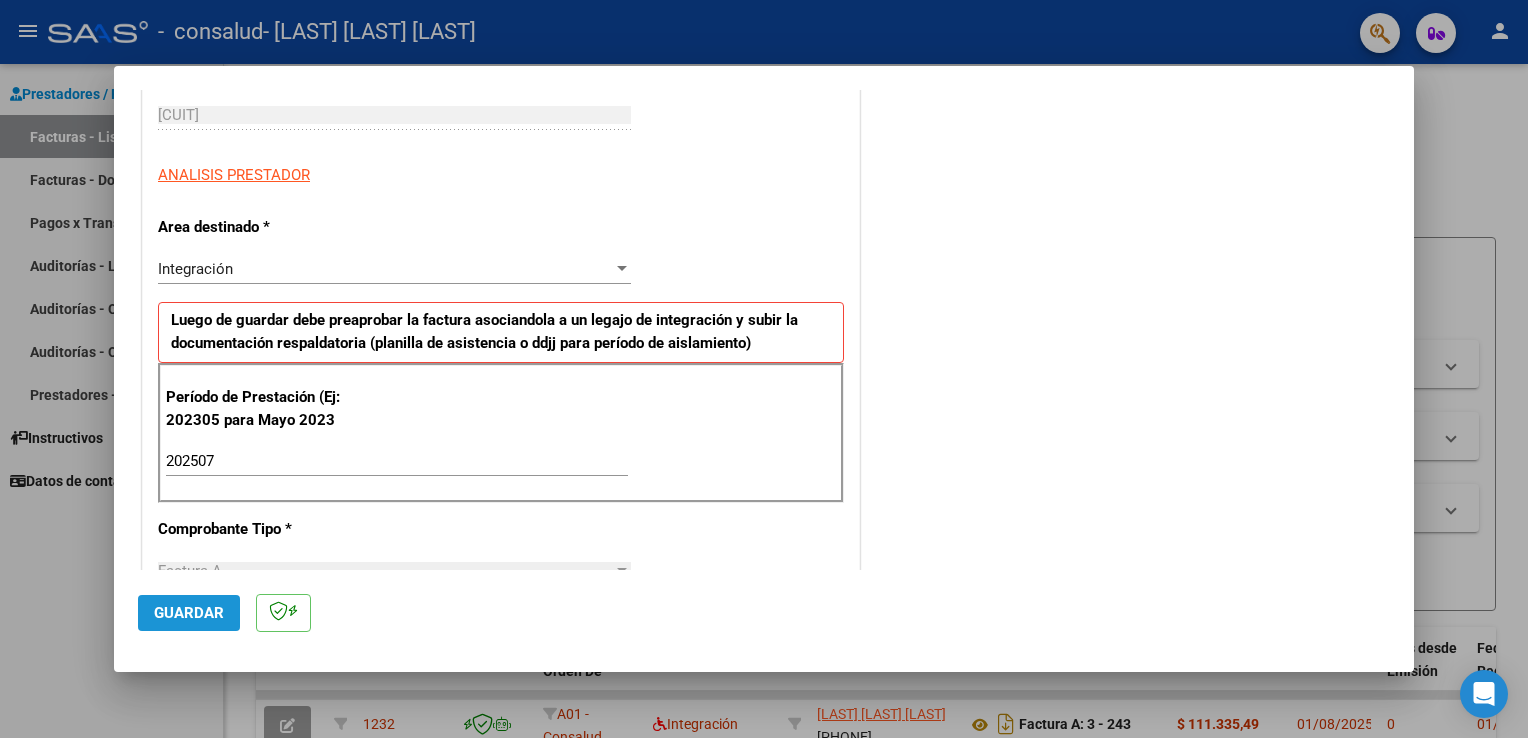 click on "Guardar" 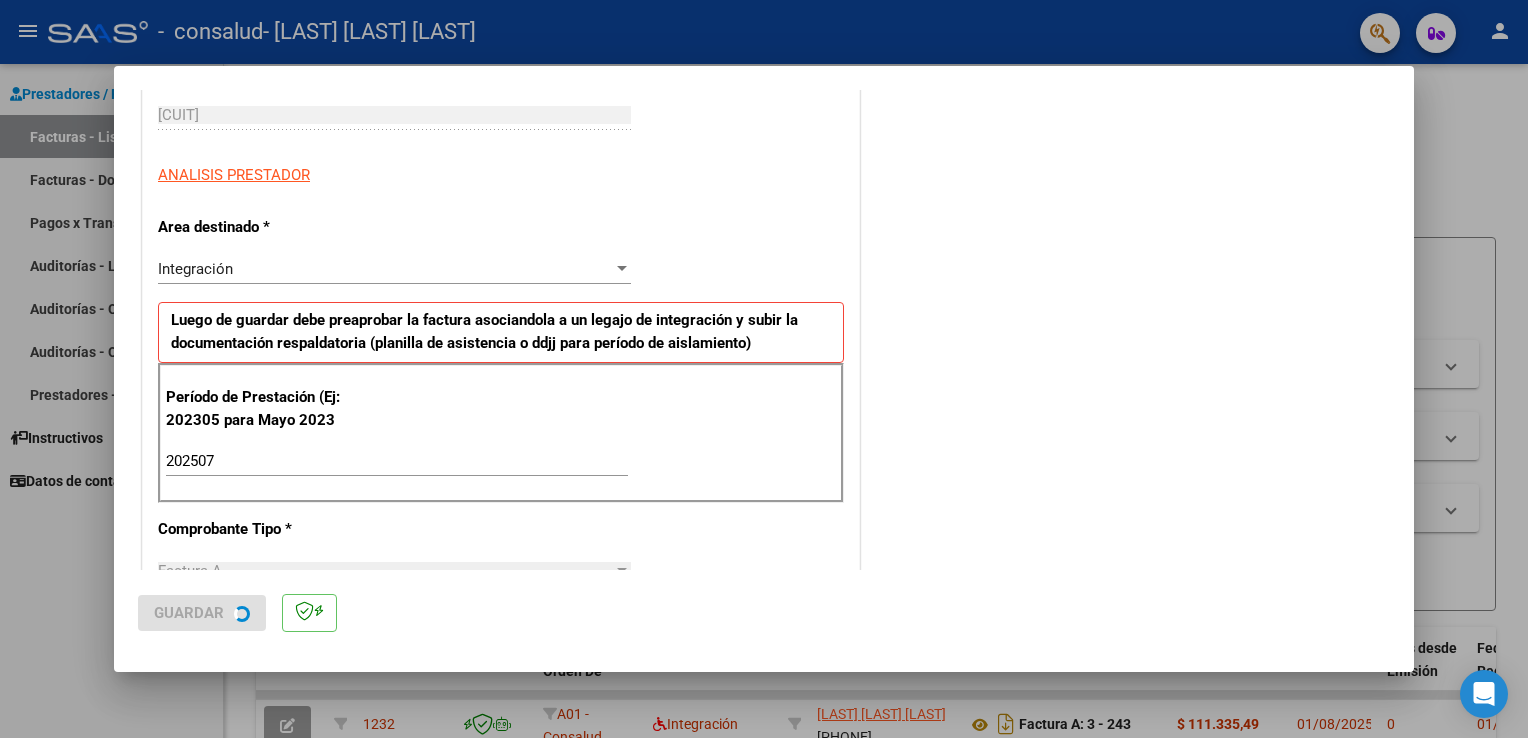 scroll, scrollTop: 0, scrollLeft: 0, axis: both 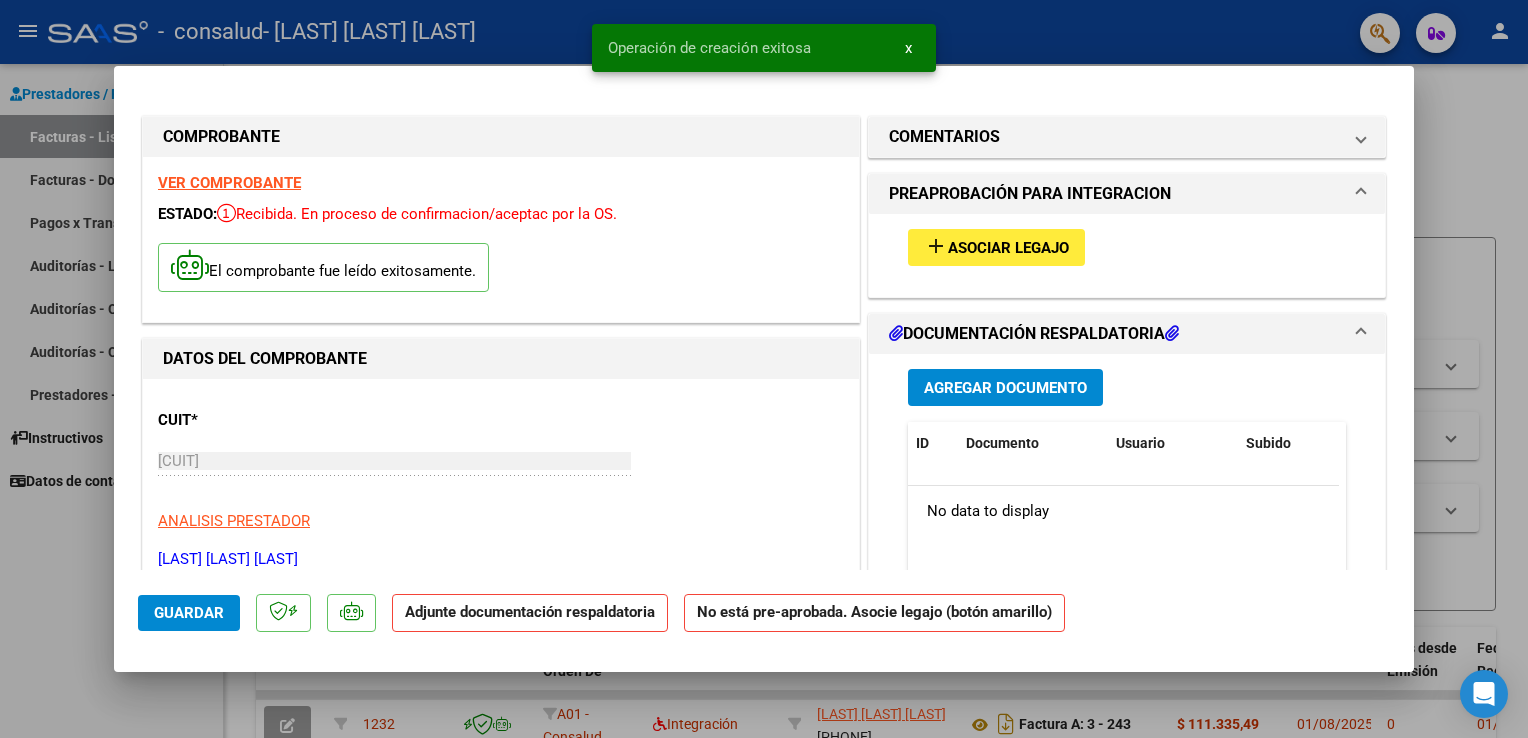 click on "Asociar Legajo" at bounding box center (1008, 248) 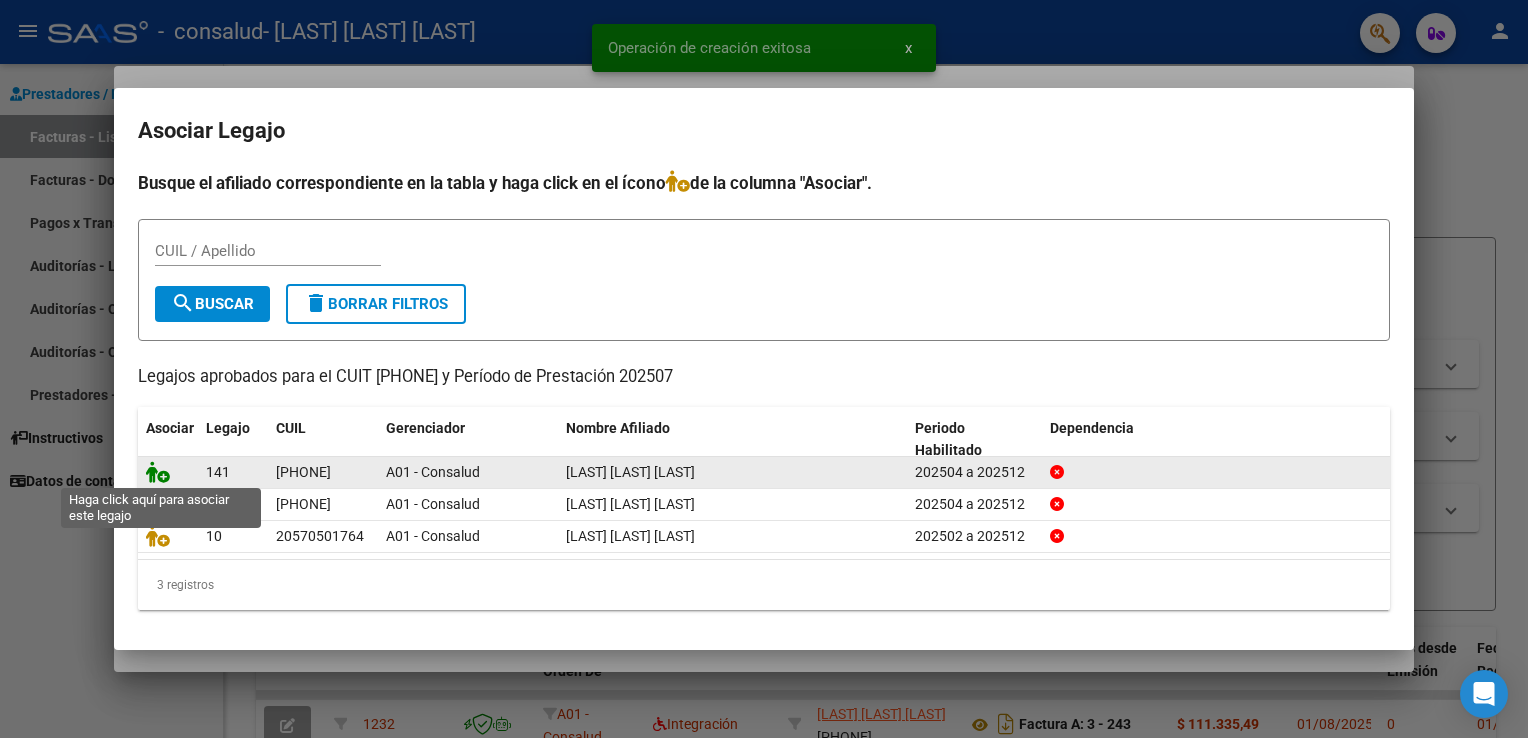 click 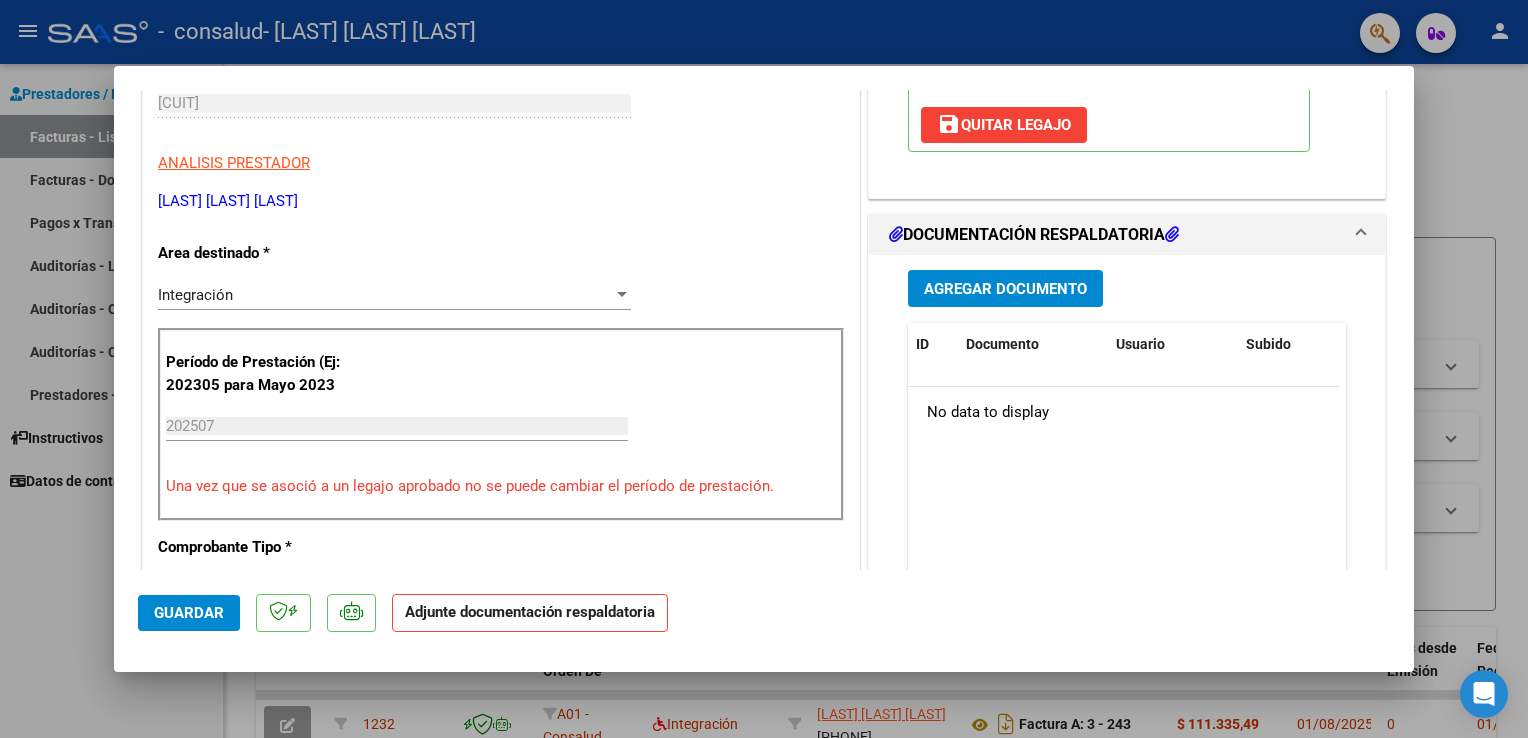 scroll, scrollTop: 424, scrollLeft: 0, axis: vertical 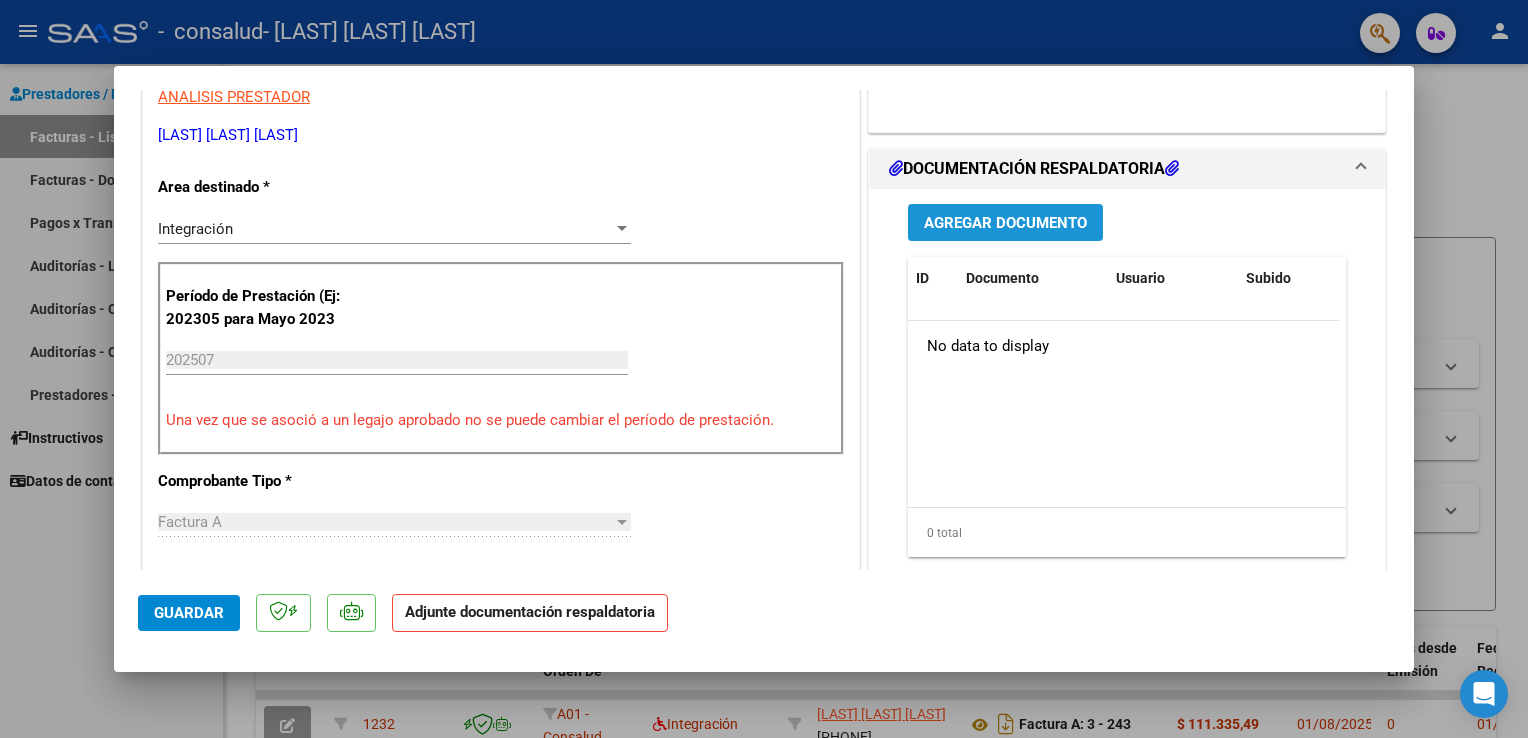click on "Agregar Documento" at bounding box center [1005, 223] 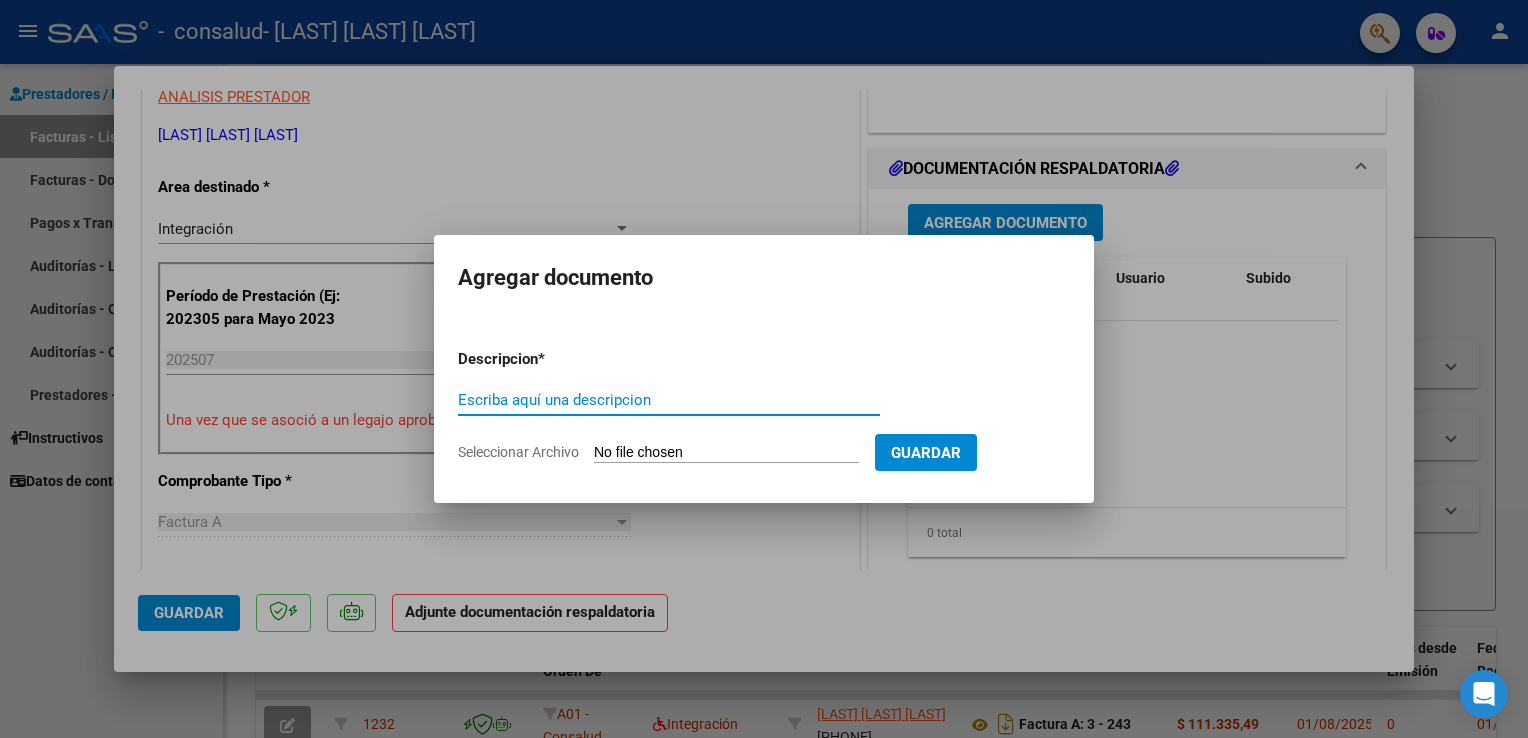 click on "Escriba aquí una descripcion" at bounding box center (669, 400) 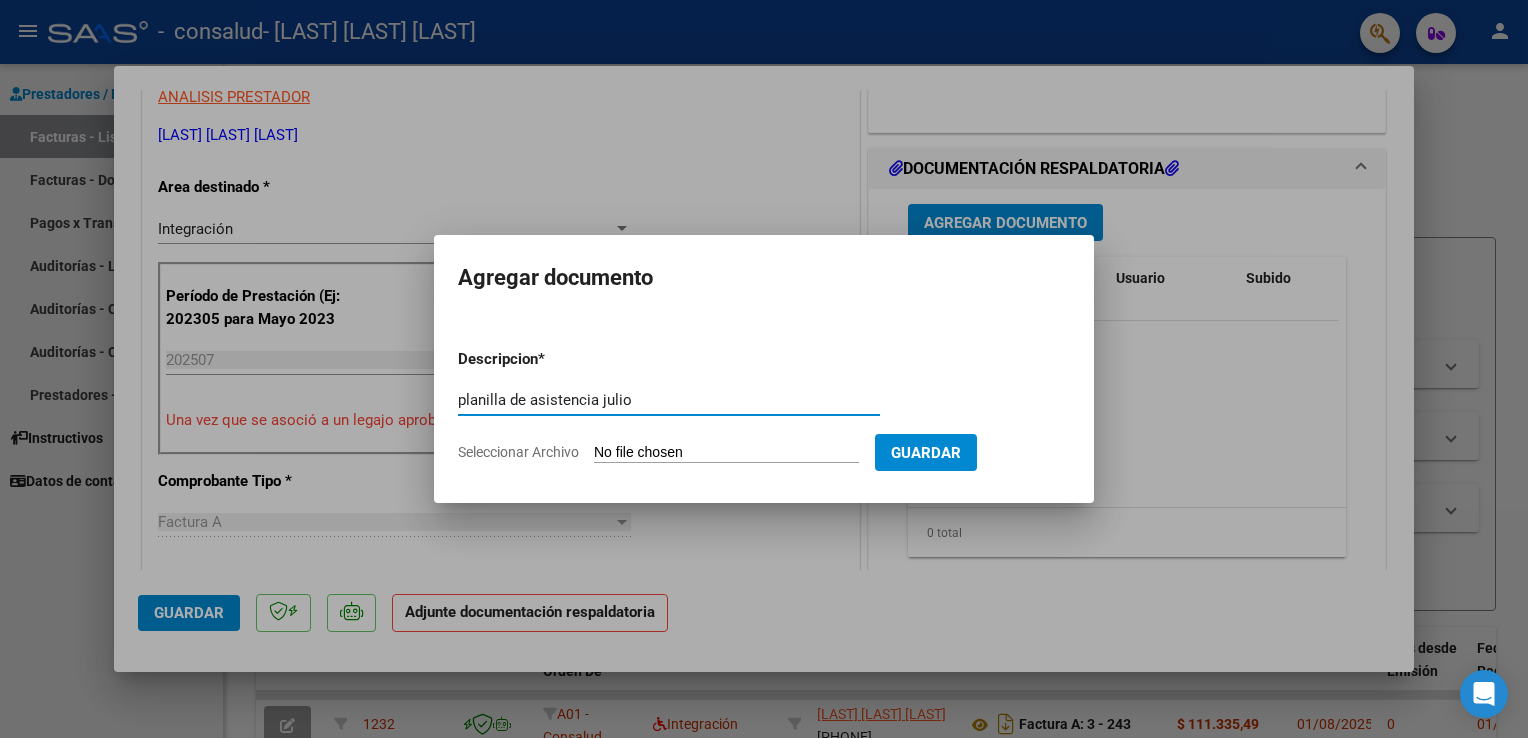 type on "planilla de asistencia julio" 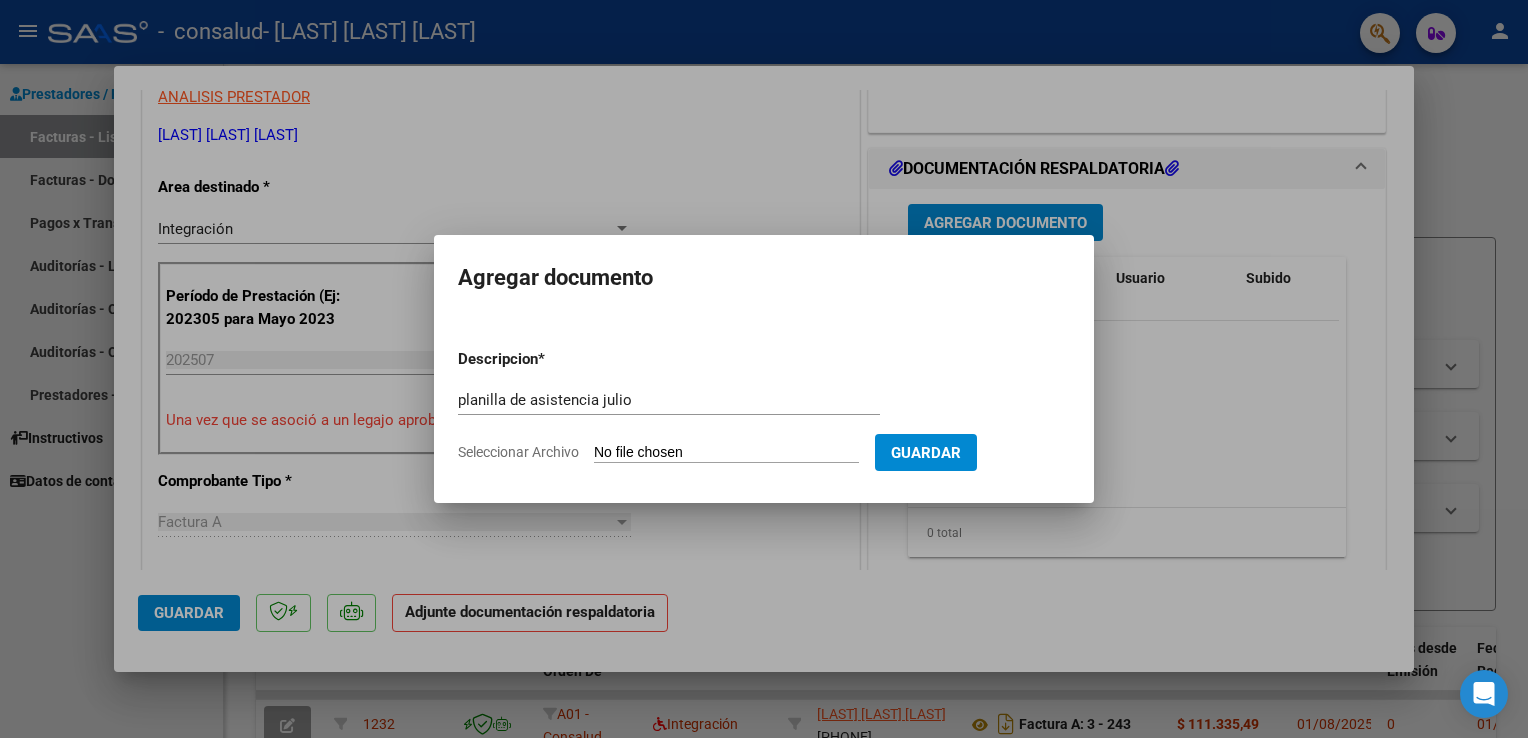 click on "Descripcion  *   planilla de asistencia julio Escriba aquí una descripcion  Seleccionar Archivo Guardar" at bounding box center [764, 406] 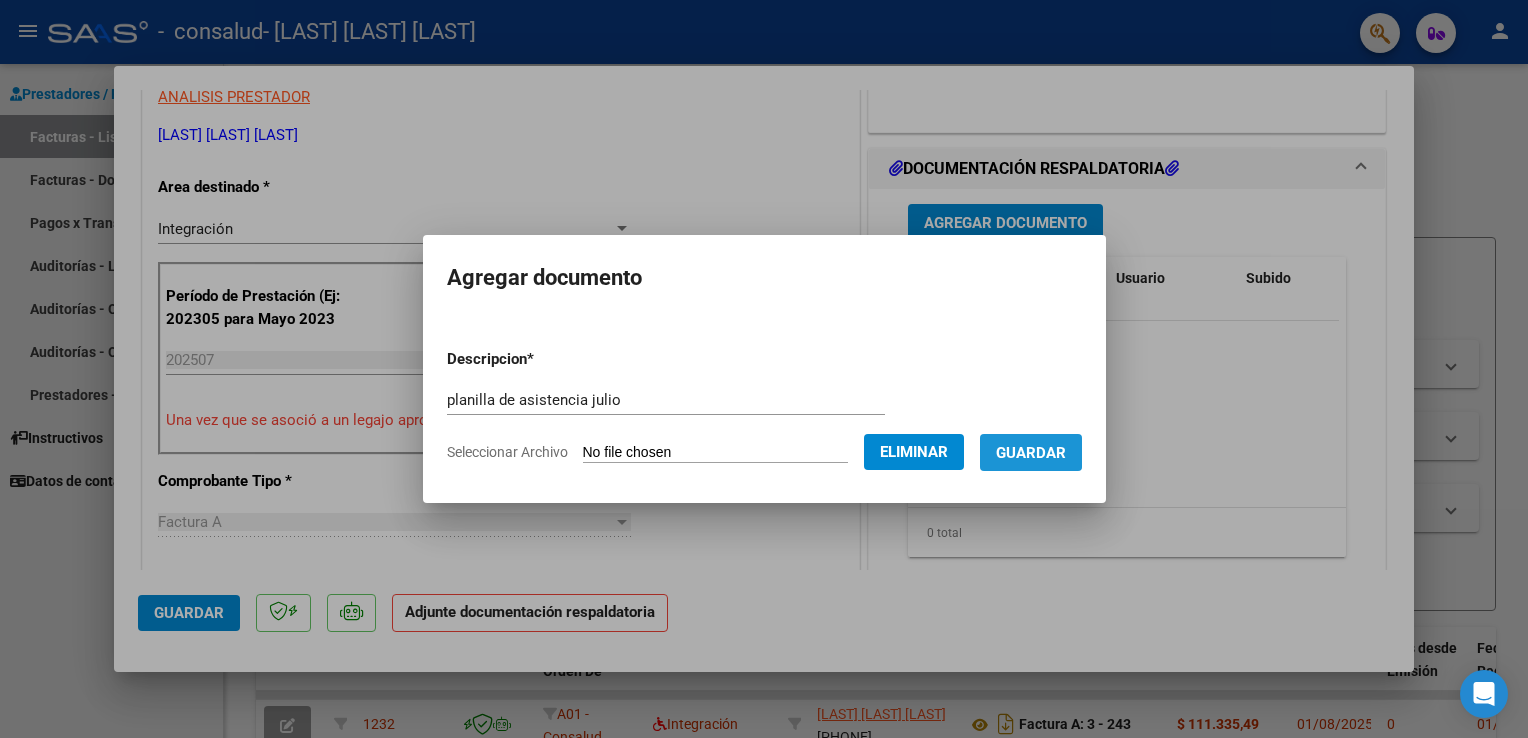 click on "Guardar" at bounding box center (1031, 453) 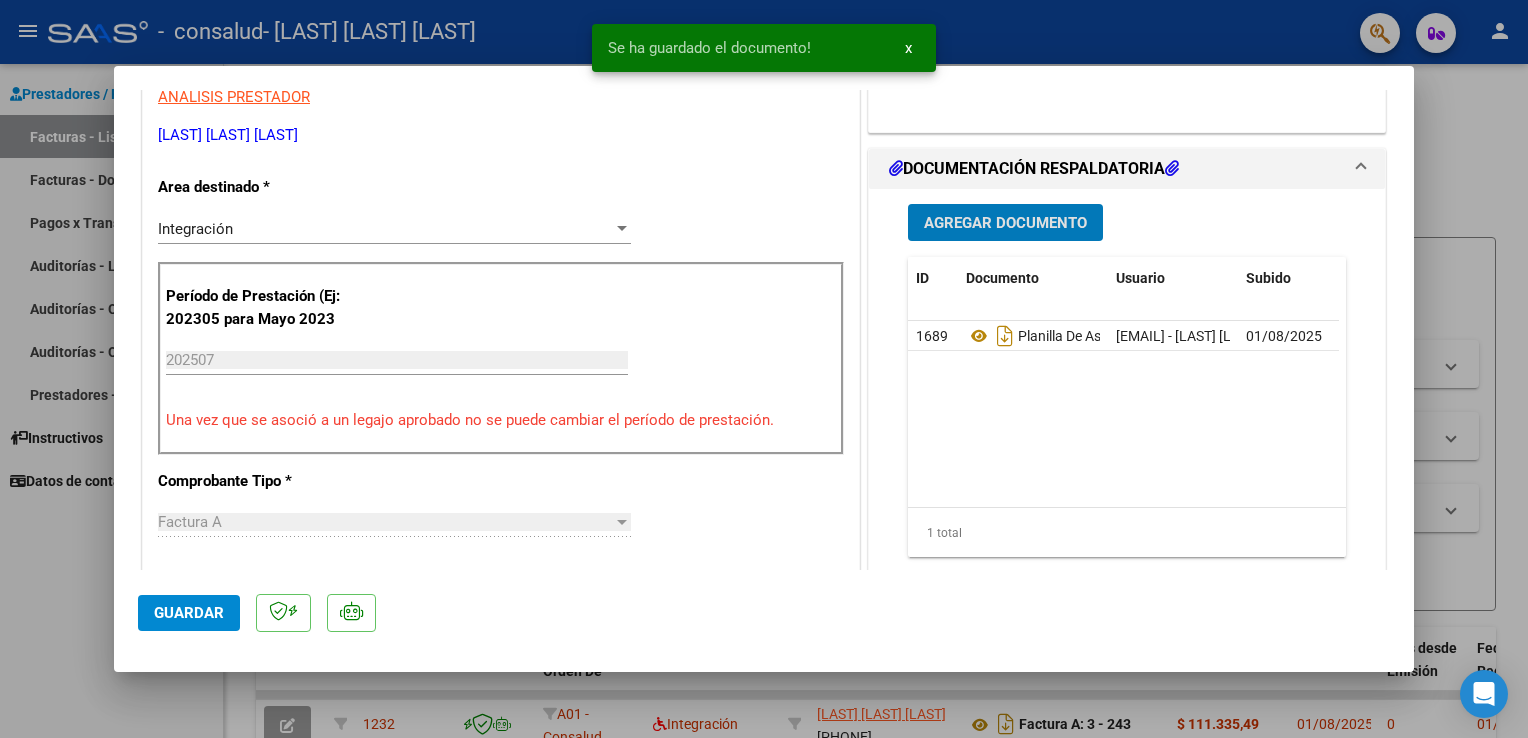 click on "Guardar" 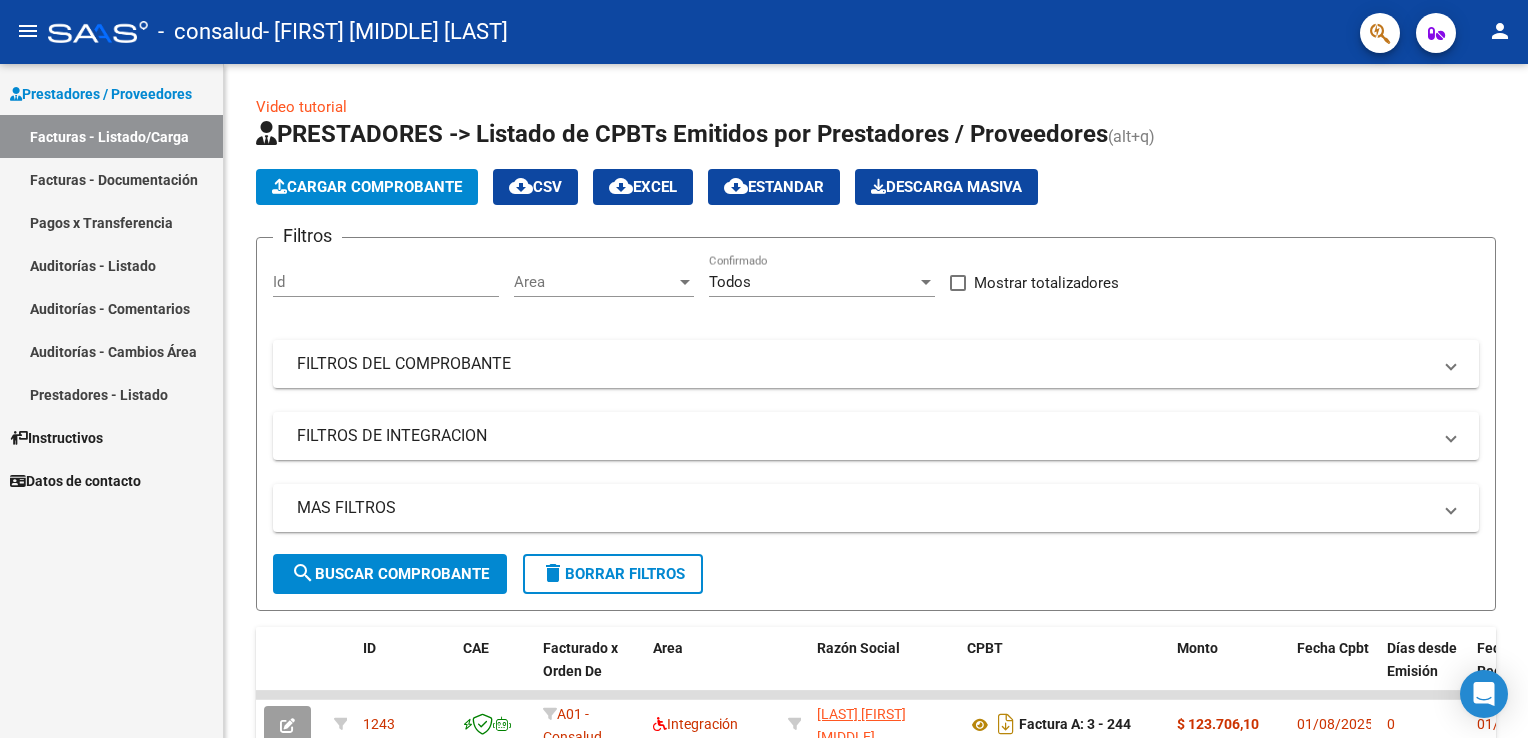 scroll, scrollTop: 0, scrollLeft: 0, axis: both 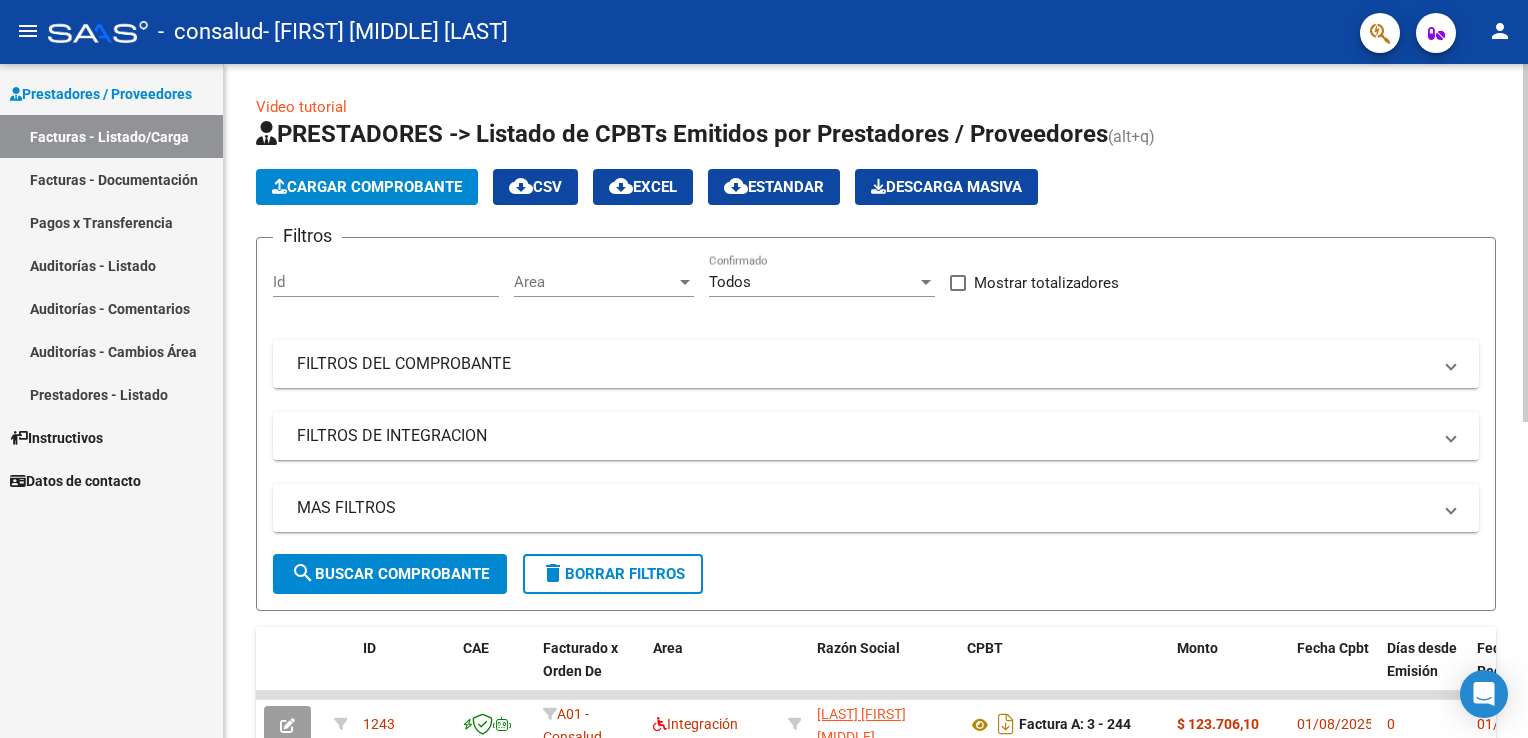 click on "FILTROS DEL COMPROBANTE  Comprobante Tipo Comprobante Tipo Start date – End date Fec. Comprobante Desde / Hasta Días Emisión Desde(cant. días) Días Emisión Hasta(cant. días) CUIT / Razón Social Pto. Venta Nro. Comprobante Código SSS CAE Válido CAE Válido Todos Cargado Módulo Hosp. Todos Tiene facturacion Apócrifa Hospital Refes  FILTROS DE INTEGRACION  Período De Prestación Campos del Archivo de Rendición Devuelto x SSS (dr_envio)" at bounding box center (764, 369) 